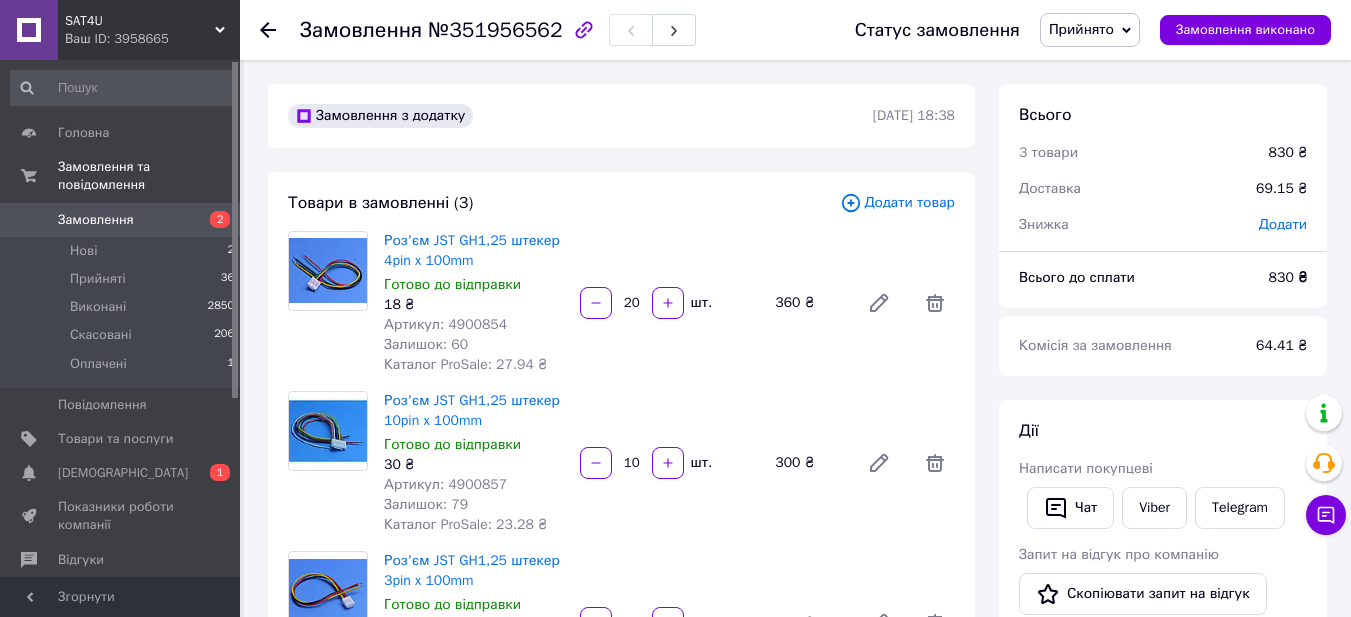 scroll, scrollTop: 800, scrollLeft: 0, axis: vertical 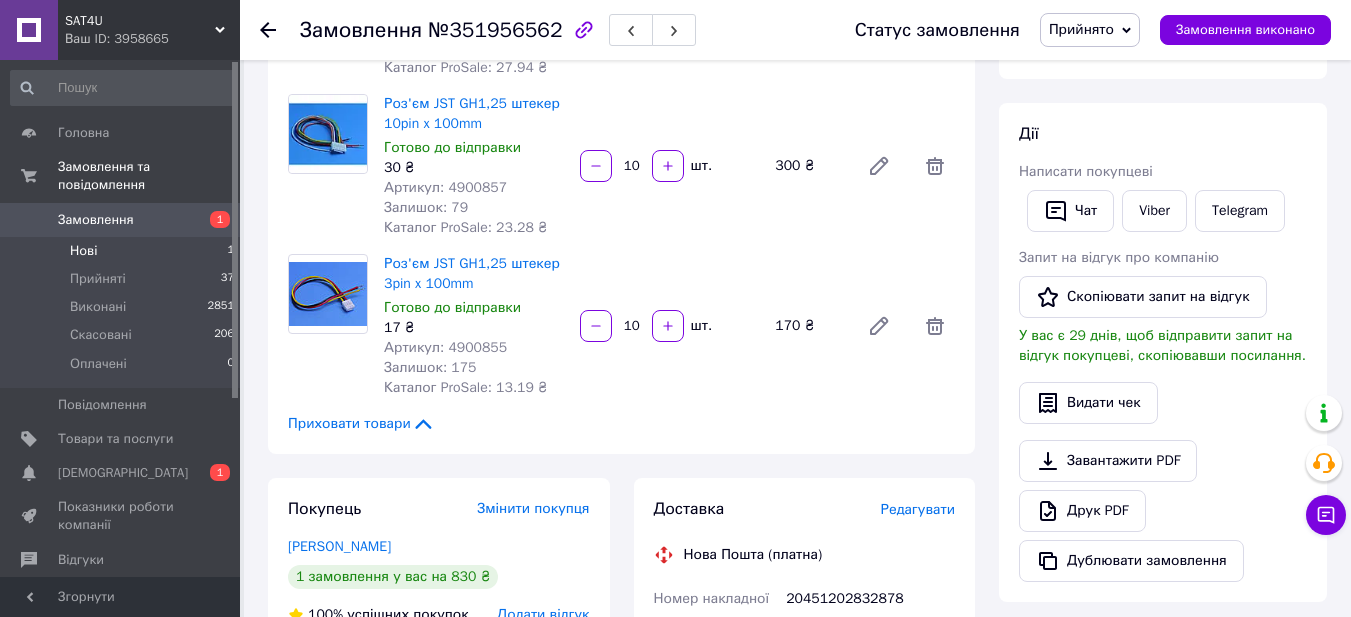 click on "Нові" at bounding box center (83, 251) 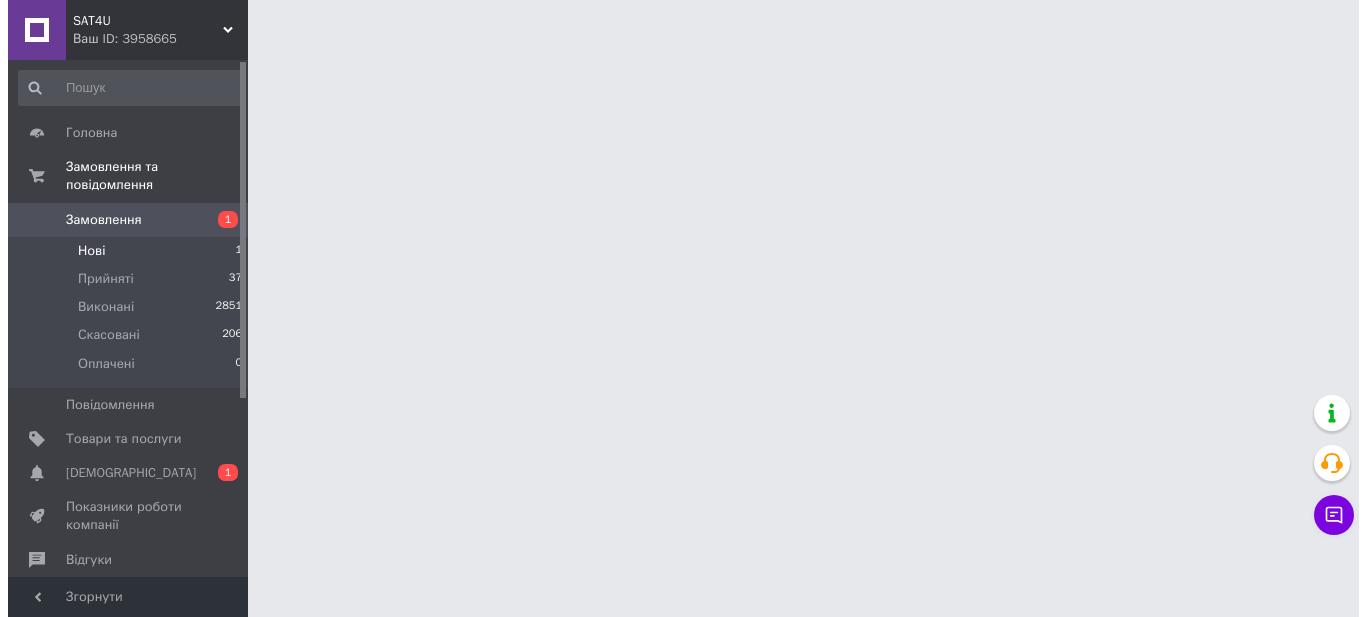 scroll, scrollTop: 0, scrollLeft: 0, axis: both 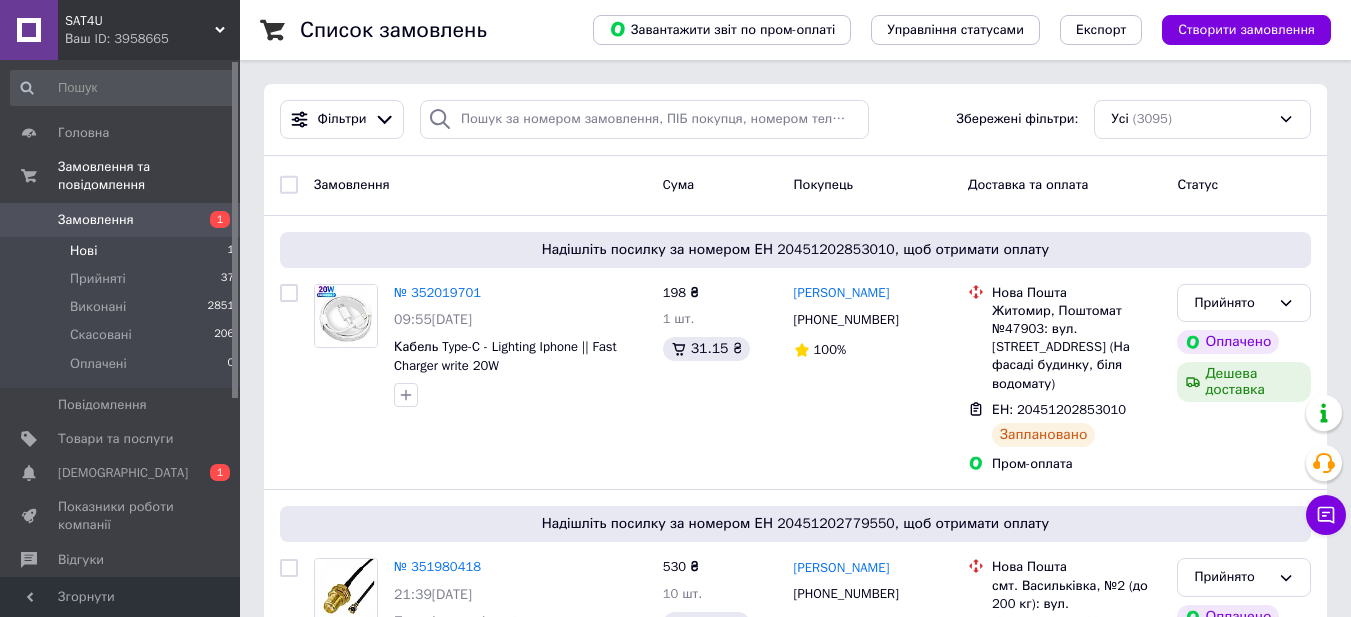 click on "Нові" at bounding box center [83, 251] 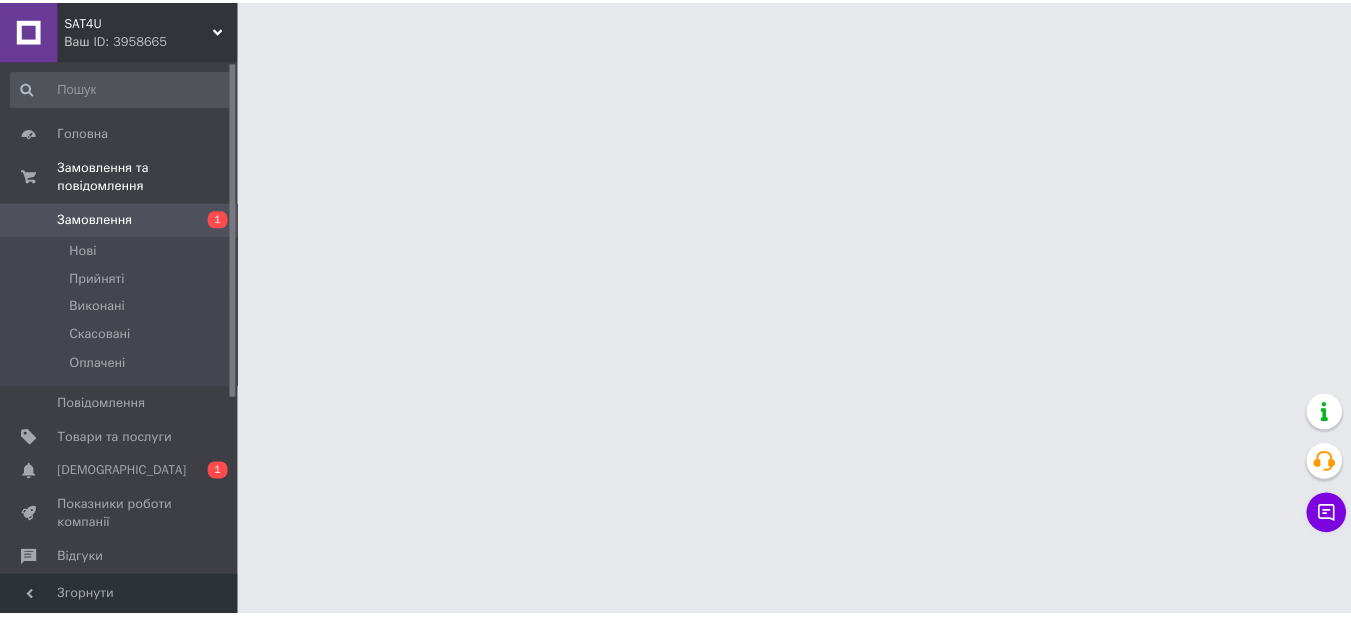 scroll, scrollTop: 0, scrollLeft: 0, axis: both 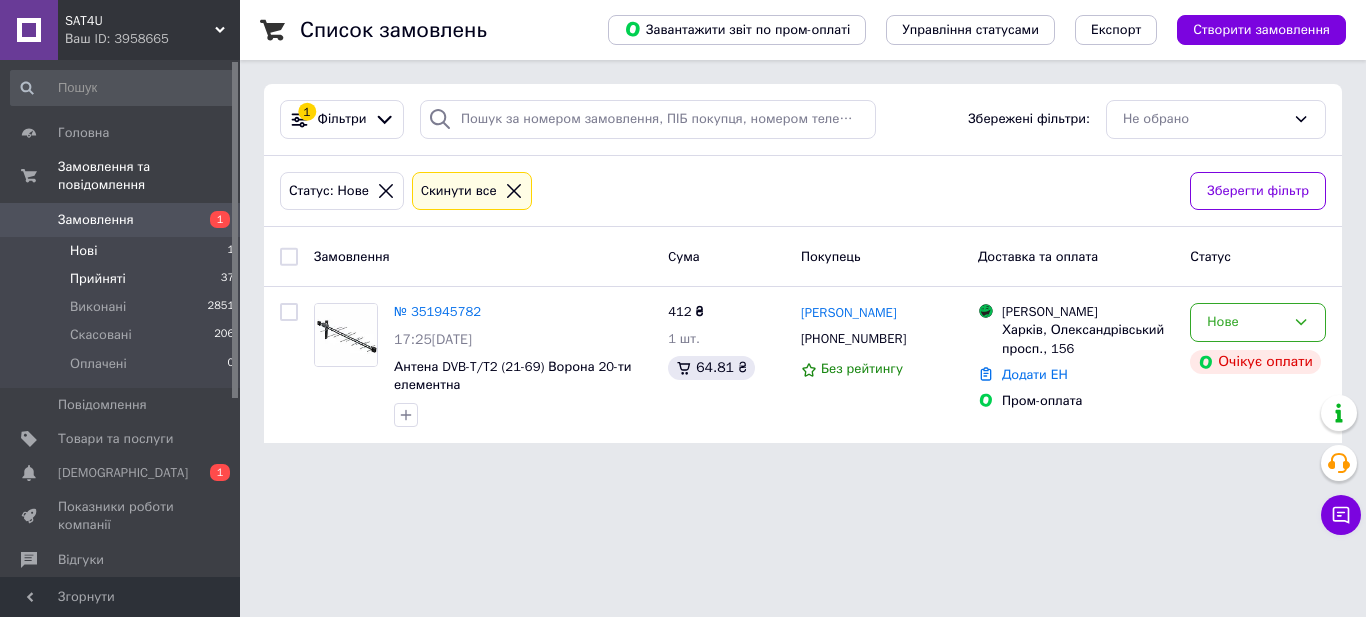 click on "Прийняті" at bounding box center [98, 279] 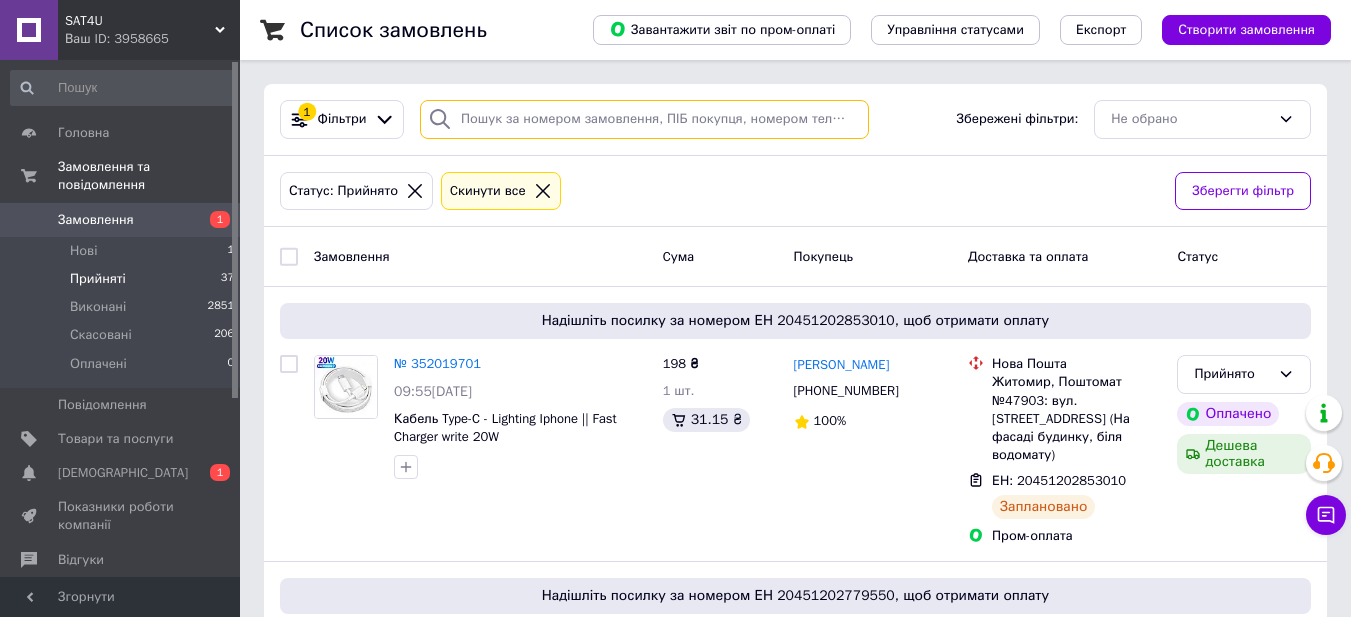 click at bounding box center (644, 119) 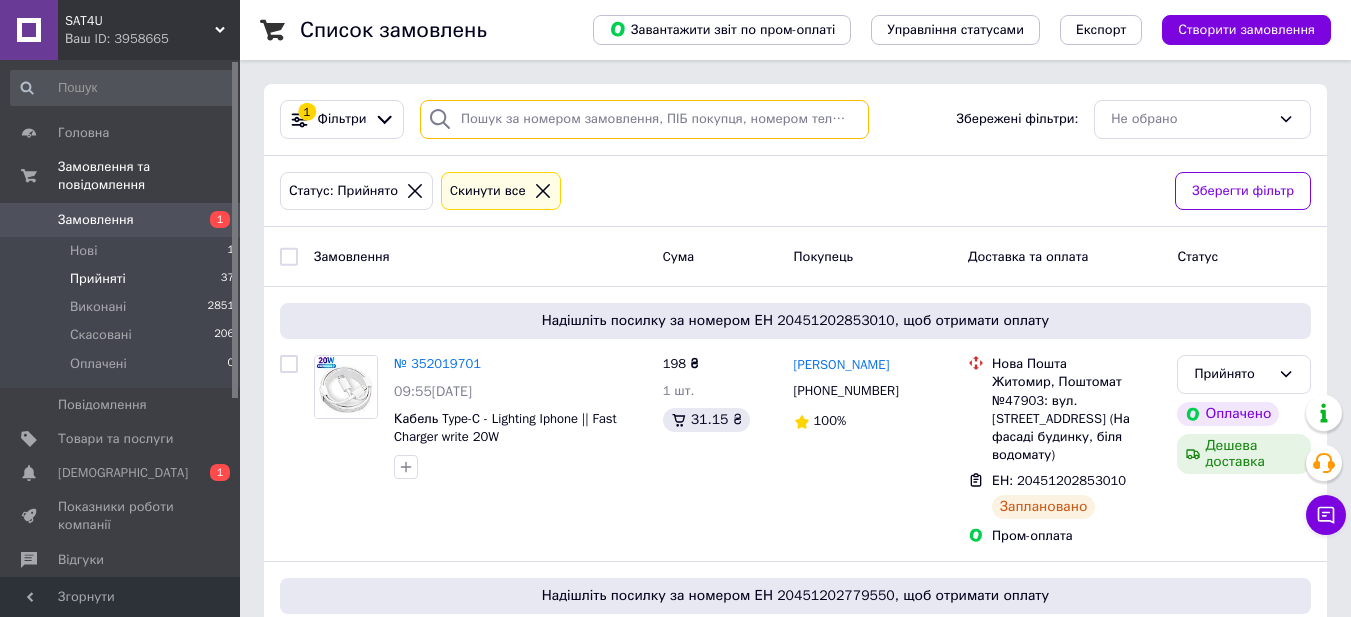 paste on "351646113" 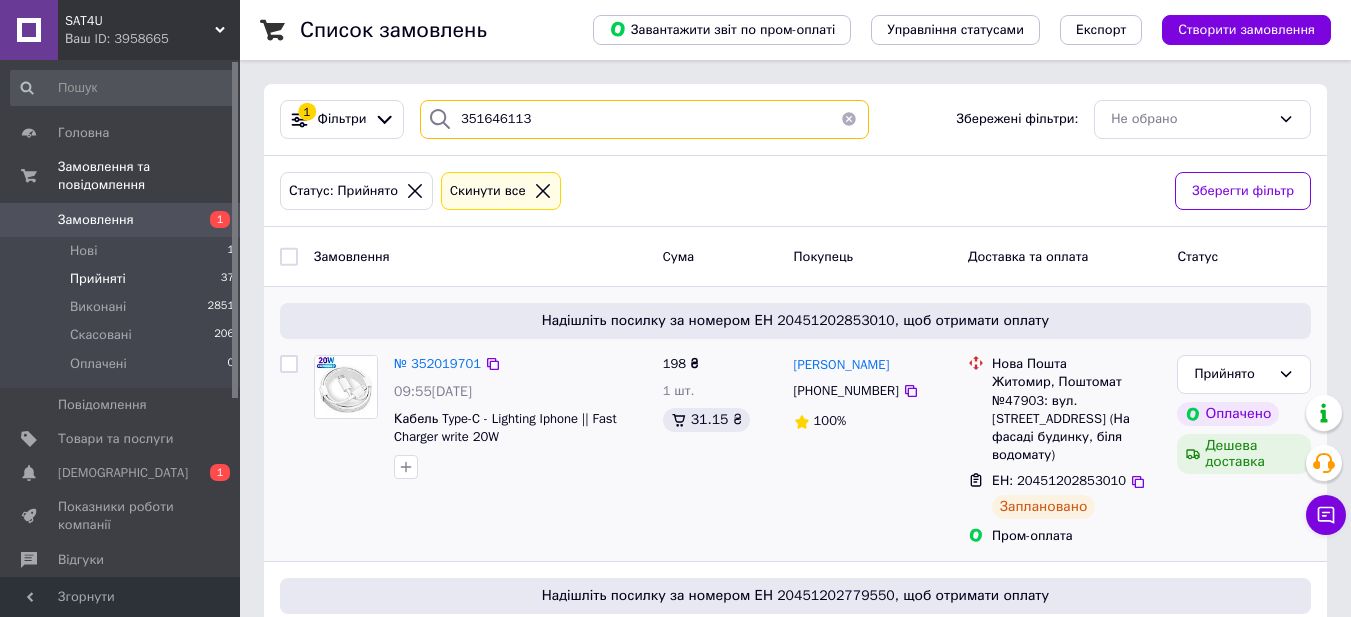 type on "351646113" 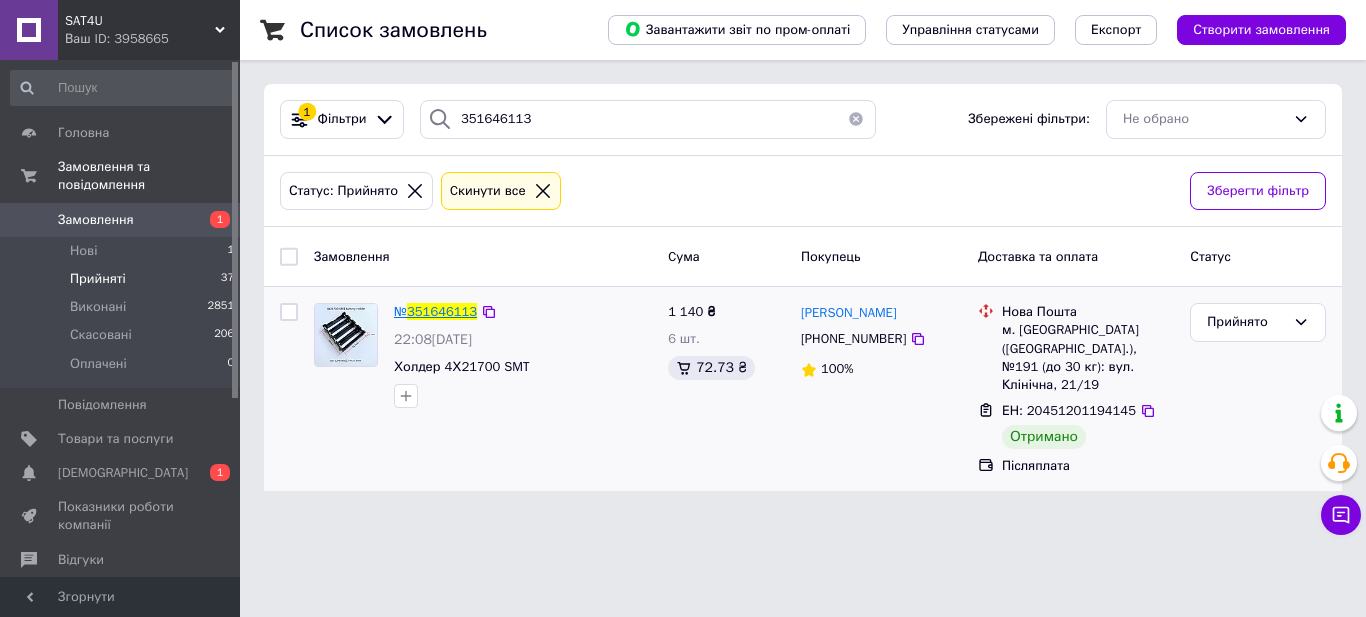 click on "351646113" at bounding box center [442, 311] 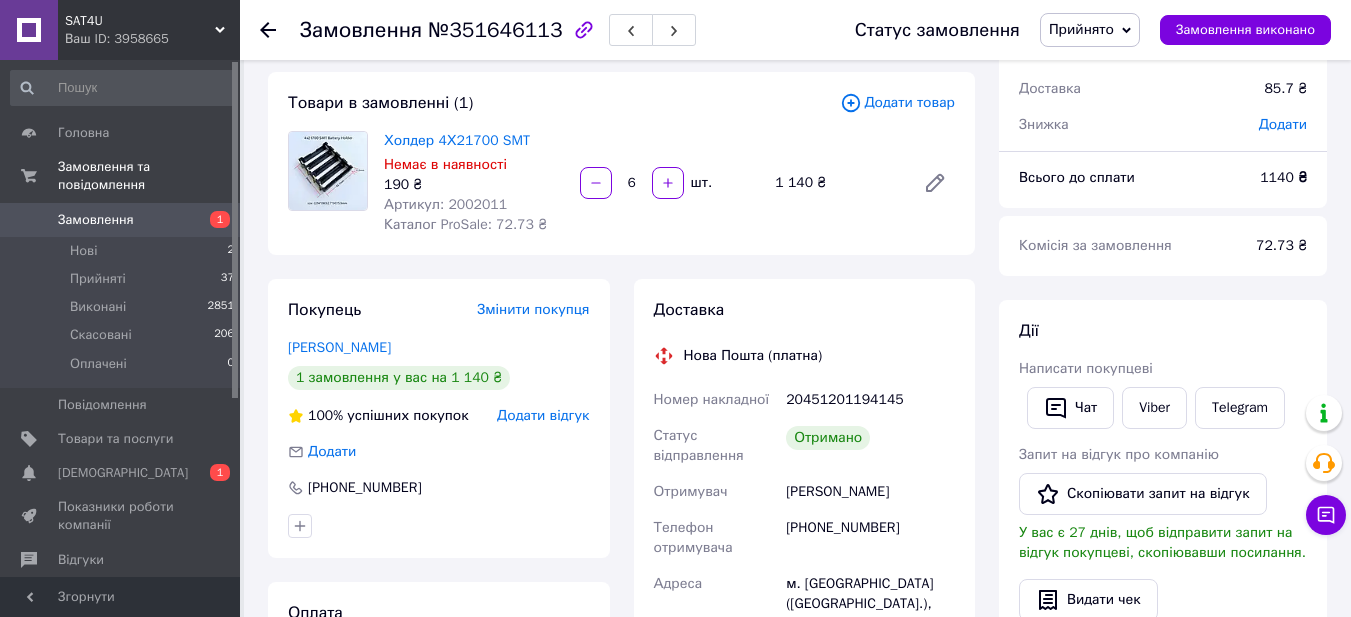 scroll, scrollTop: 0, scrollLeft: 0, axis: both 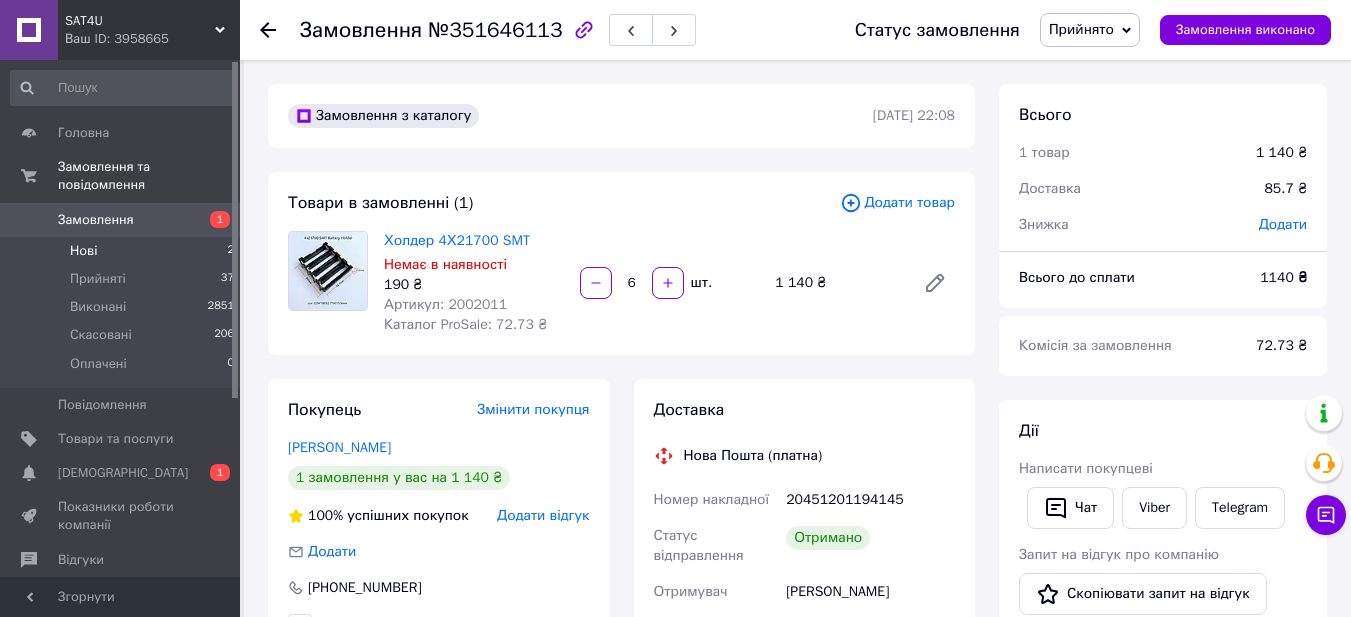 click on "Нові 2" at bounding box center [123, 251] 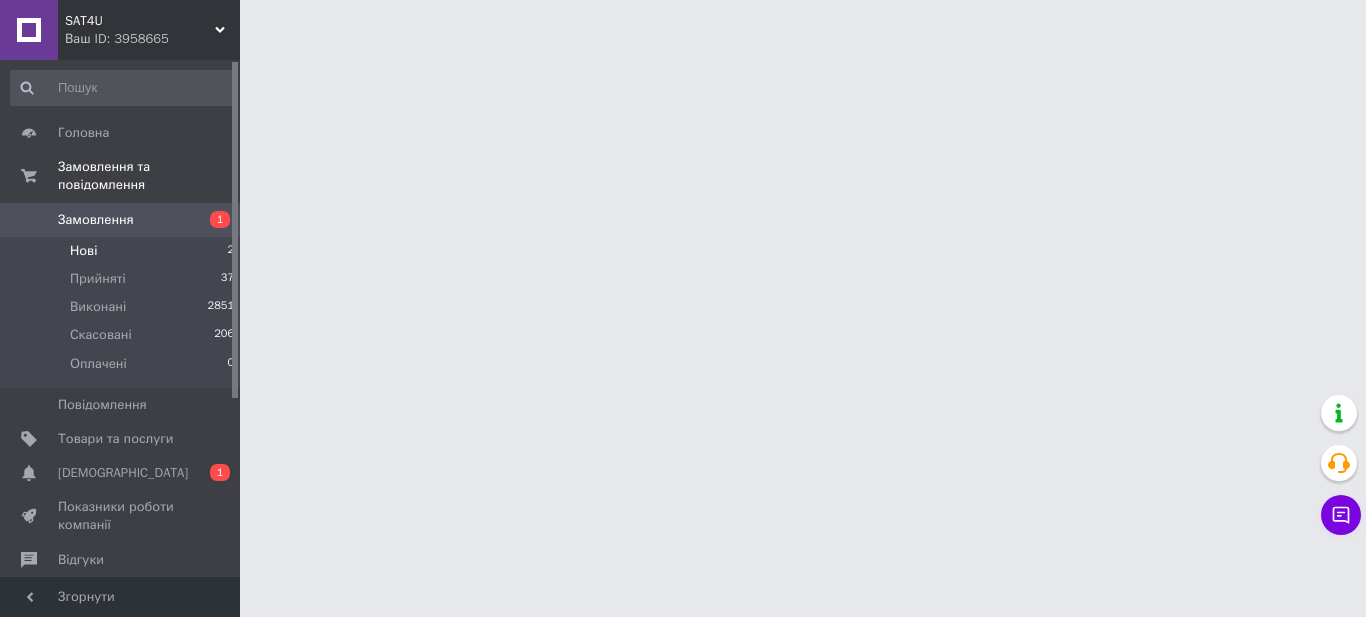 click on "Нові 2" at bounding box center [123, 251] 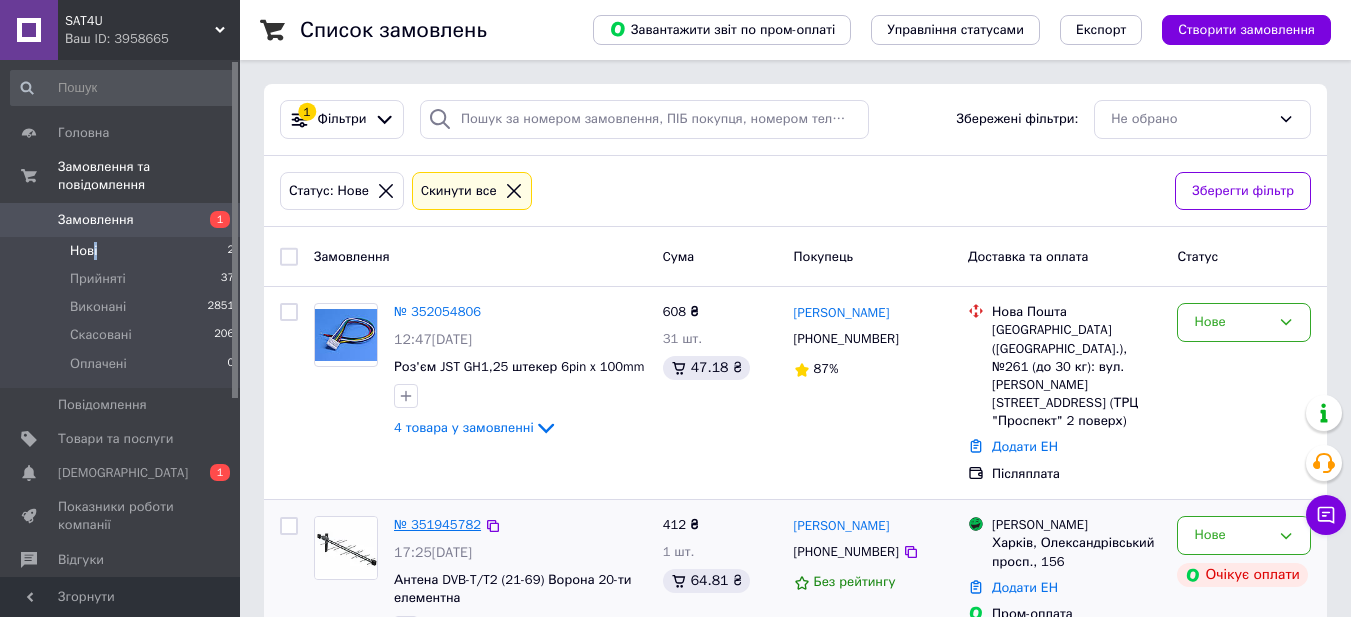 click on "№ 351945782" at bounding box center [437, 524] 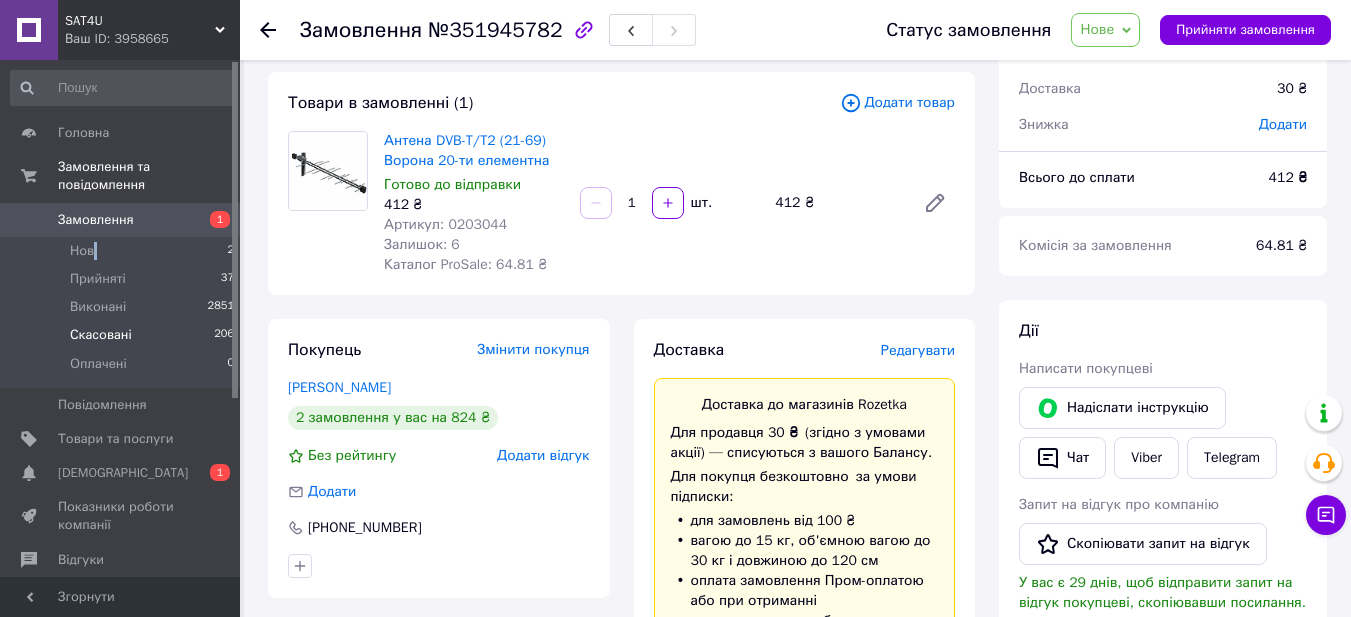 scroll, scrollTop: 0, scrollLeft: 0, axis: both 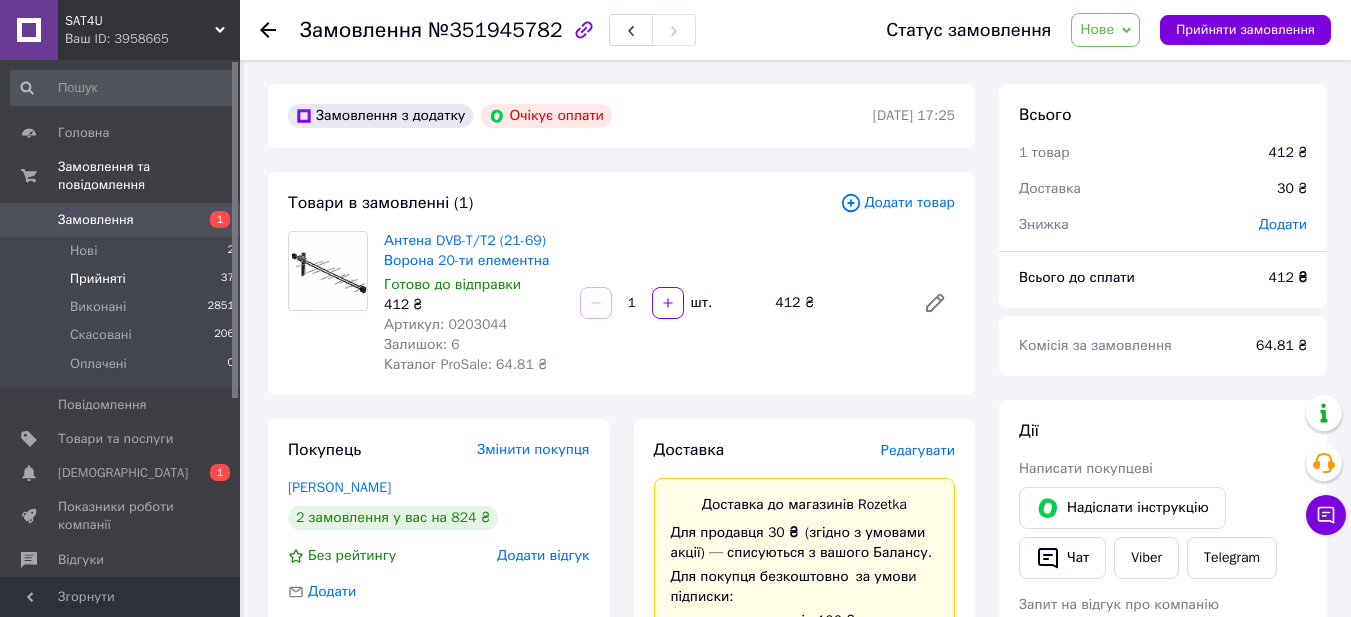 click on "Прийняті 37" at bounding box center (123, 279) 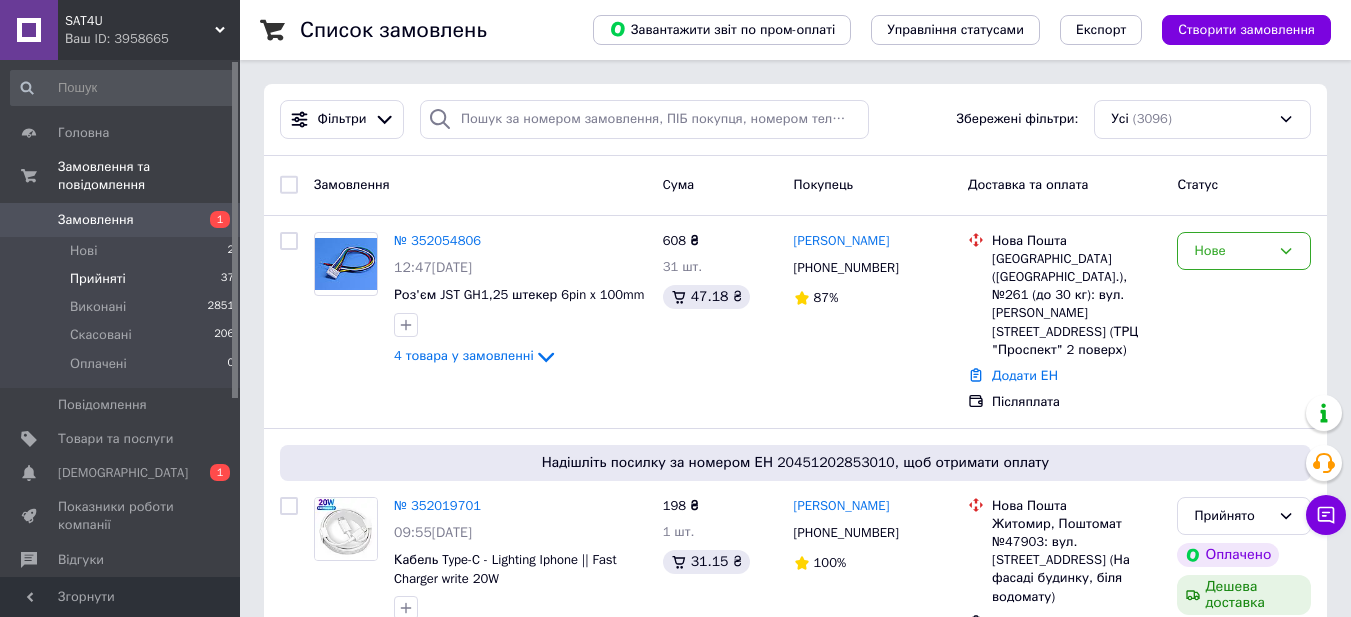click on "Прийняті" at bounding box center [98, 279] 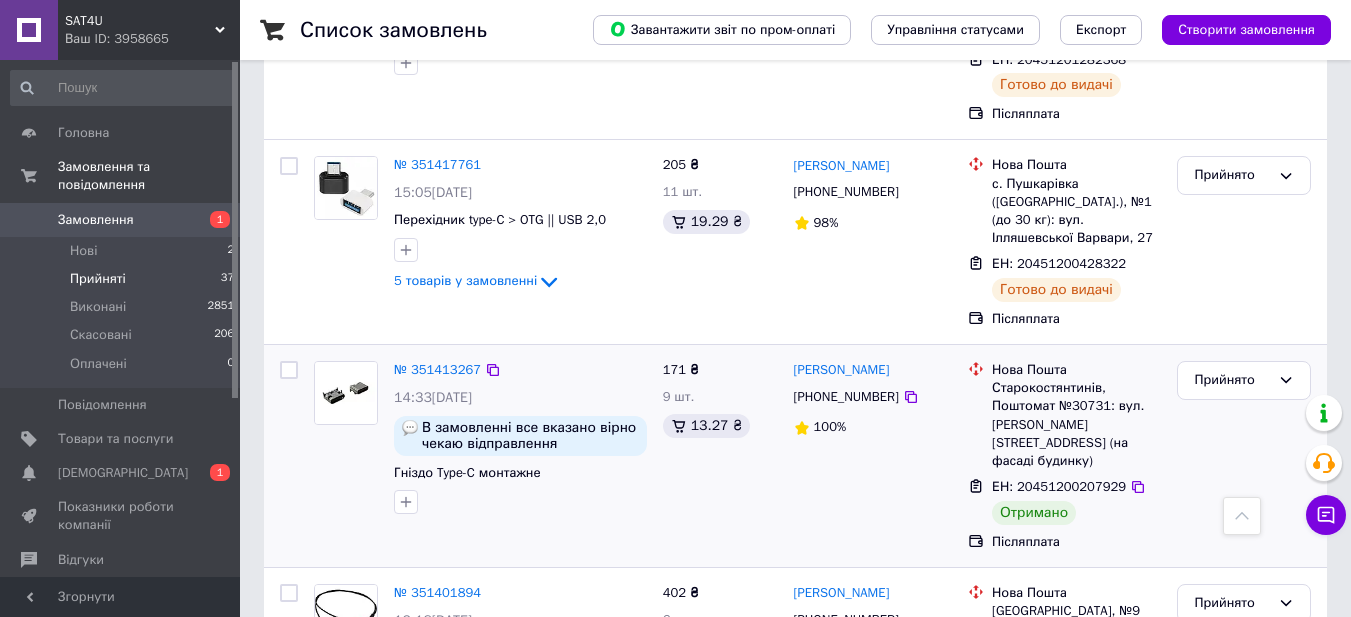 scroll, scrollTop: 6441, scrollLeft: 0, axis: vertical 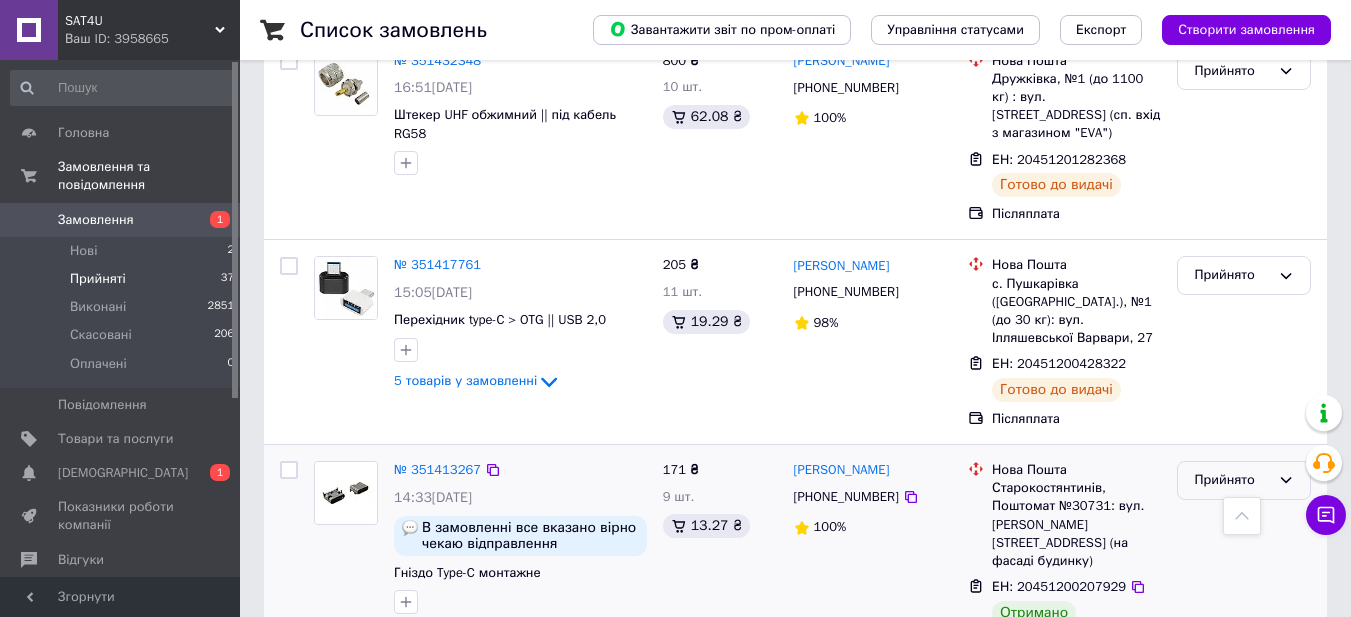 click on "Прийнято" at bounding box center [1244, 480] 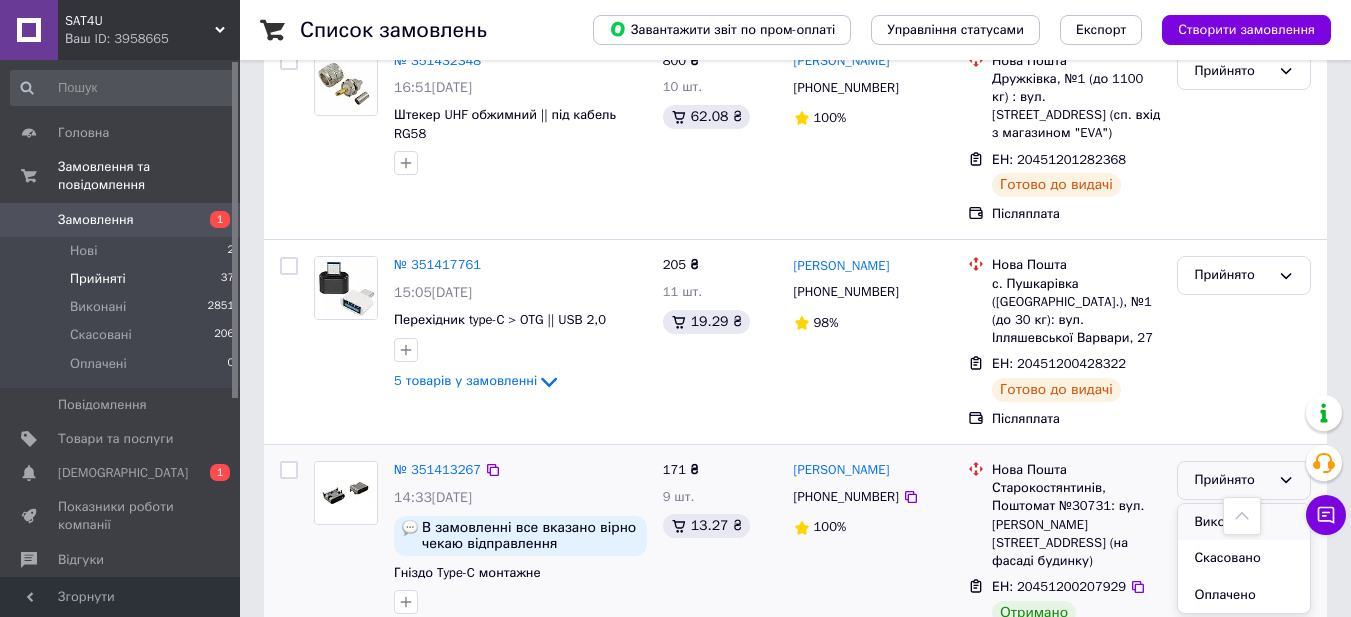 click on "Виконано" at bounding box center (1244, 522) 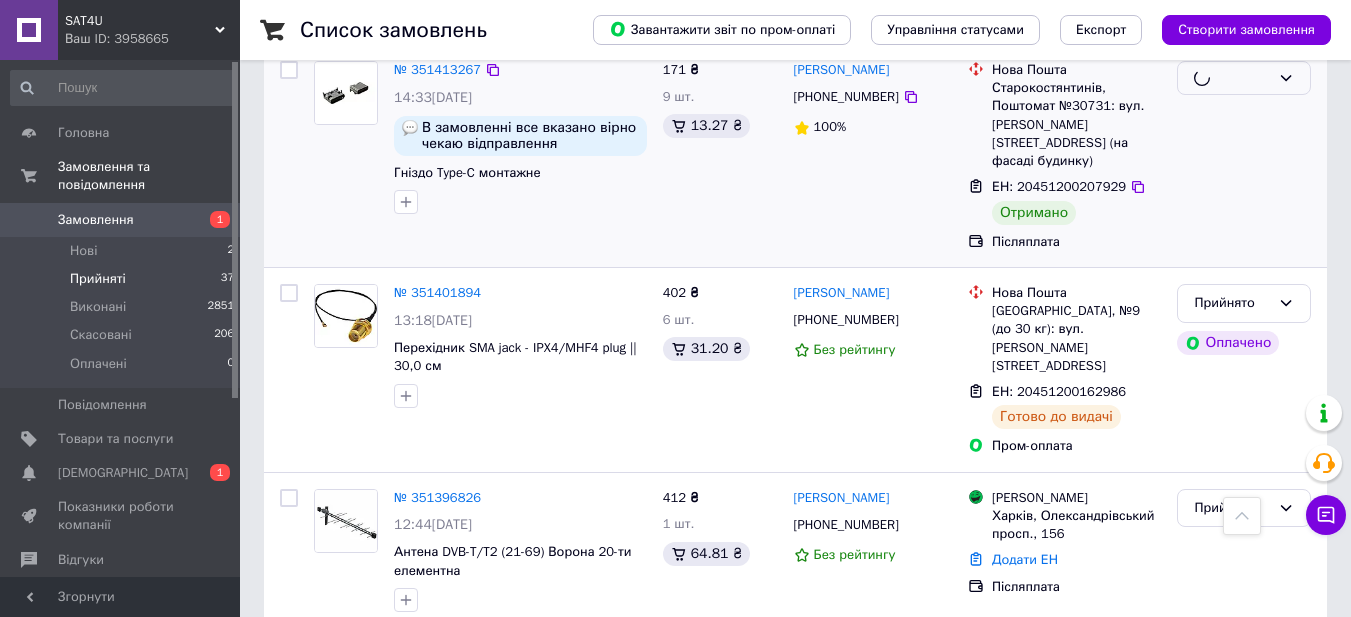 scroll, scrollTop: 7041, scrollLeft: 0, axis: vertical 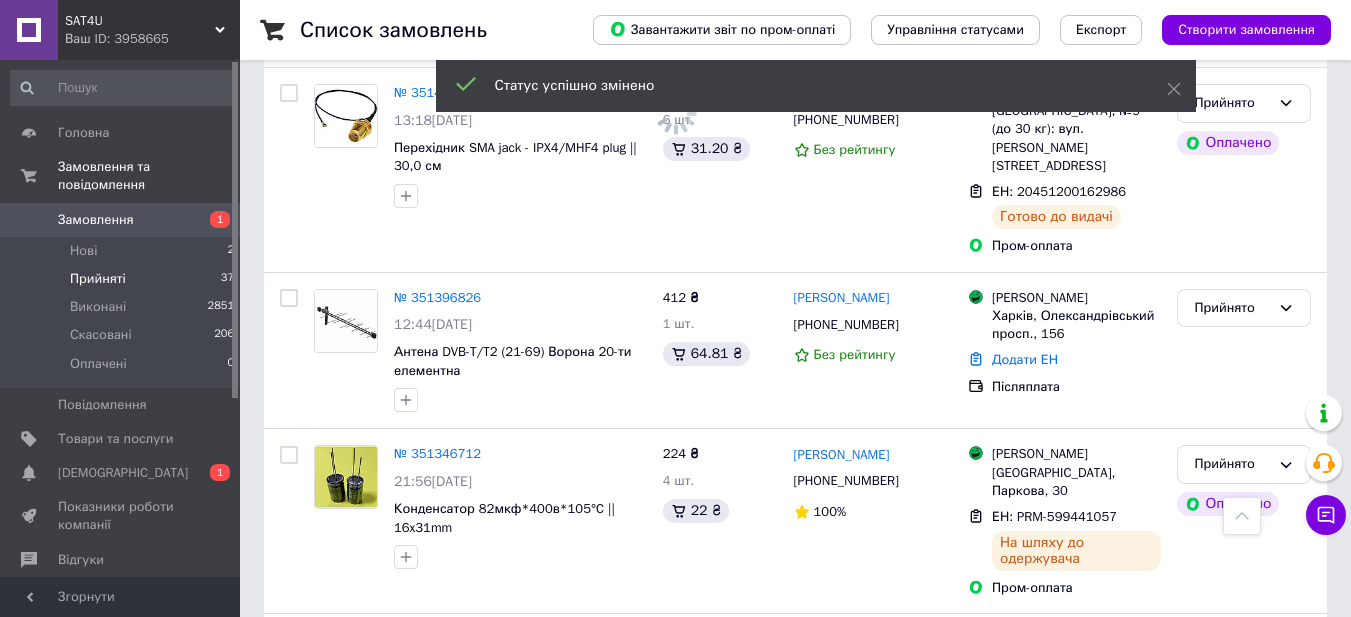 click 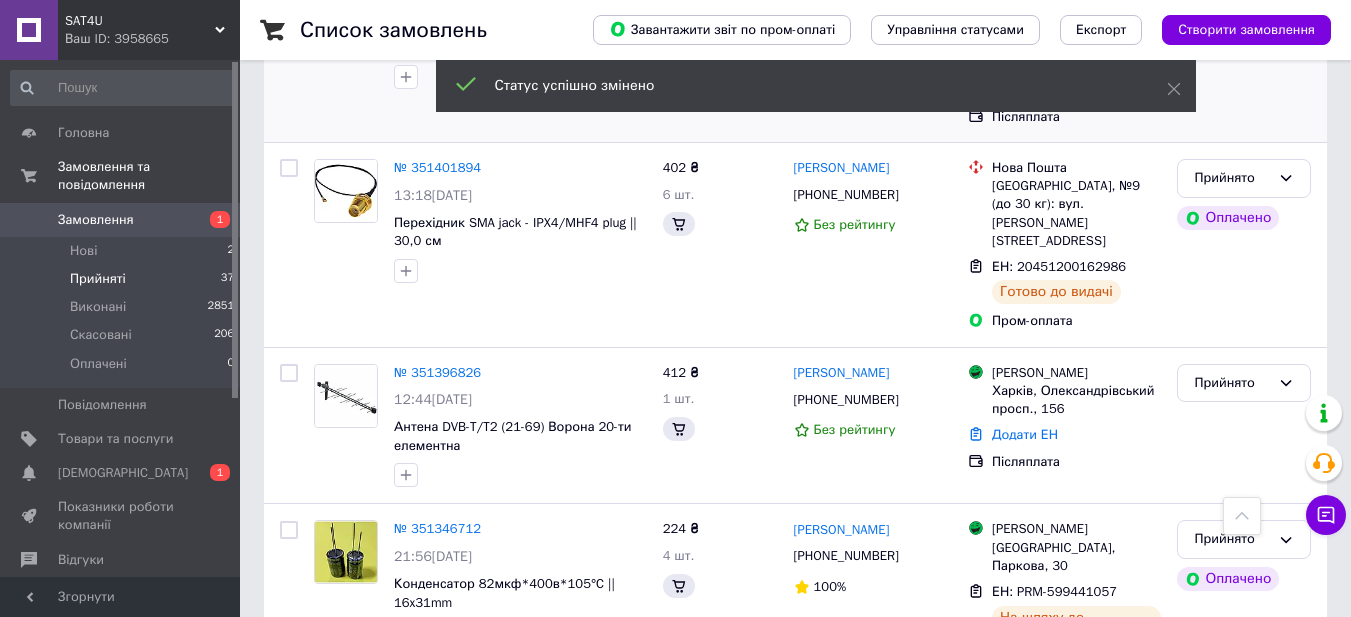 scroll, scrollTop: 7122, scrollLeft: 0, axis: vertical 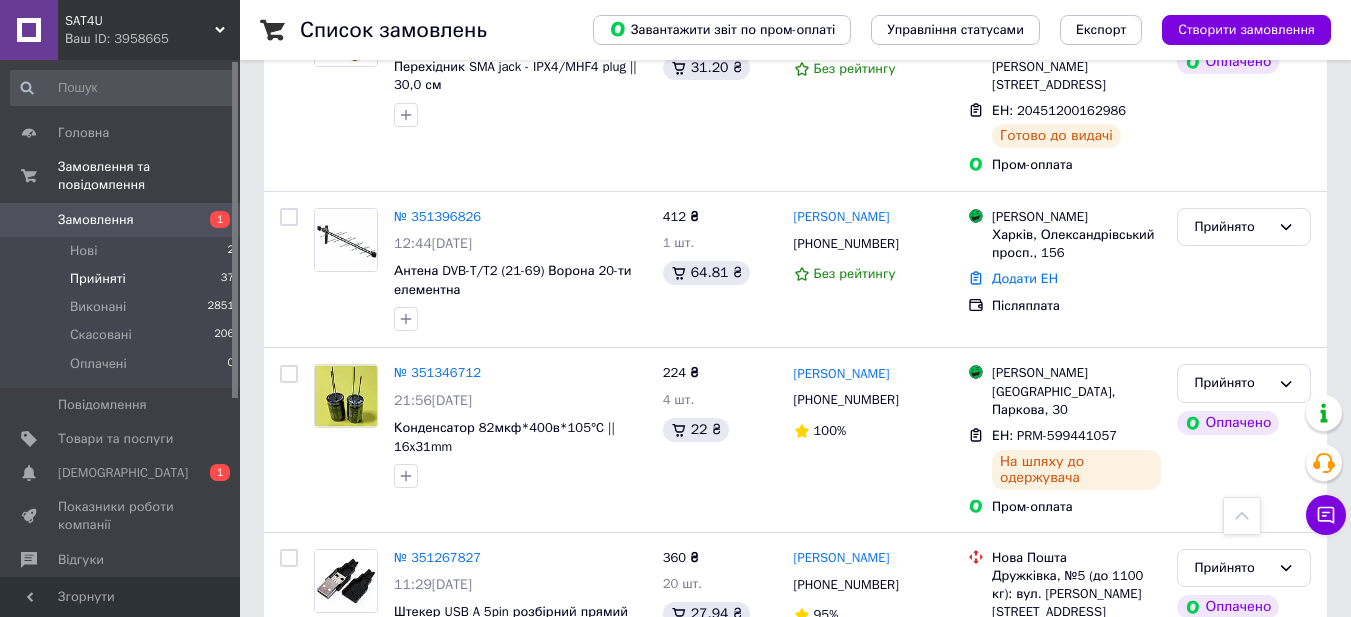 click on "по 100 позицій" at bounding box center [354, 1086] 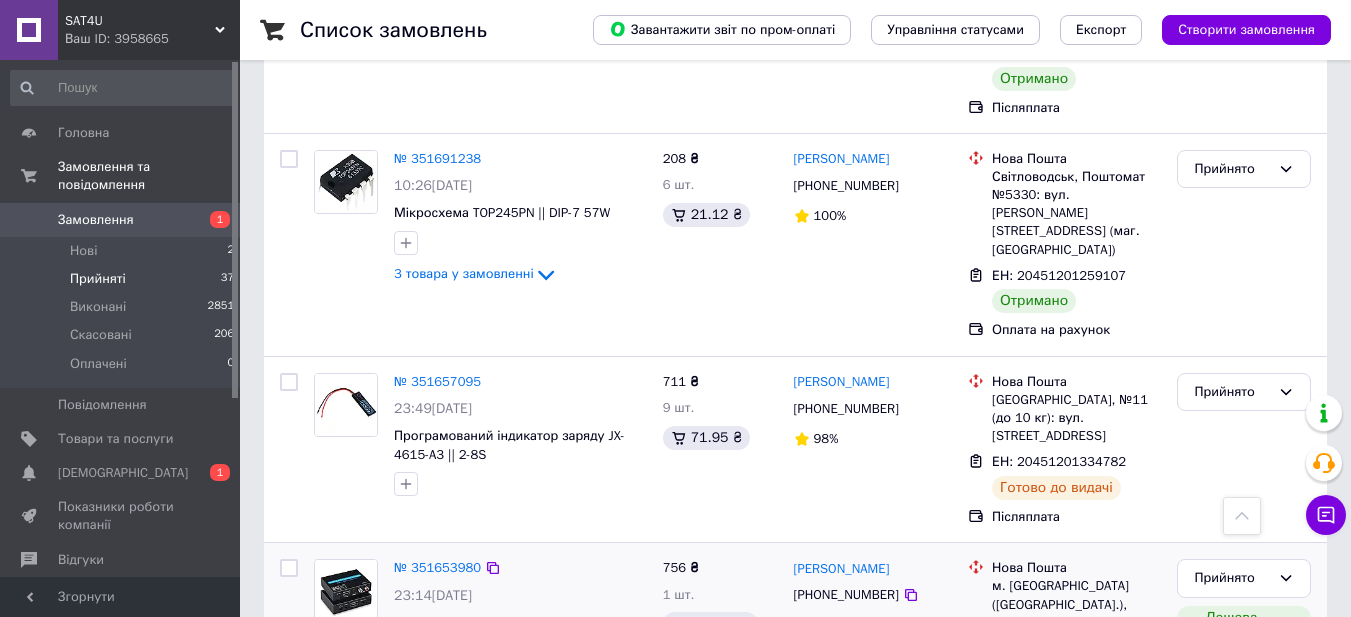 scroll, scrollTop: 3600, scrollLeft: 0, axis: vertical 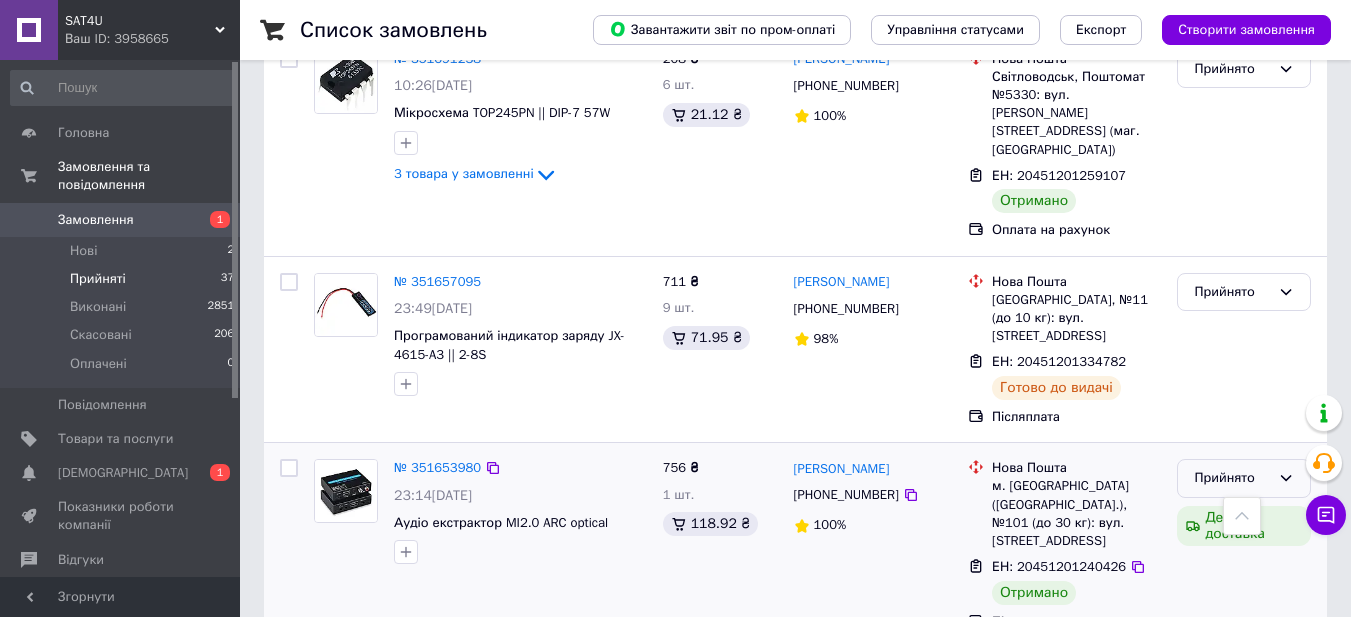 click on "Прийнято" at bounding box center [1244, 478] 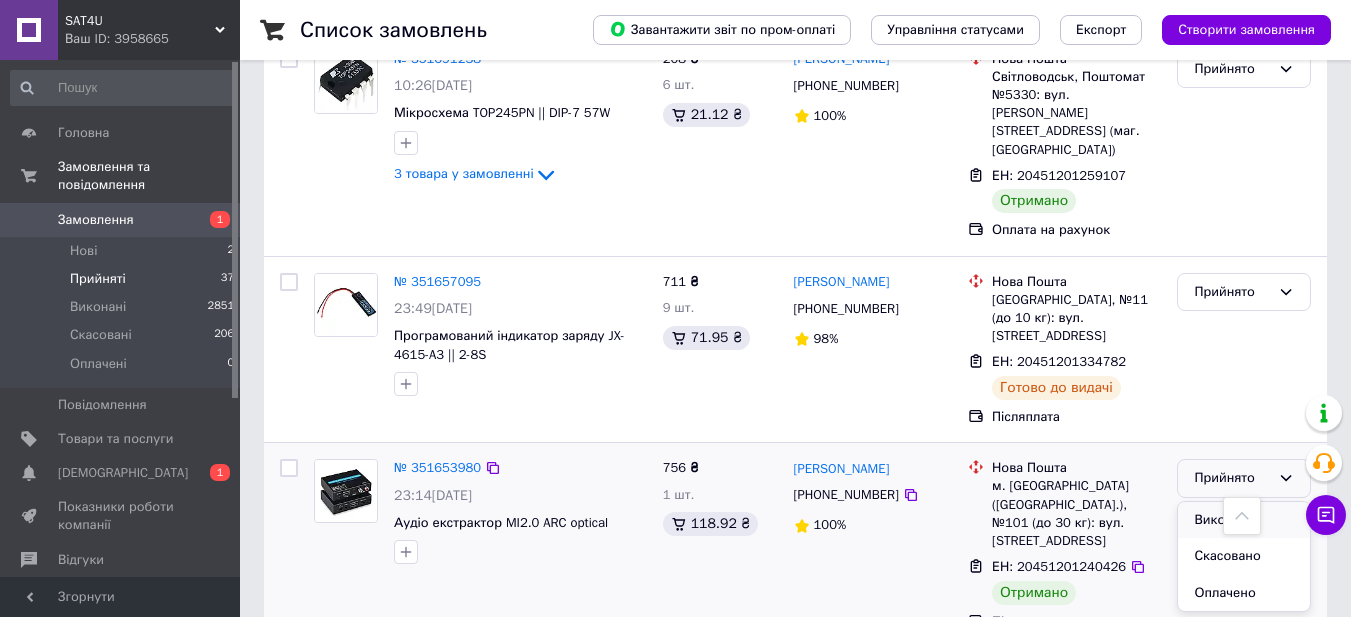 click on "Виконано" at bounding box center [1244, 520] 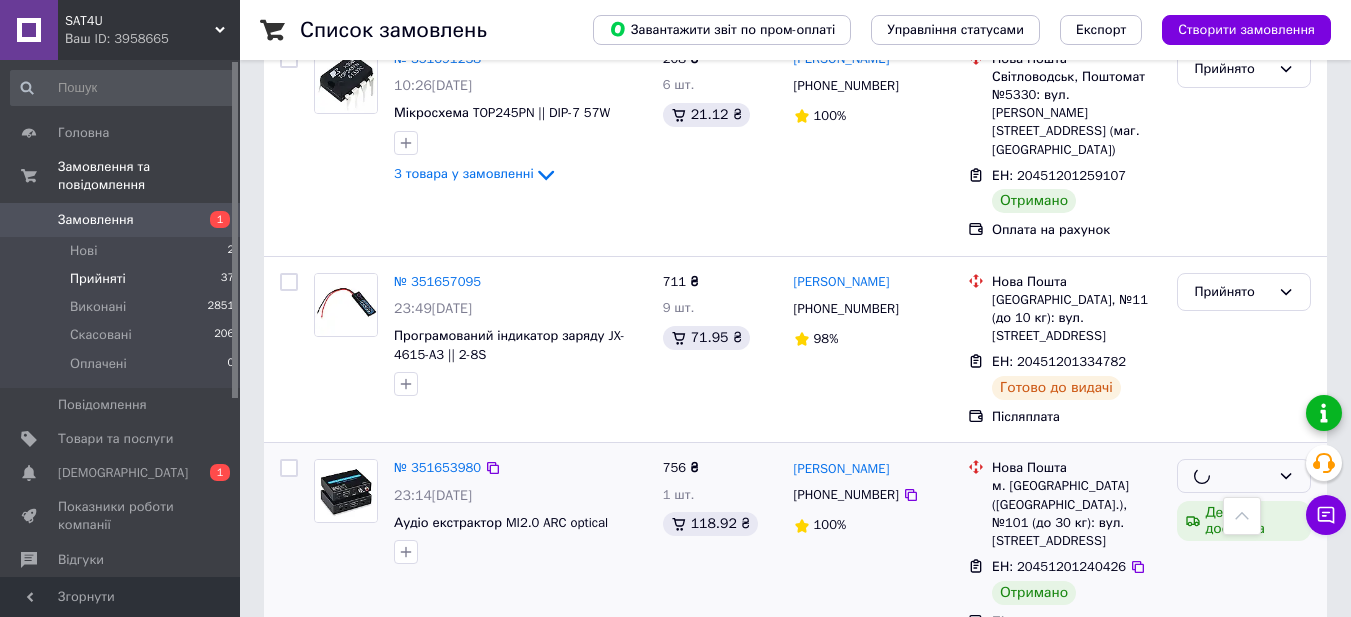 scroll, scrollTop: 3700, scrollLeft: 0, axis: vertical 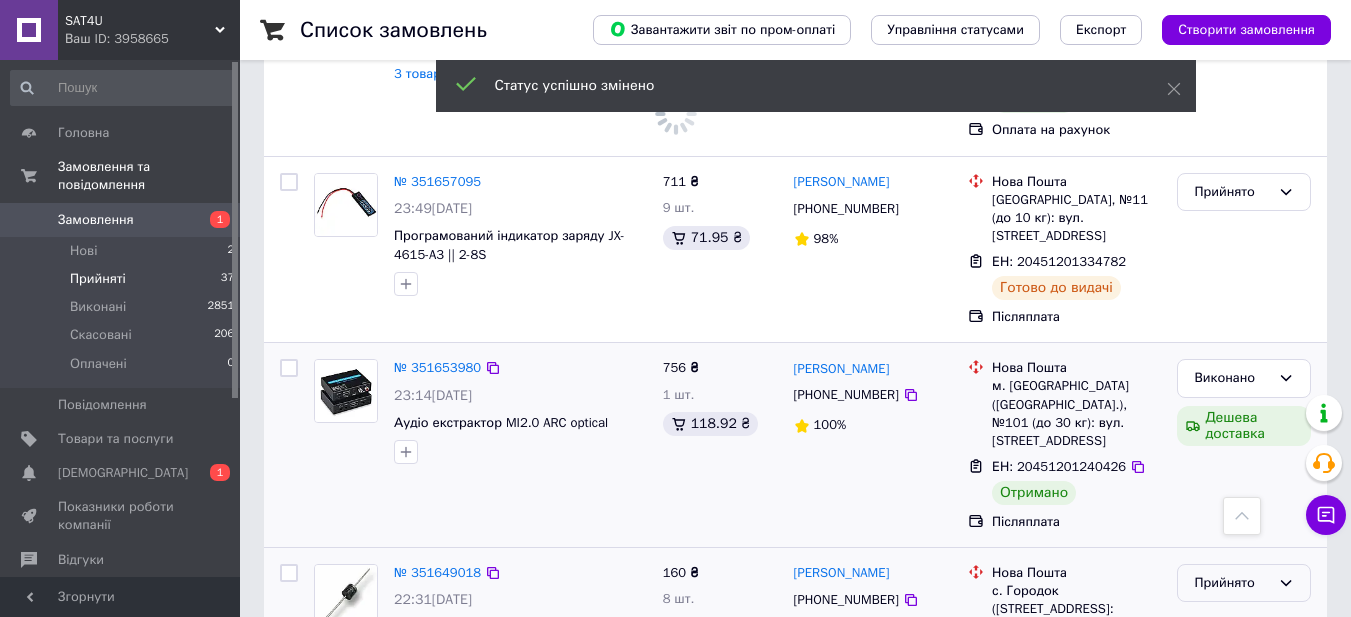 click on "Прийнято" at bounding box center (1232, 583) 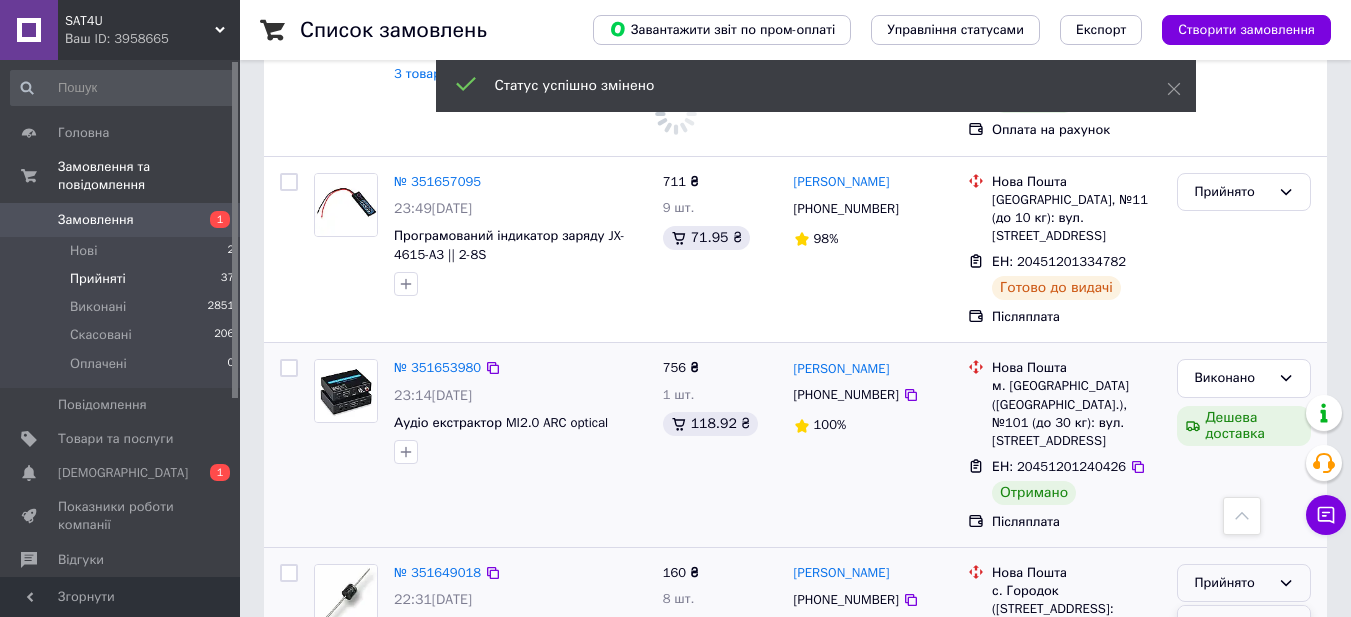 click on "Виконано" at bounding box center [1244, 624] 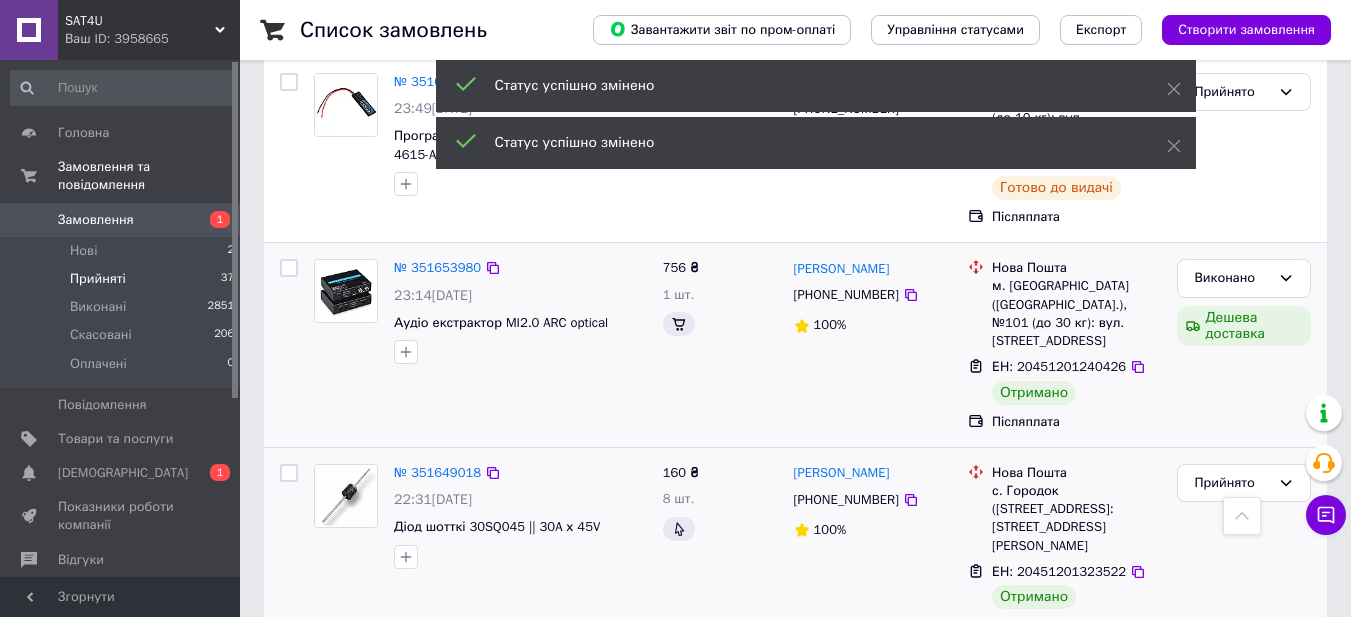 scroll, scrollTop: 3900, scrollLeft: 0, axis: vertical 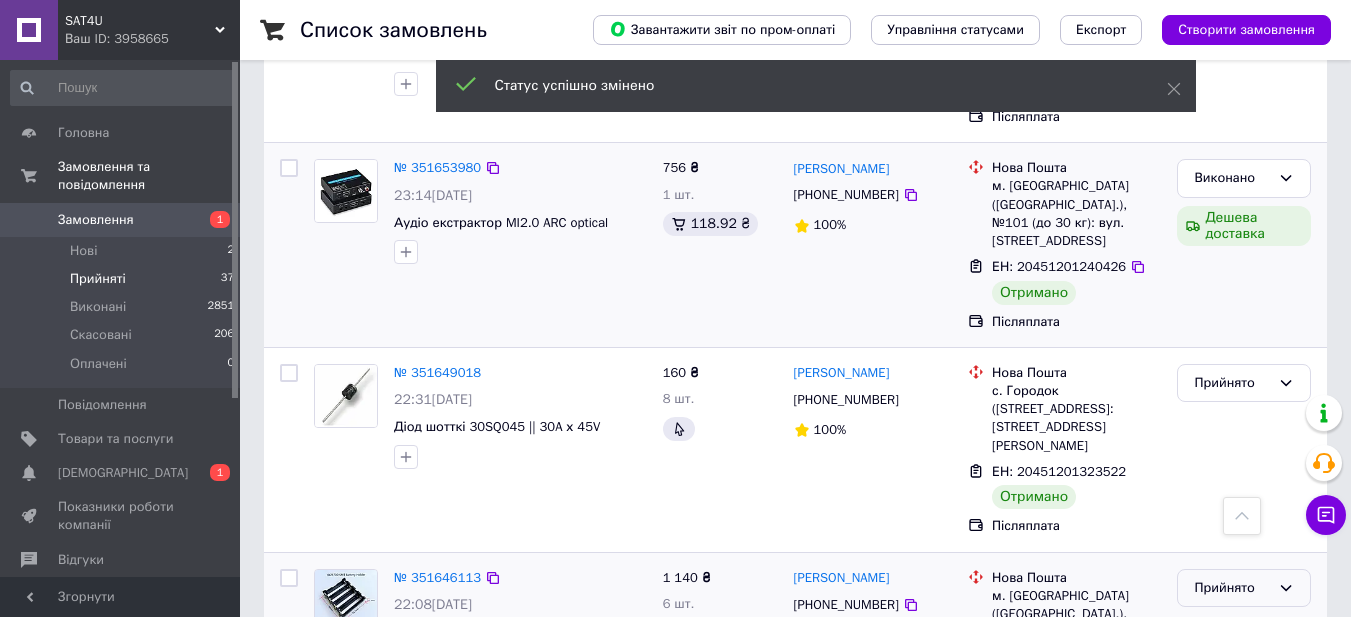 click on "Прийнято" at bounding box center (1232, 588) 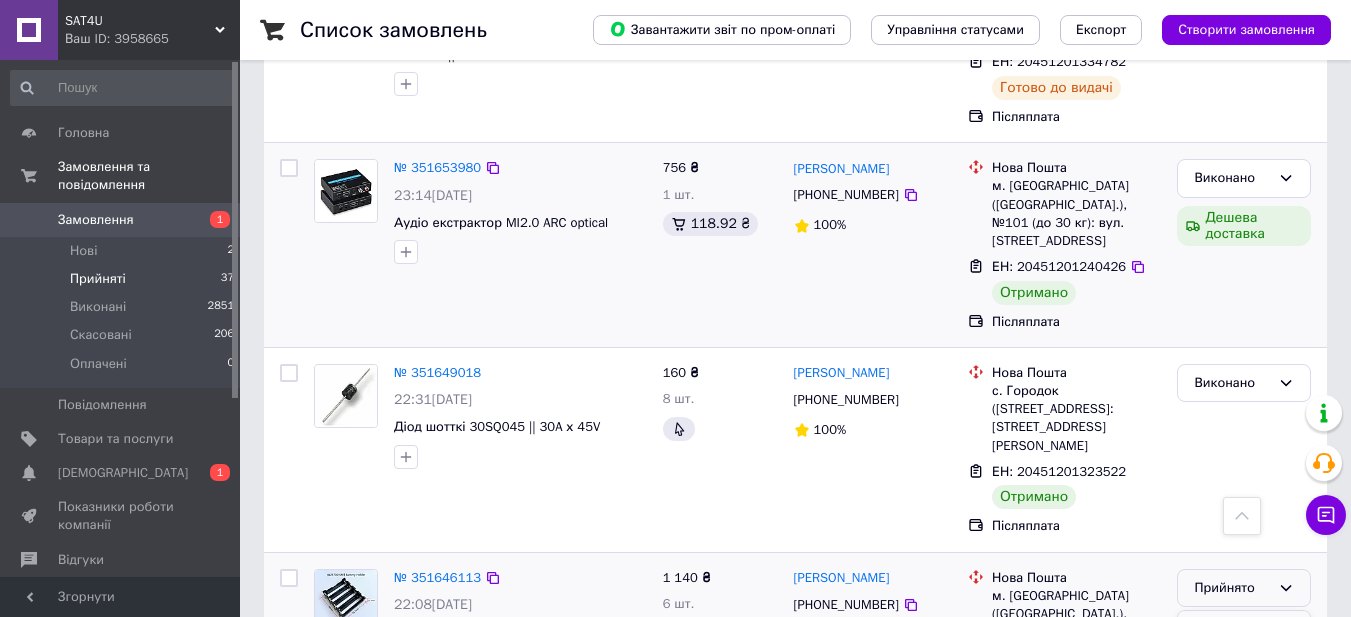 click on "Виконано" at bounding box center [1244, 629] 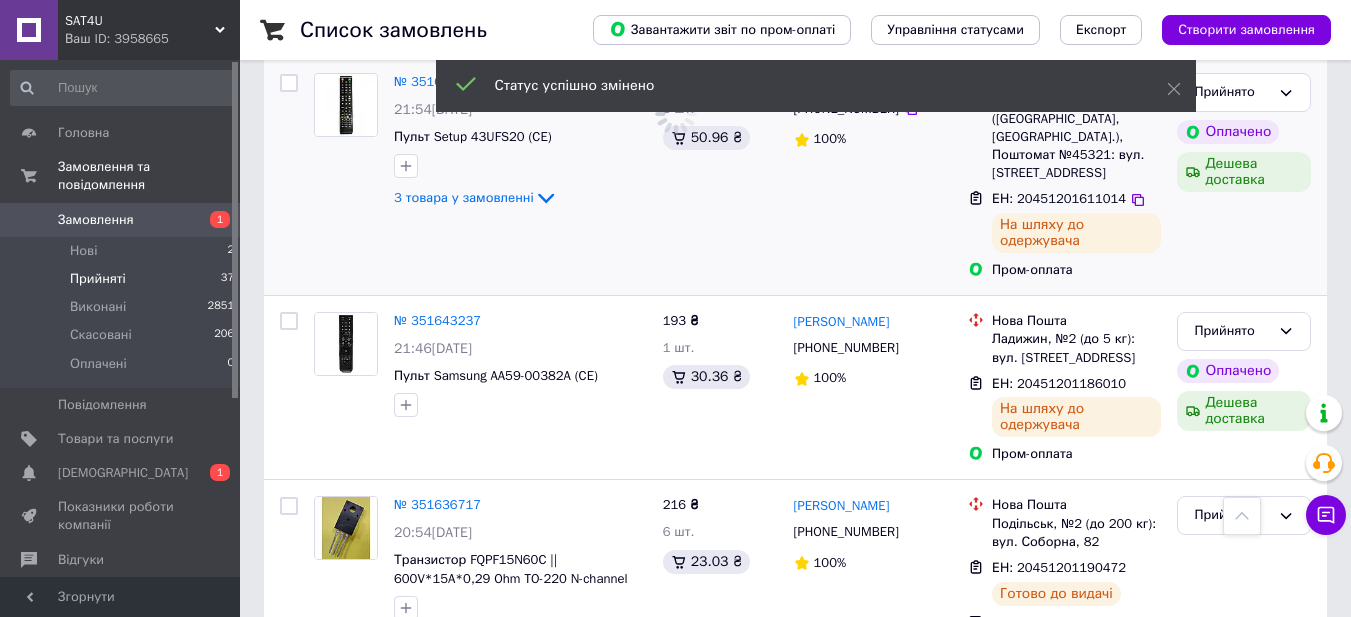 scroll, scrollTop: 4700, scrollLeft: 0, axis: vertical 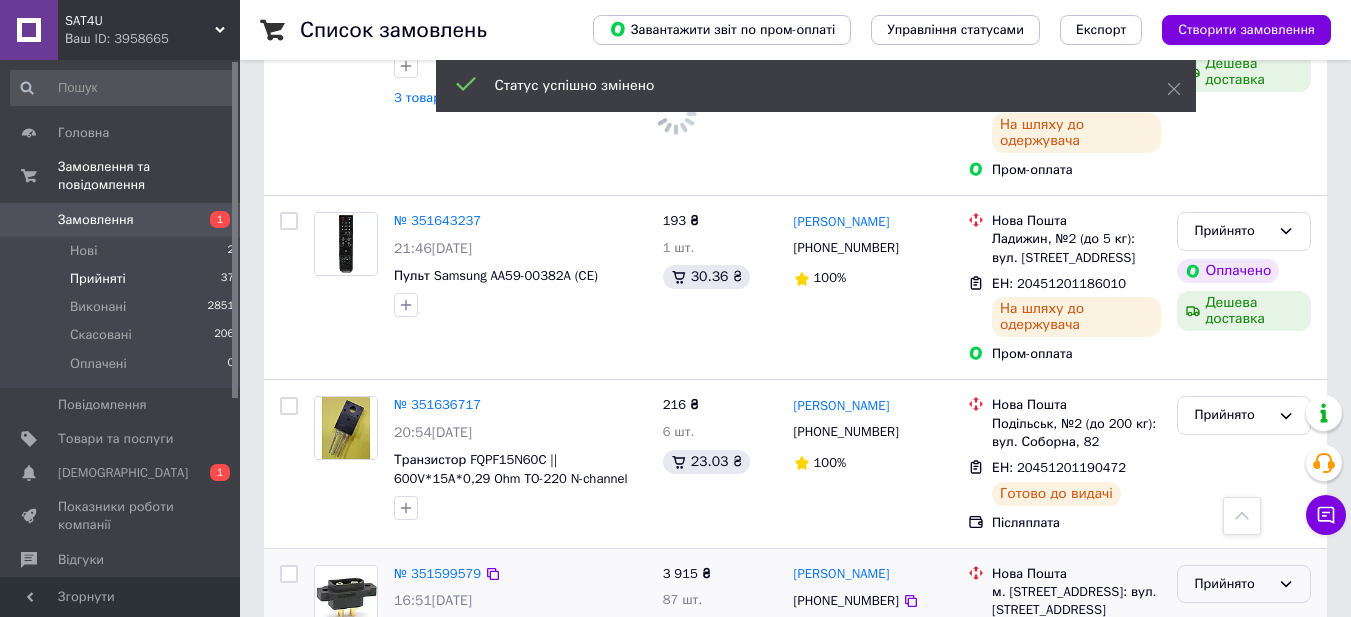 click 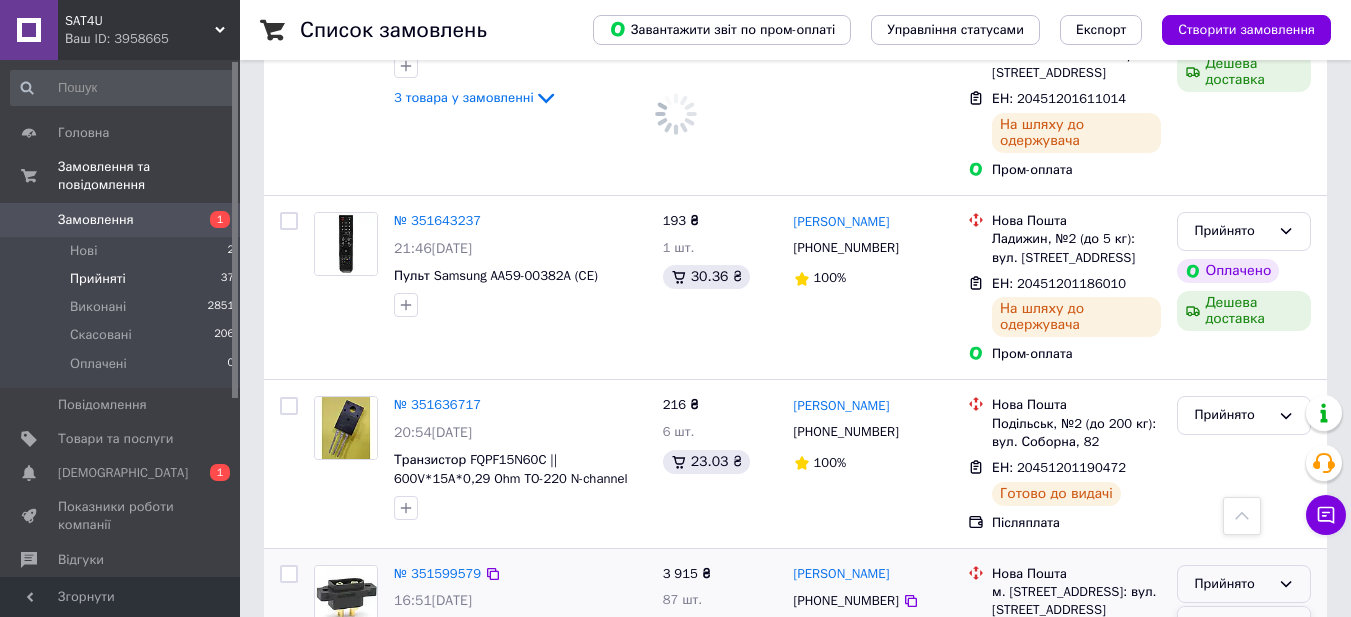 click on "Виконано" at bounding box center (1244, 625) 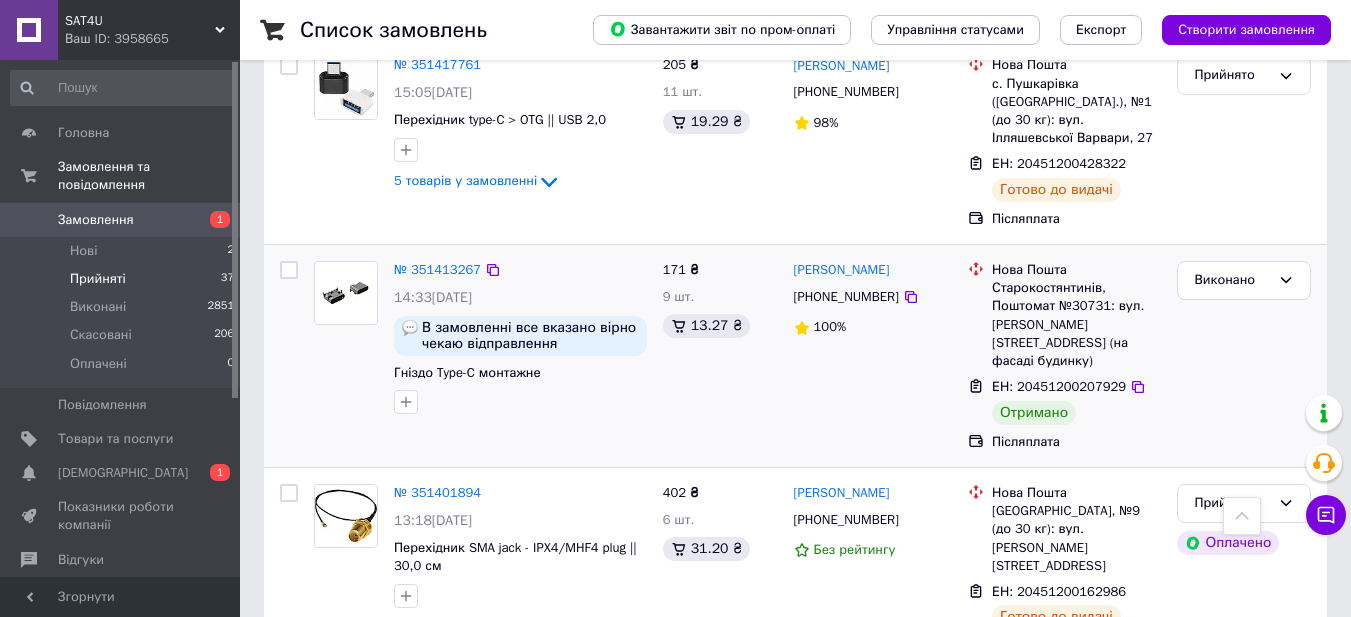 scroll, scrollTop: 6541, scrollLeft: 0, axis: vertical 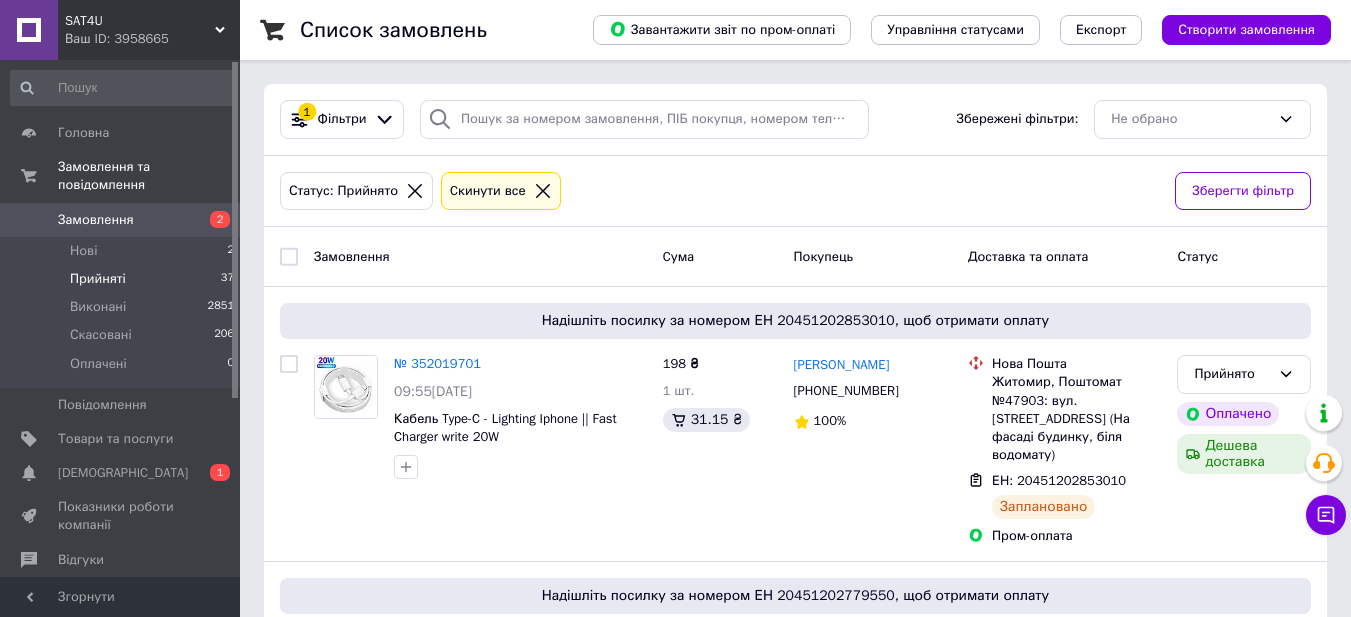 click on "Прийняті 37" at bounding box center (123, 279) 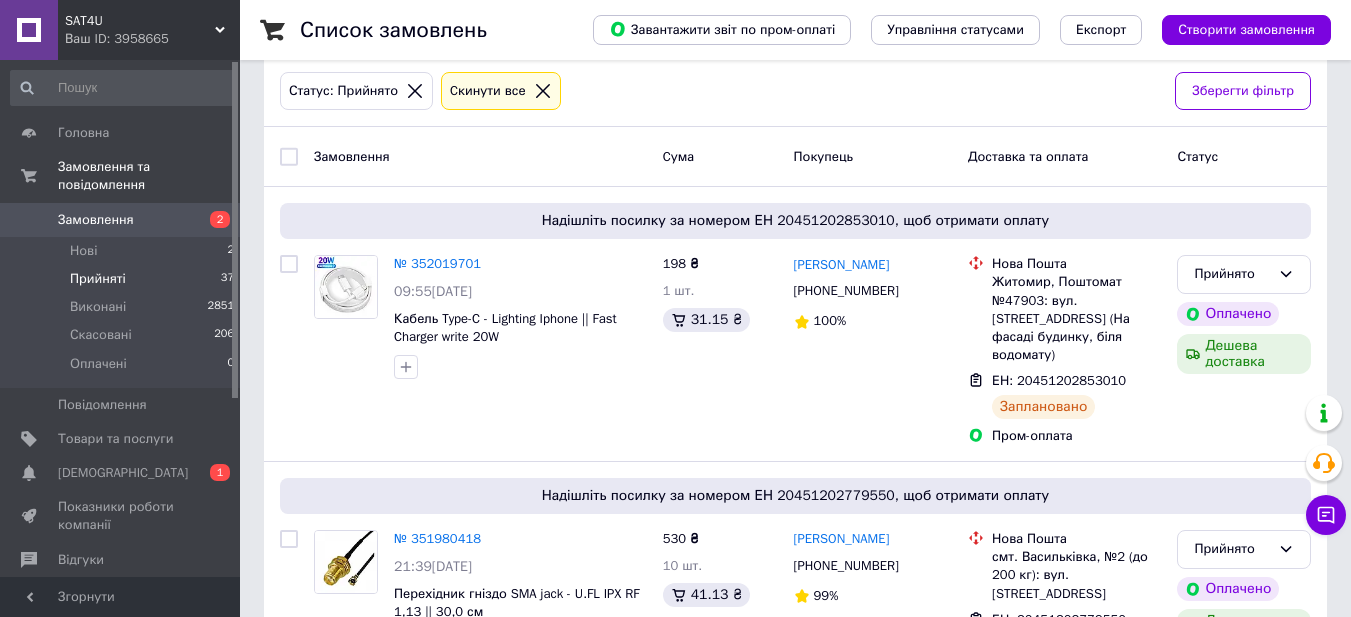scroll, scrollTop: 0, scrollLeft: 0, axis: both 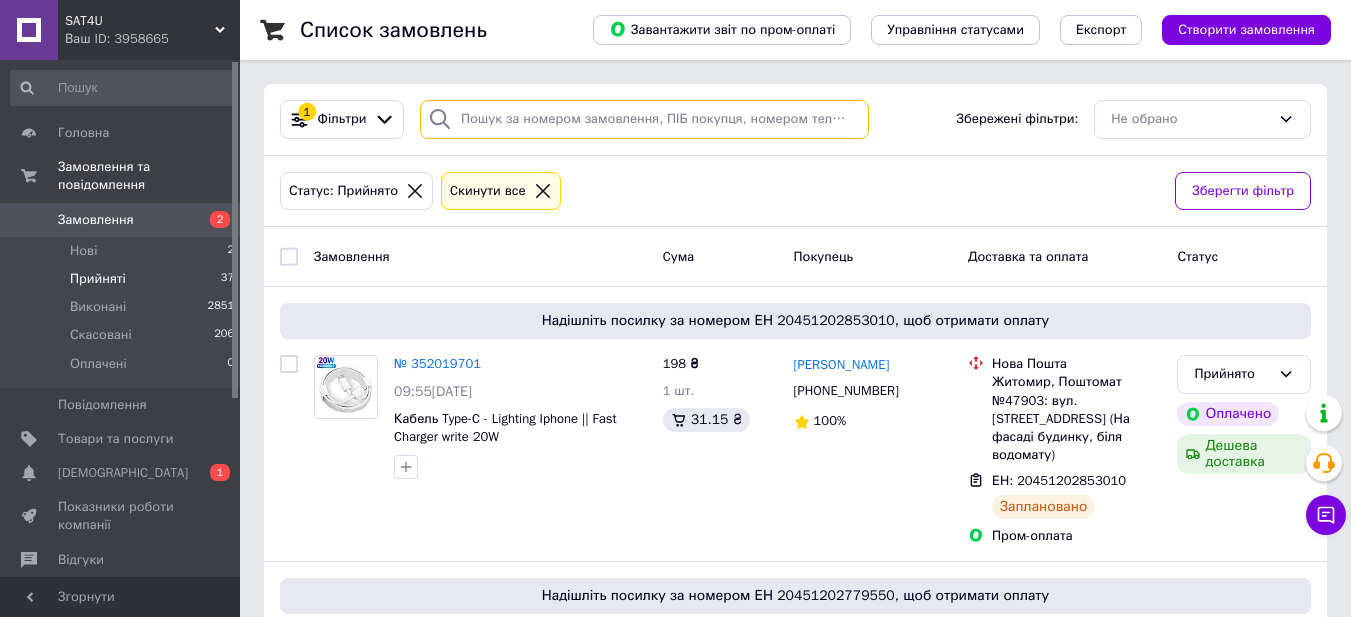 click at bounding box center (644, 119) 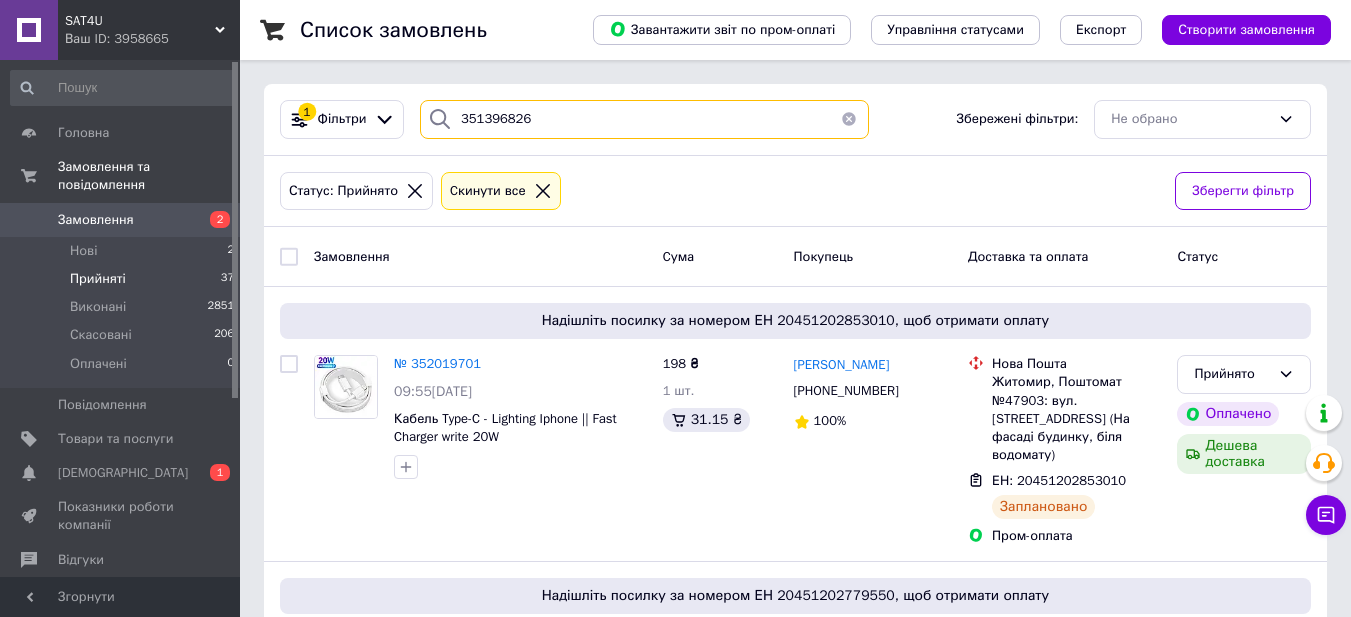 type on "351396826" 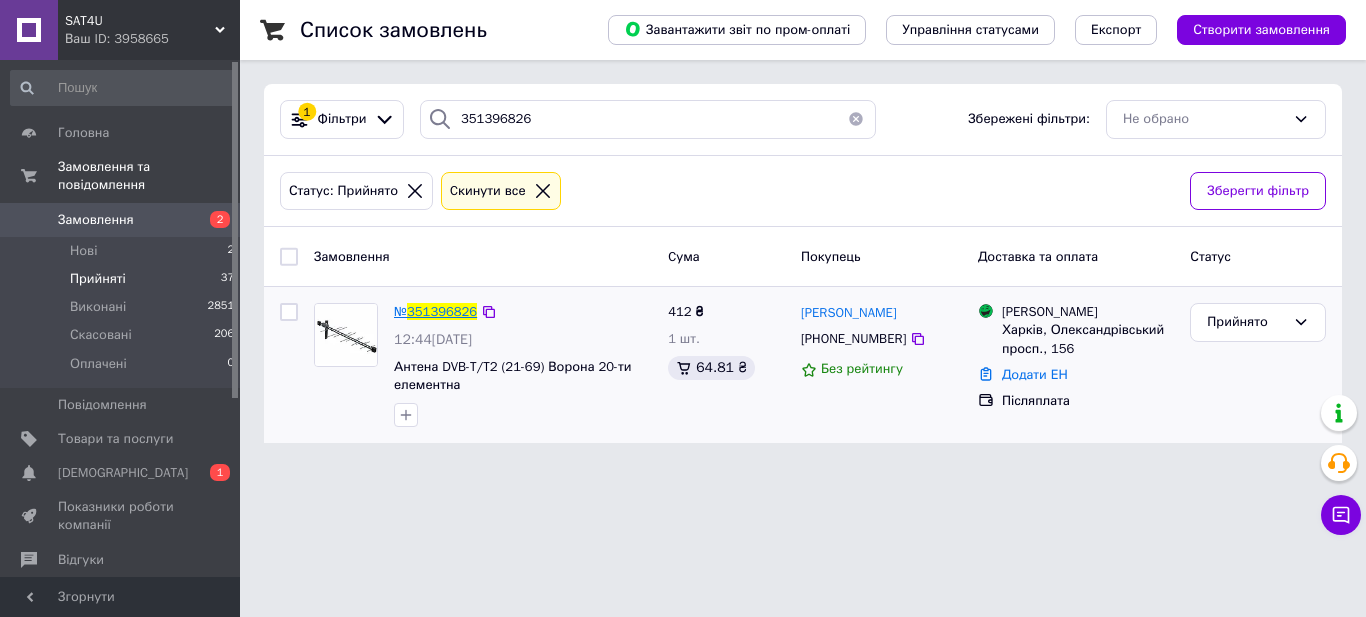 click on "351396826" at bounding box center (442, 311) 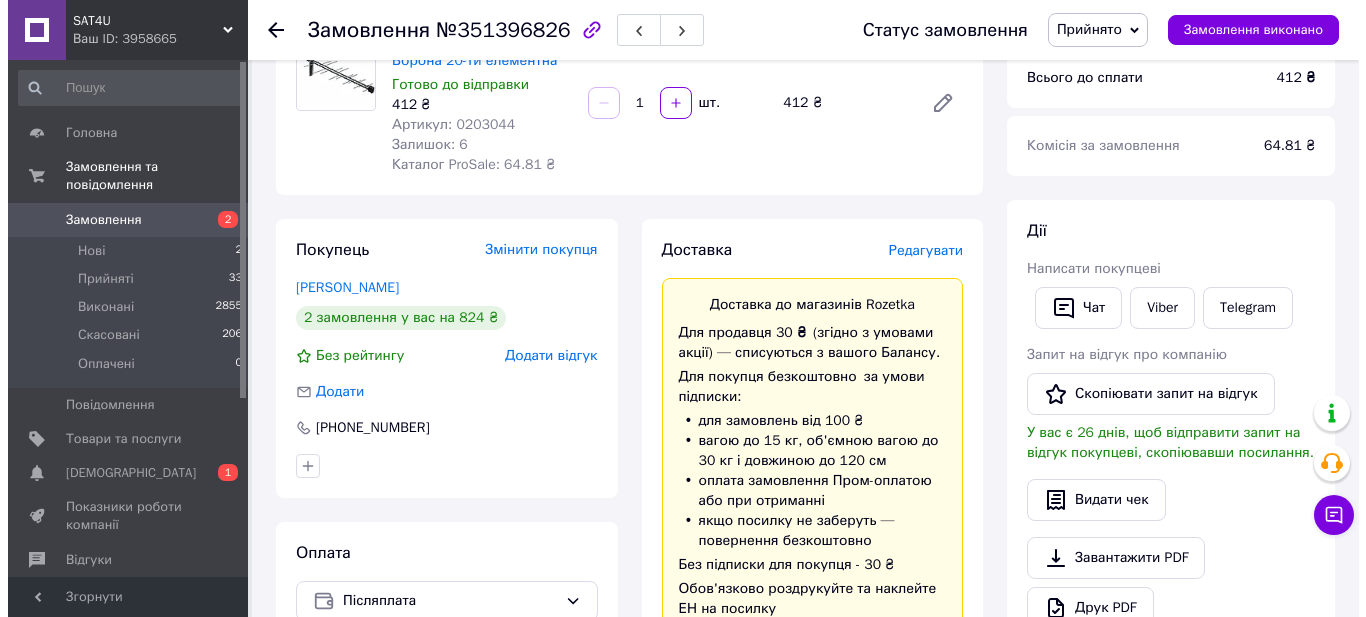 scroll, scrollTop: 100, scrollLeft: 0, axis: vertical 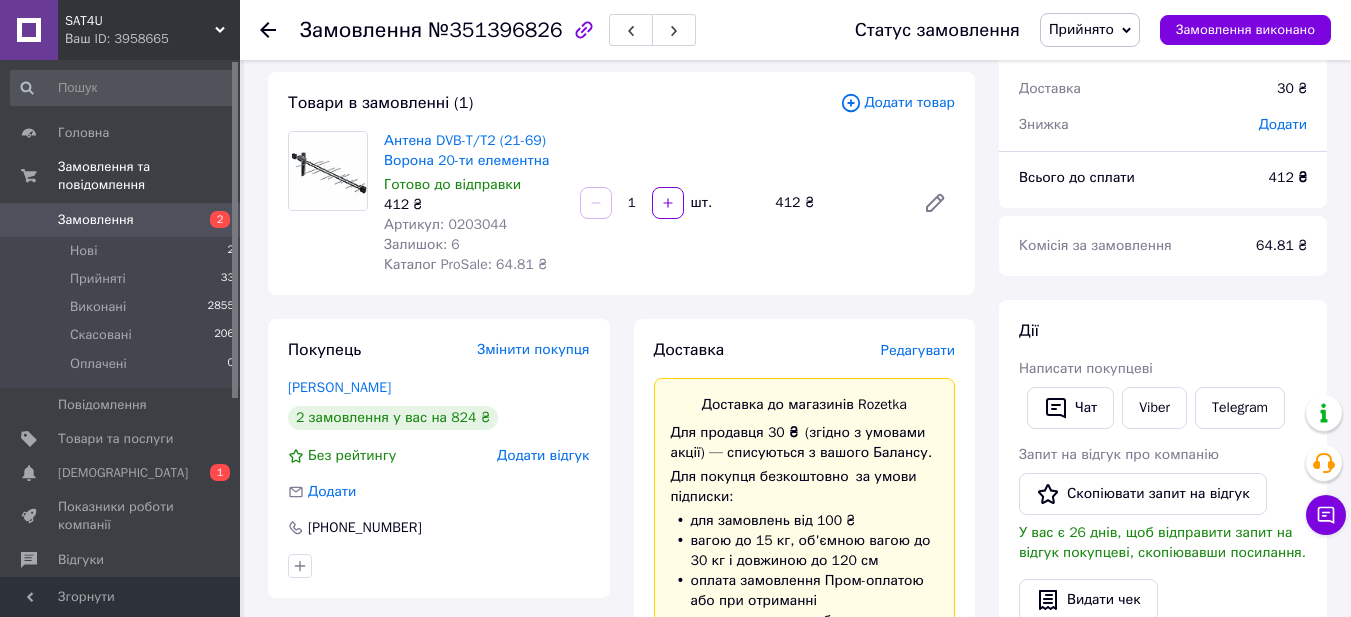 click on "Редагувати" at bounding box center (918, 350) 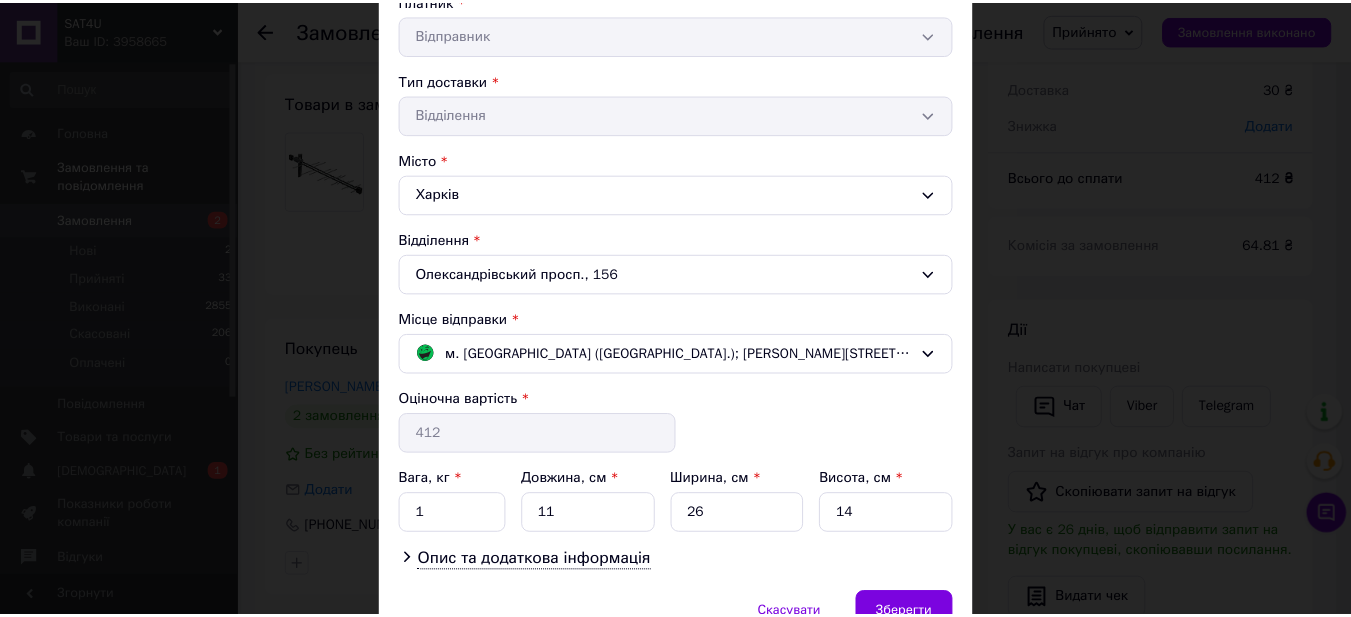 scroll, scrollTop: 507, scrollLeft: 0, axis: vertical 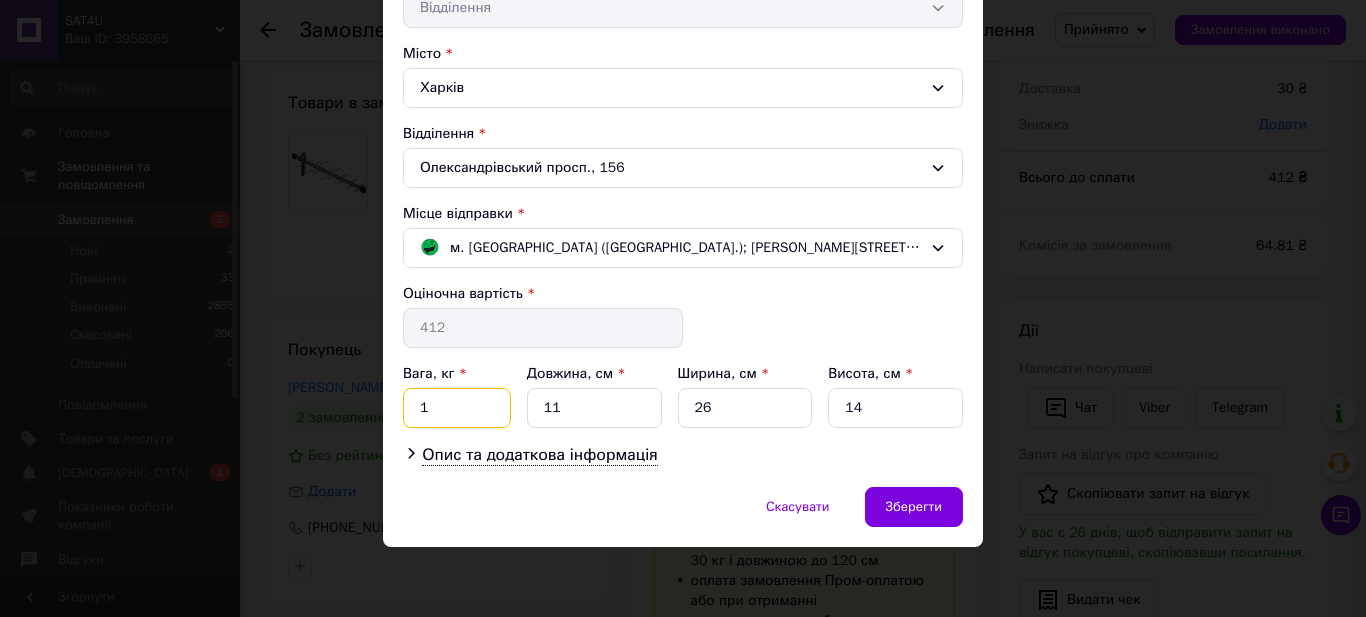 click on "1" at bounding box center (457, 408) 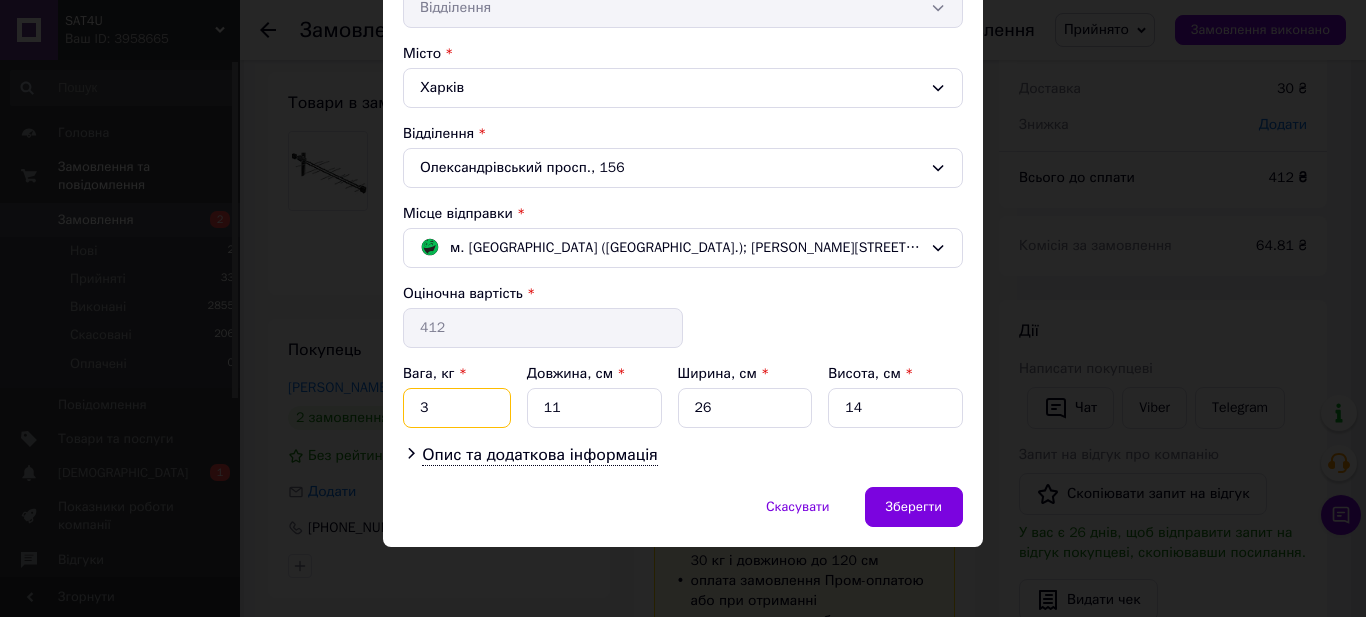 type on "3" 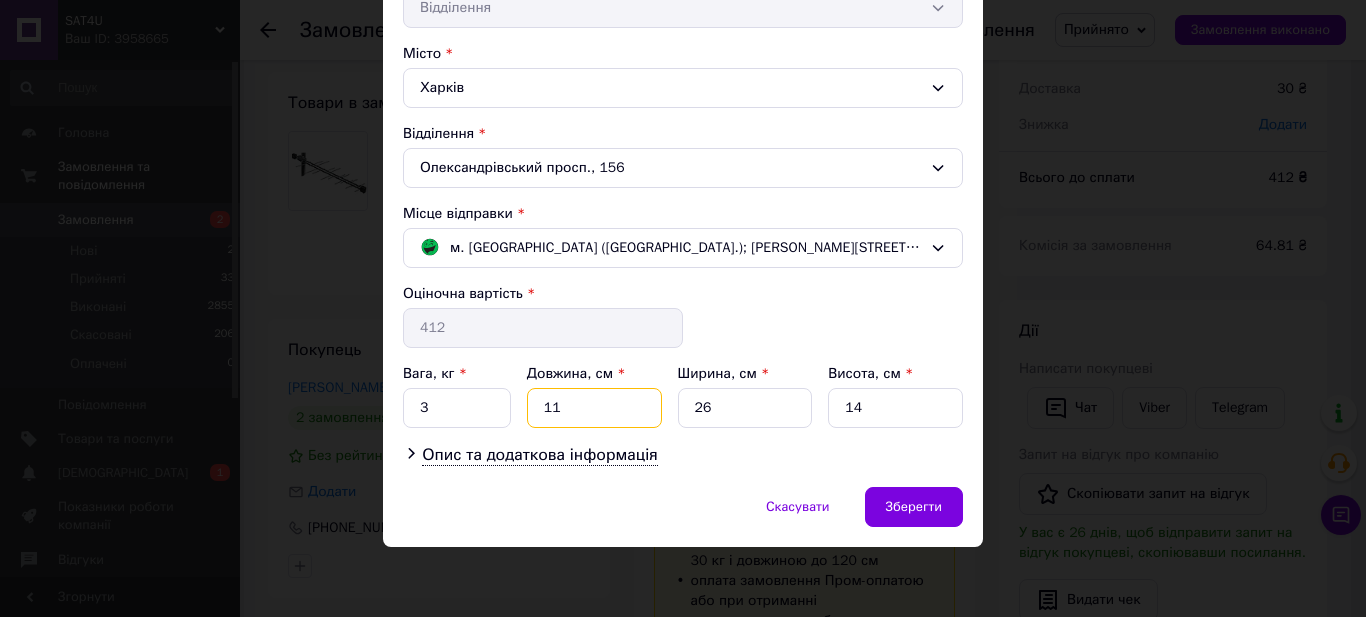 click on "11" at bounding box center [594, 408] 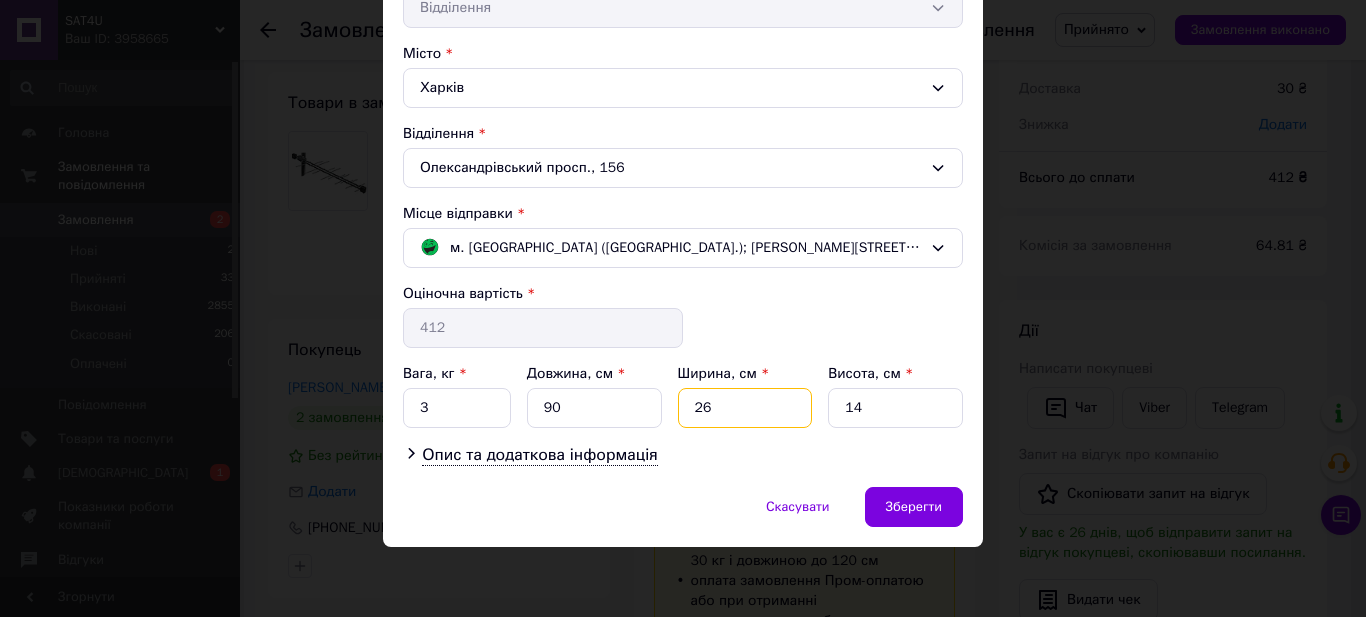 click on "26" at bounding box center (745, 408) 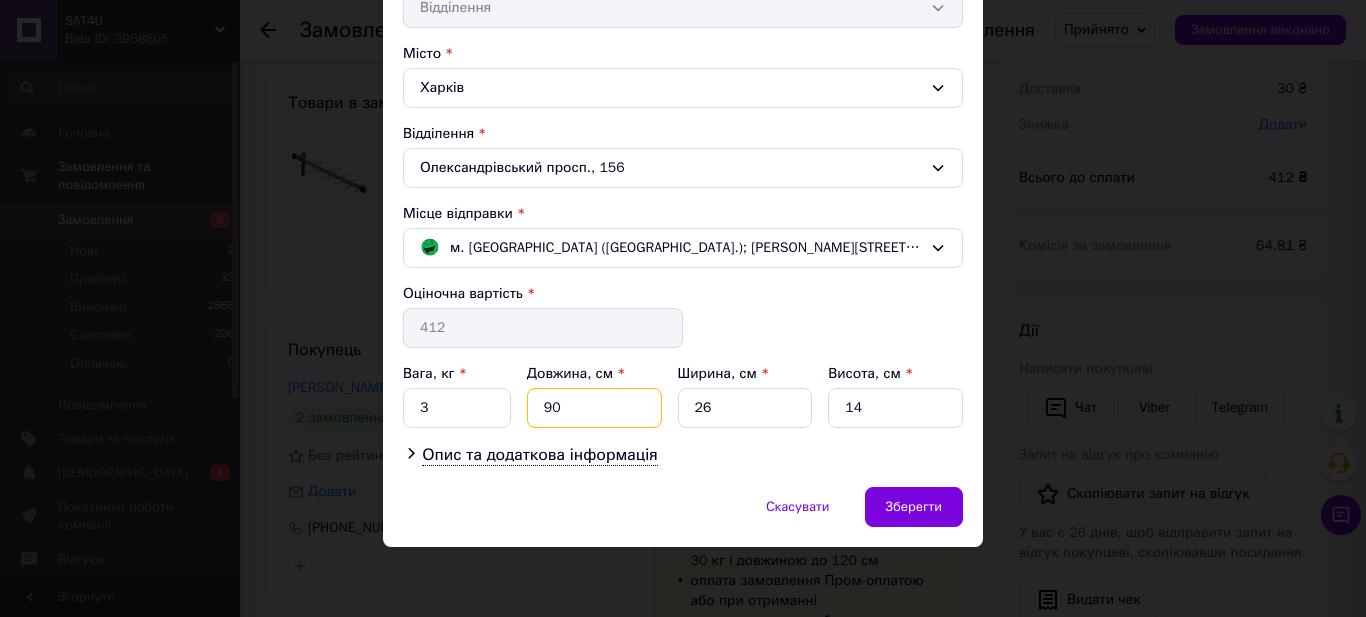 click on "90" at bounding box center (594, 408) 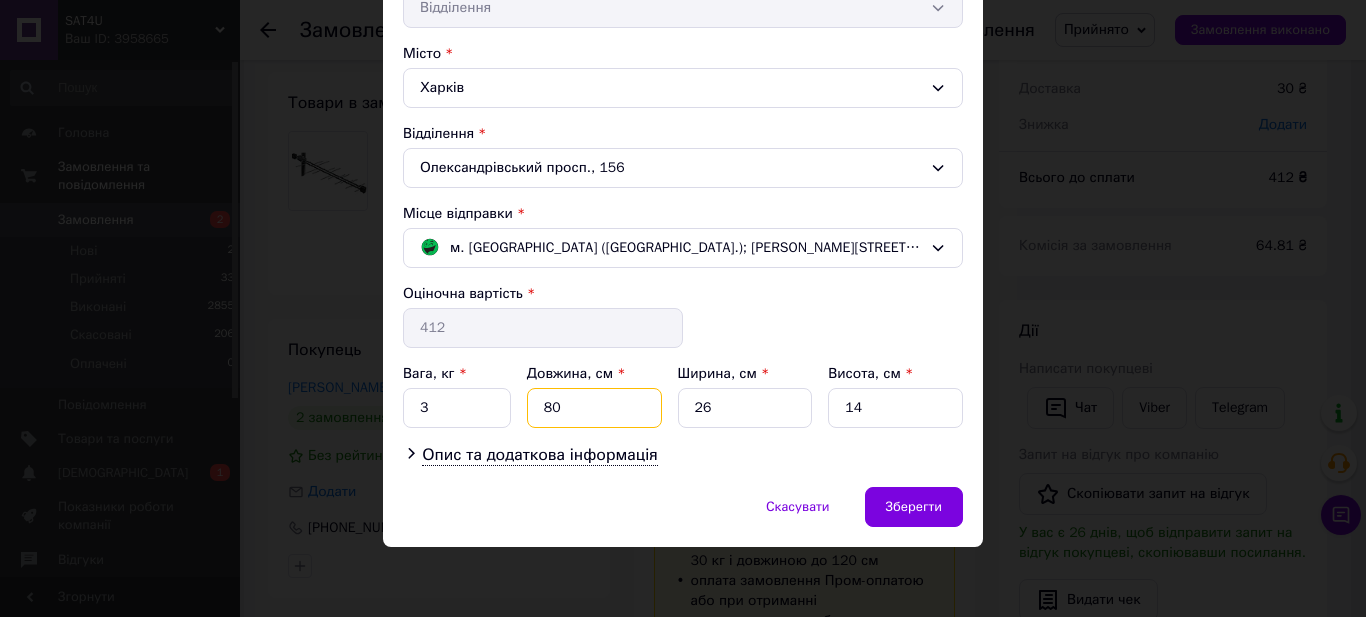 type on "80" 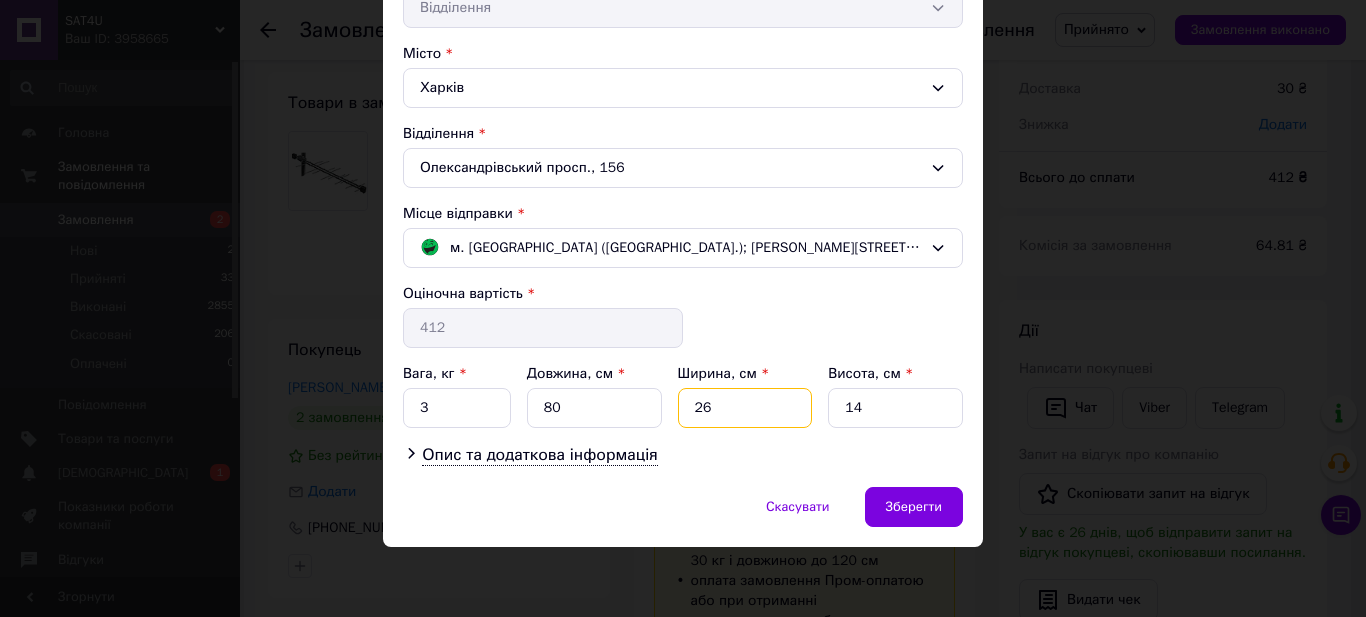 click on "26" at bounding box center (745, 408) 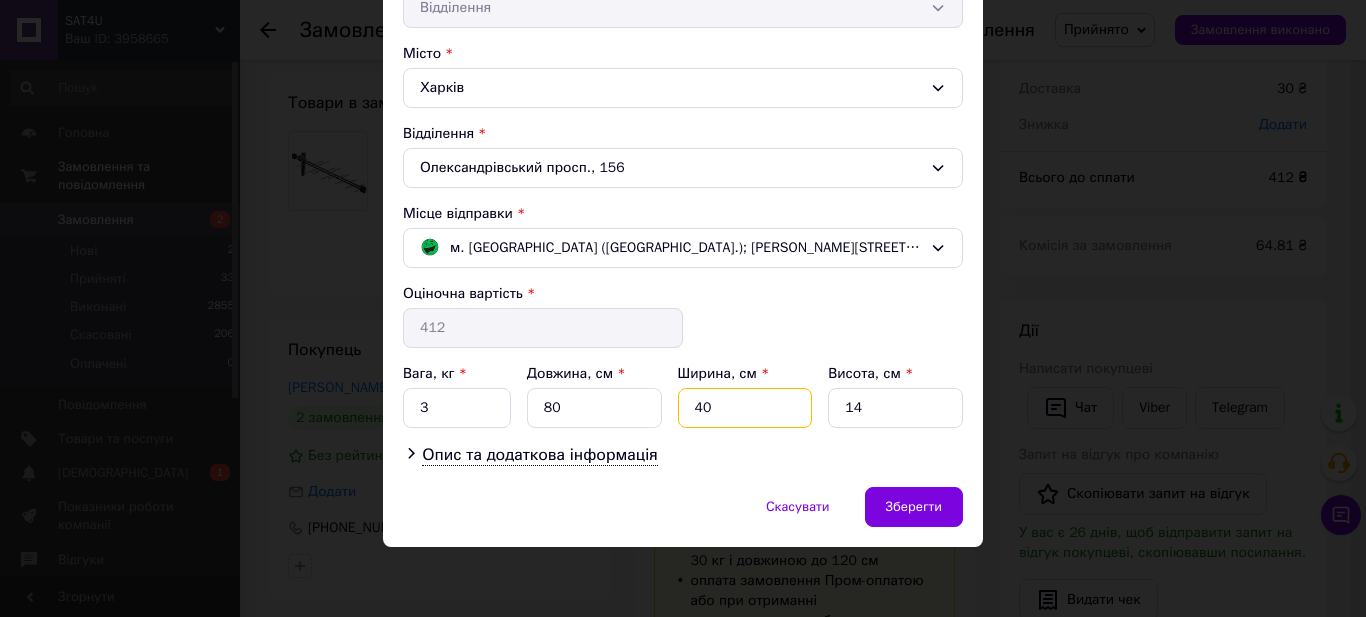 type on "40" 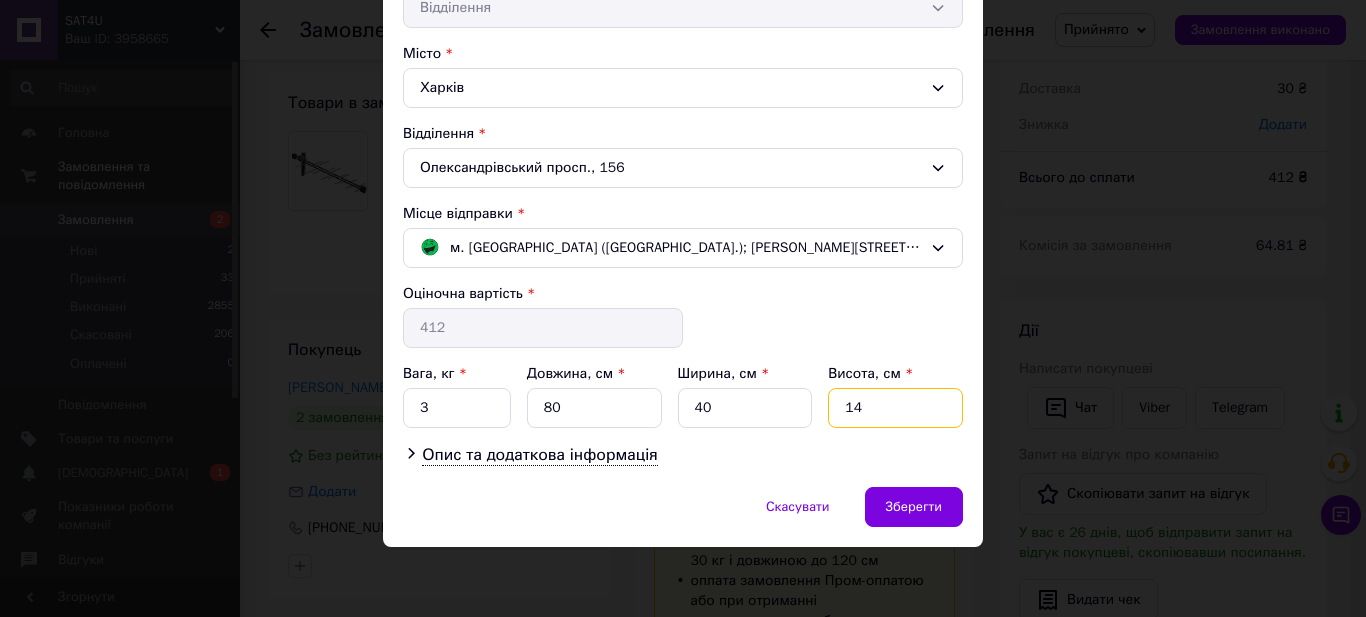 click on "14" at bounding box center (895, 408) 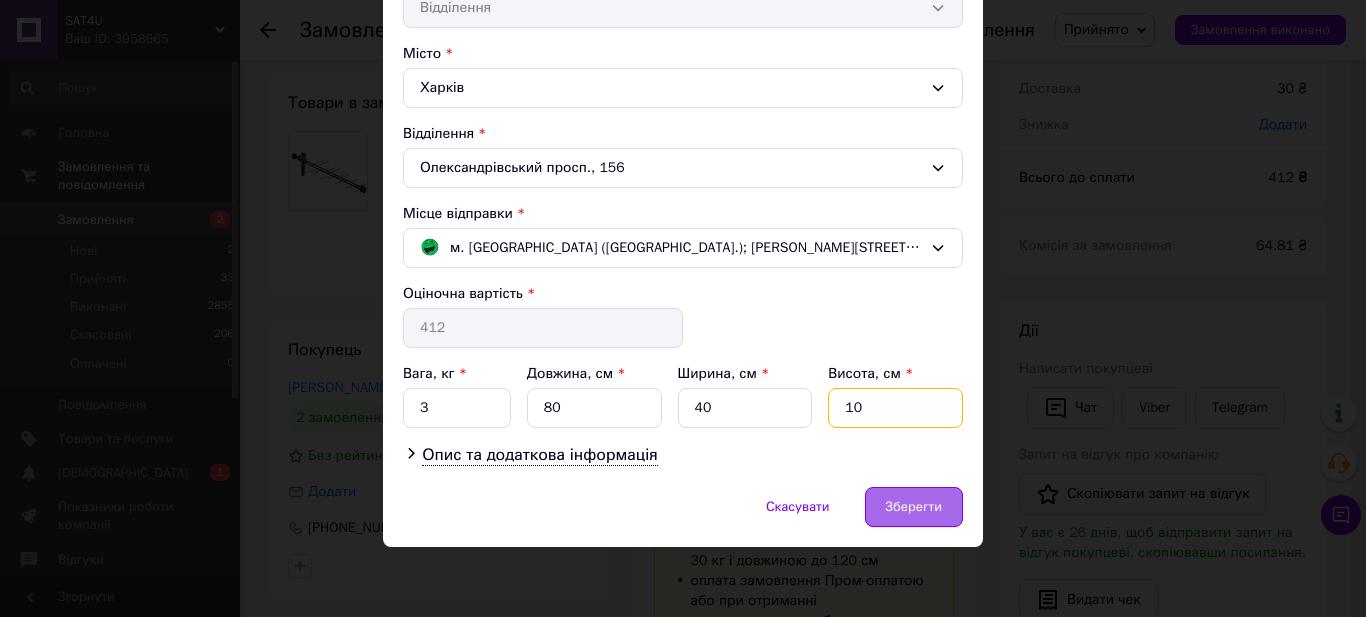 type on "10" 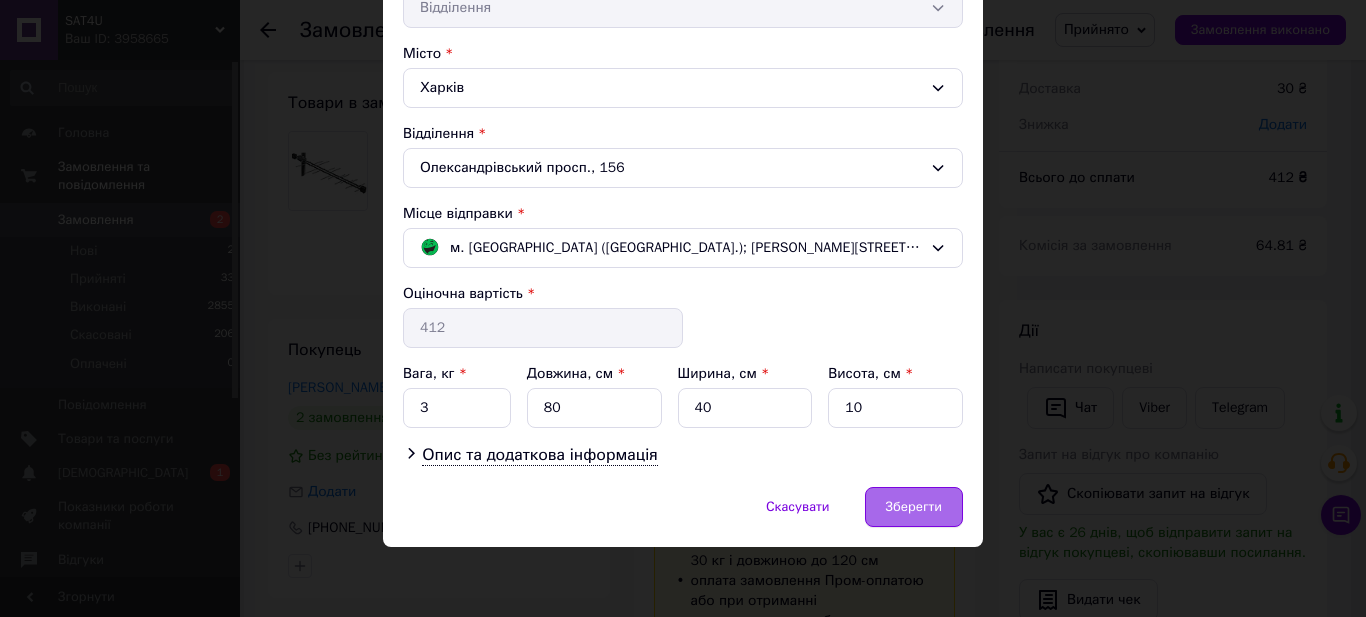 click on "Зберегти" at bounding box center [914, 507] 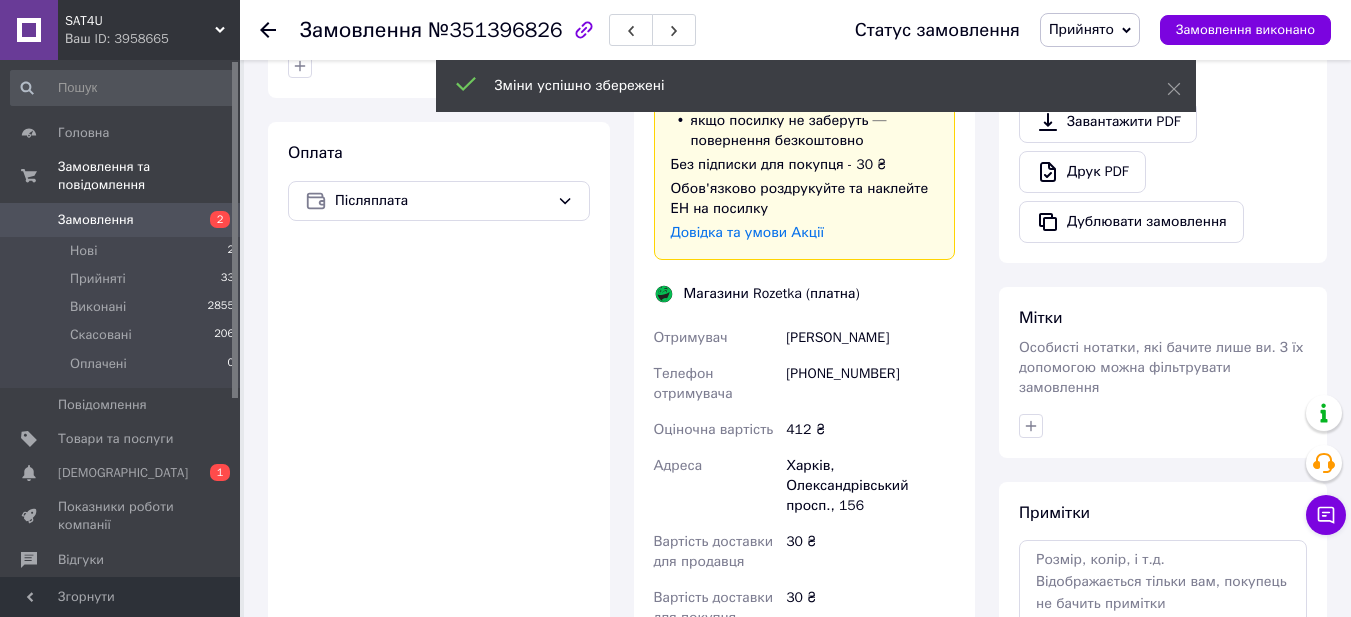 scroll, scrollTop: 1100, scrollLeft: 0, axis: vertical 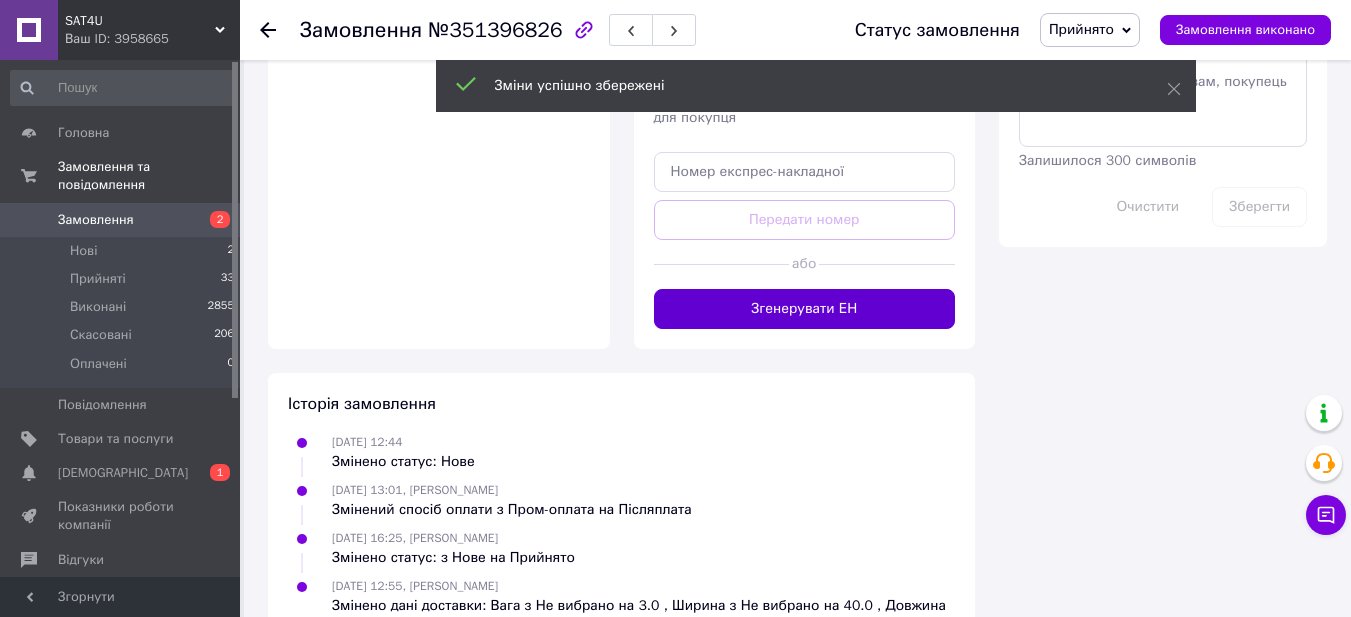 click on "Згенерувати ЕН" at bounding box center (805, 309) 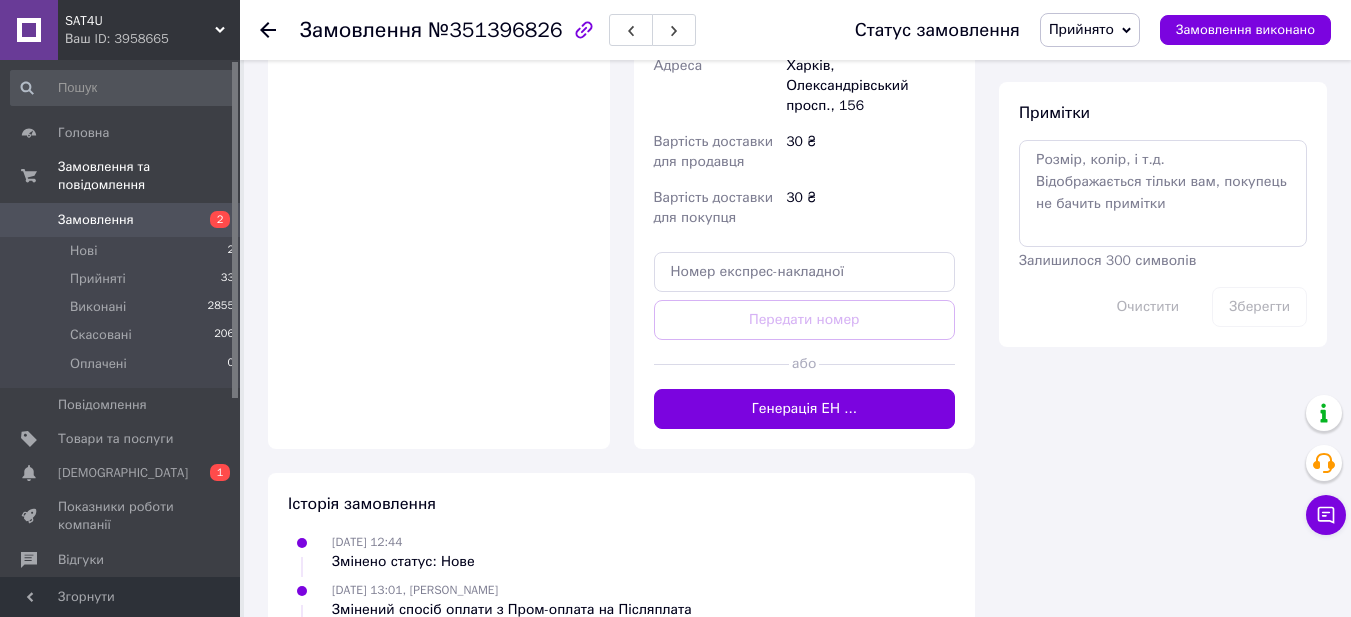 scroll, scrollTop: 600, scrollLeft: 0, axis: vertical 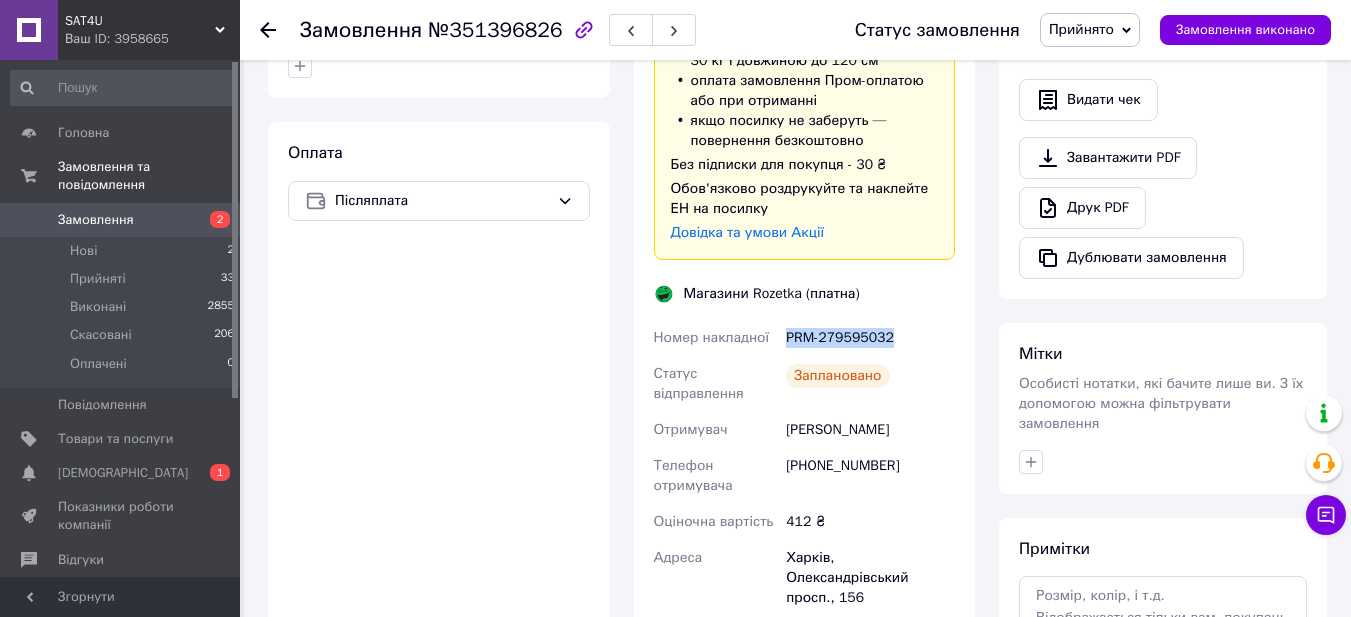 drag, startPoint x: 843, startPoint y: 335, endPoint x: 774, endPoint y: 334, distance: 69.00725 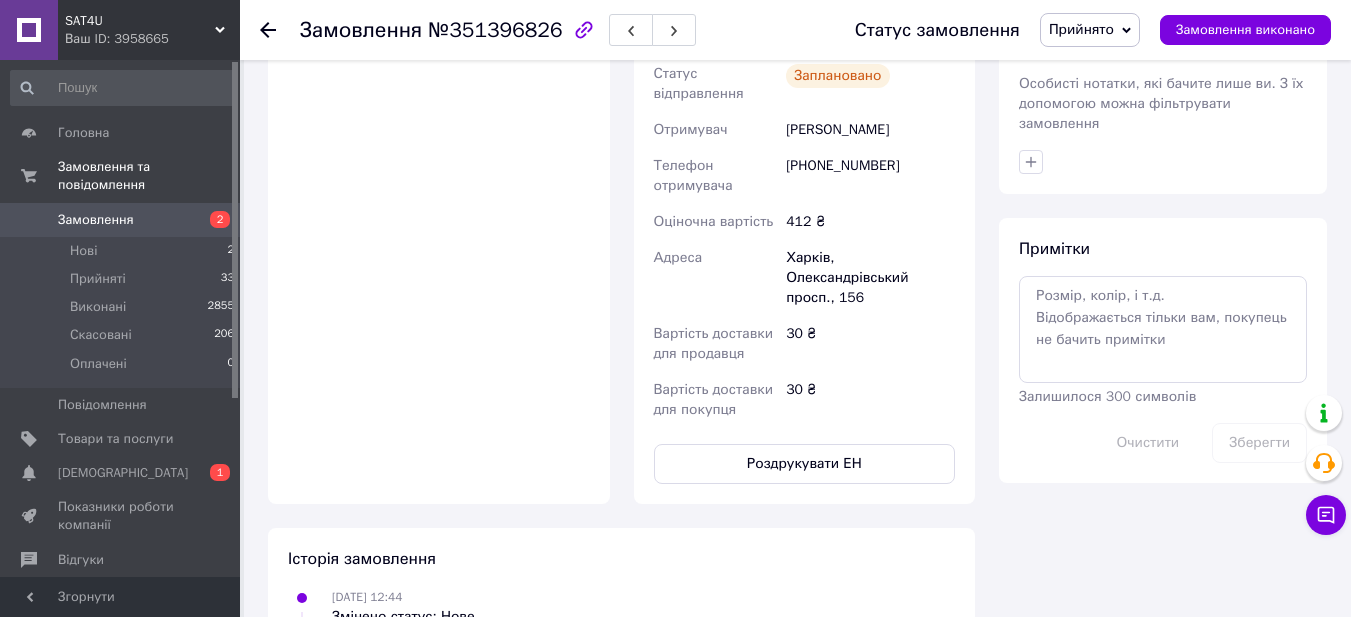 scroll, scrollTop: 1000, scrollLeft: 0, axis: vertical 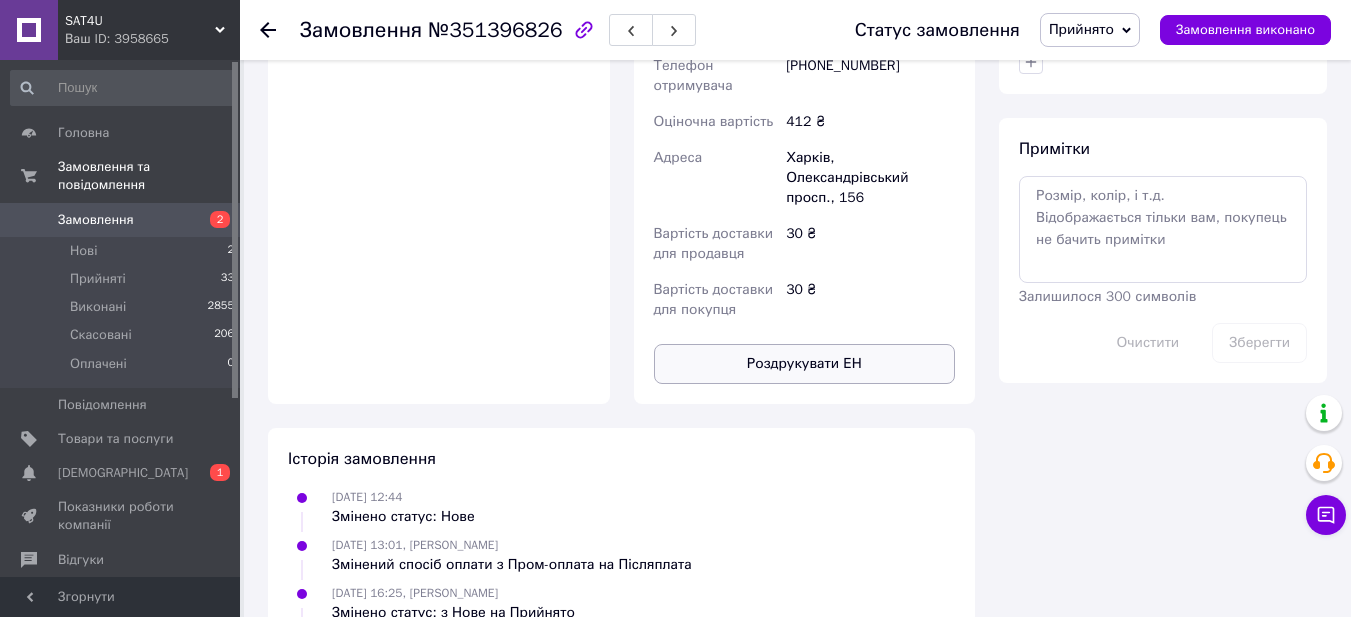 click on "Роздрукувати ЕН" at bounding box center (805, 364) 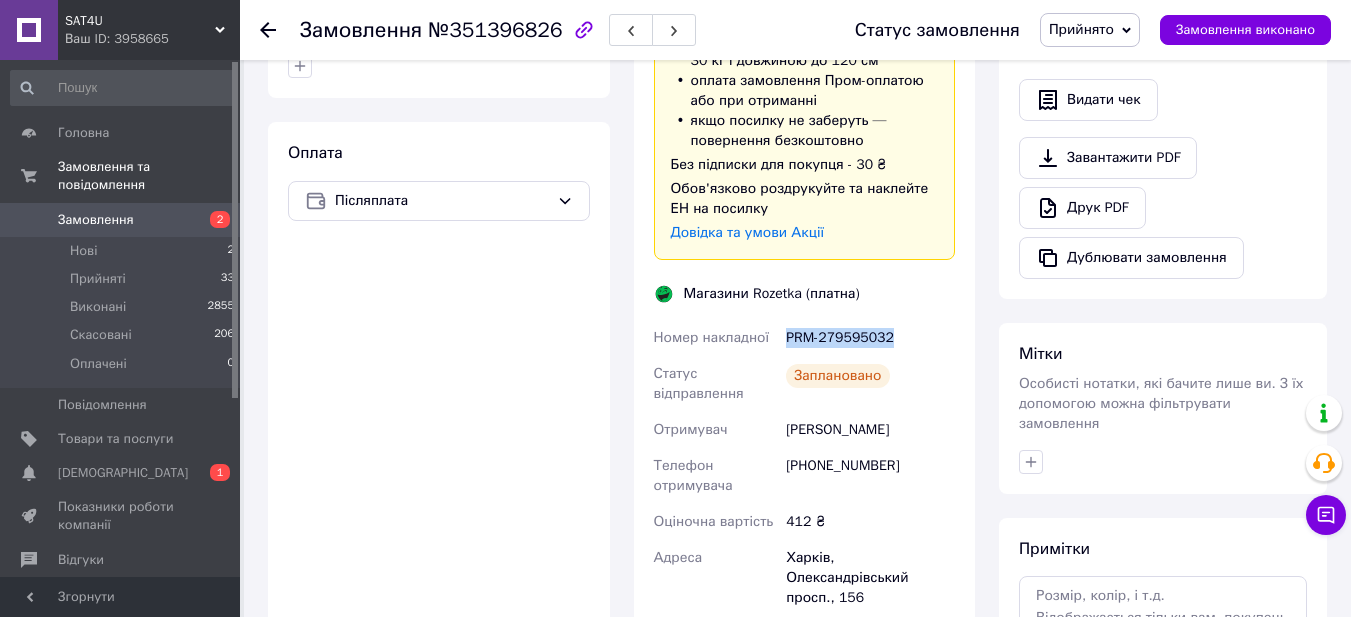 scroll, scrollTop: 0, scrollLeft: 0, axis: both 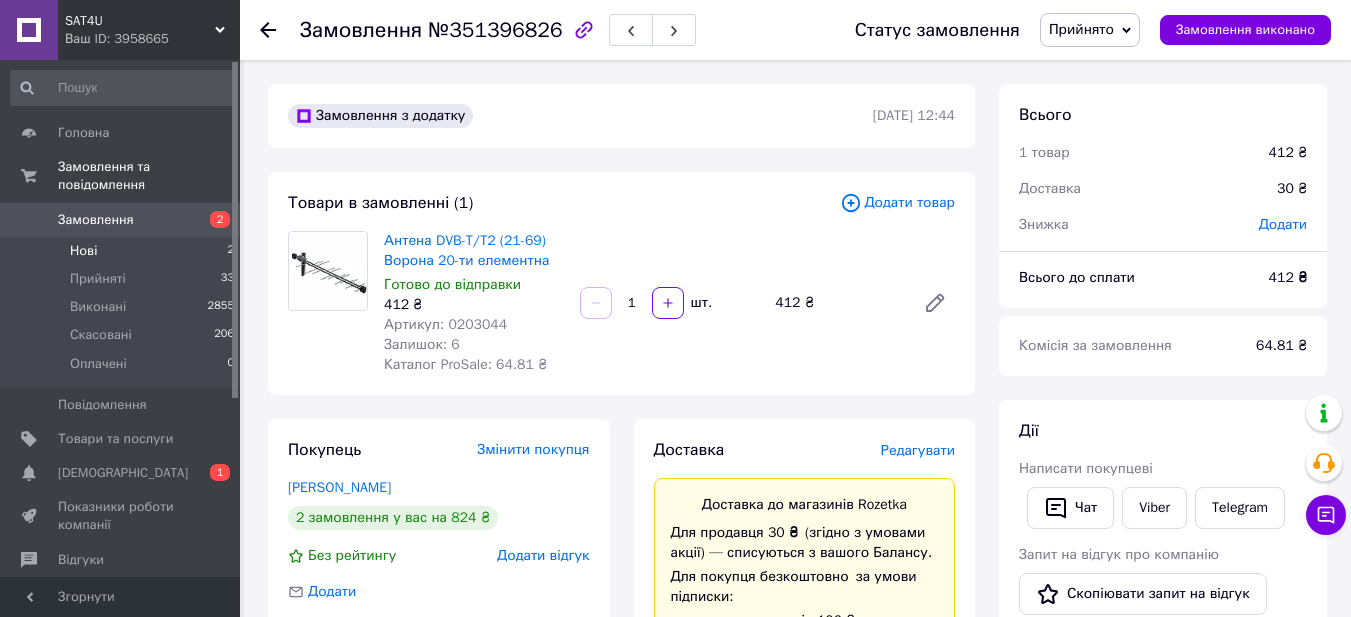click on "Нові 2" at bounding box center [123, 251] 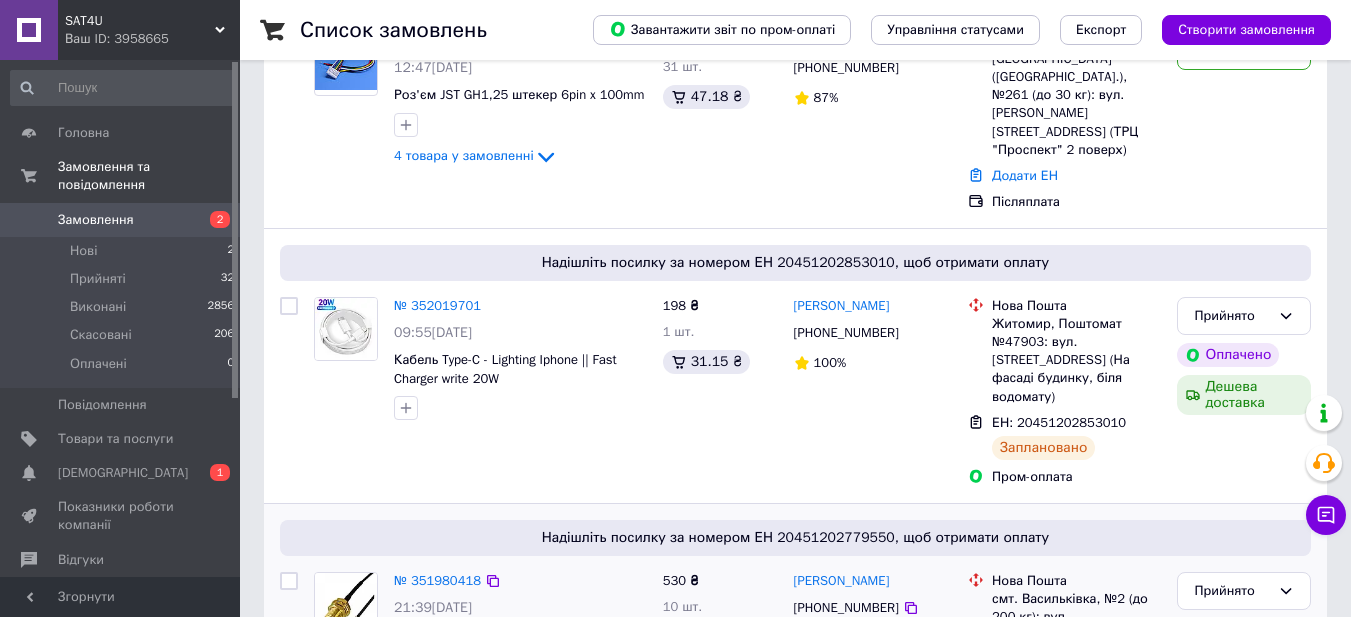 scroll, scrollTop: 0, scrollLeft: 0, axis: both 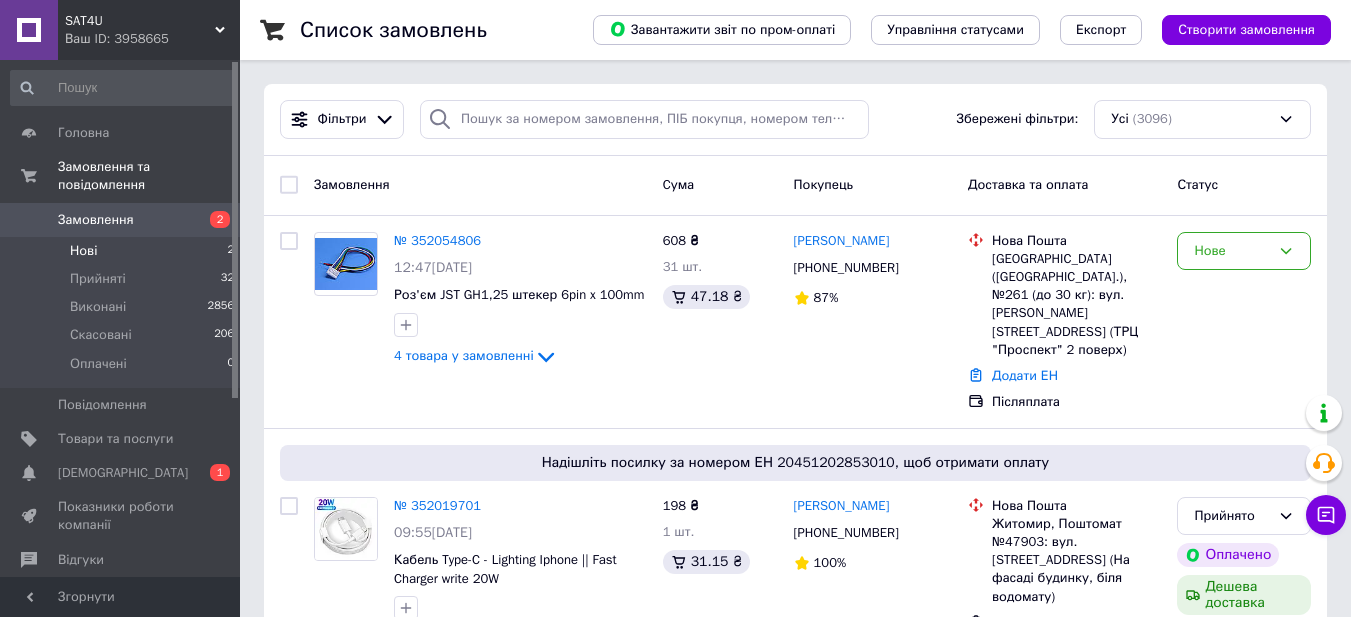 click on "Нові 2" at bounding box center (123, 251) 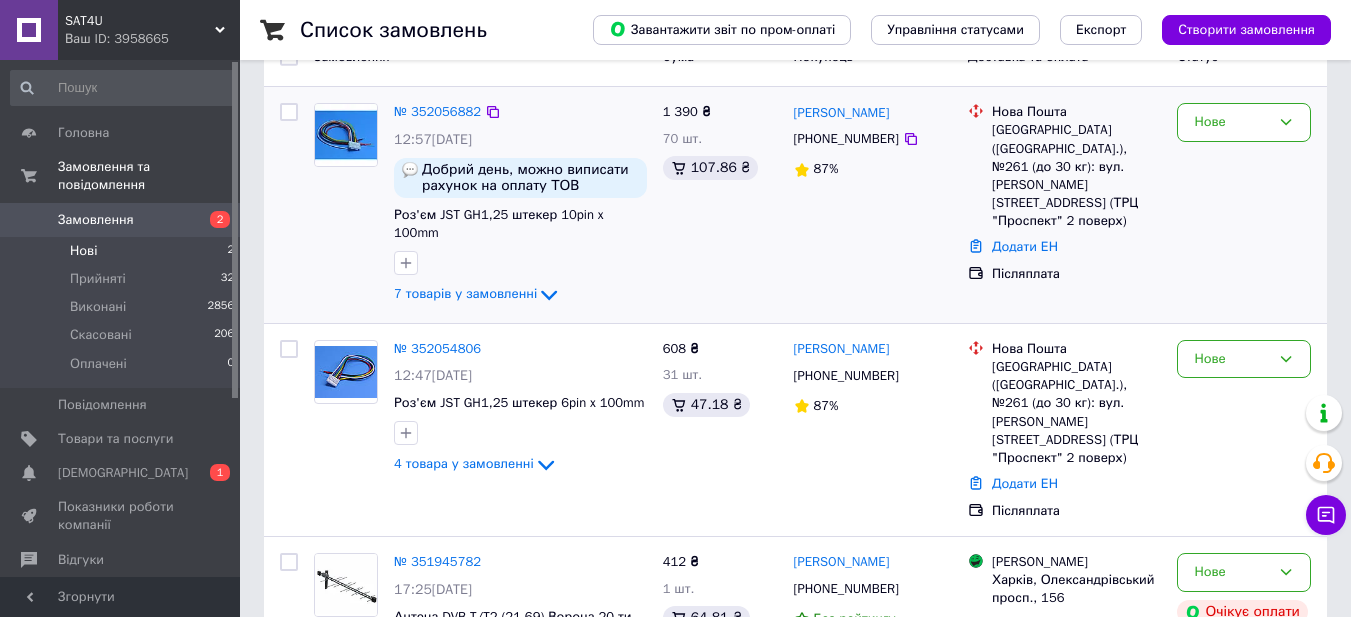 scroll, scrollTop: 245, scrollLeft: 0, axis: vertical 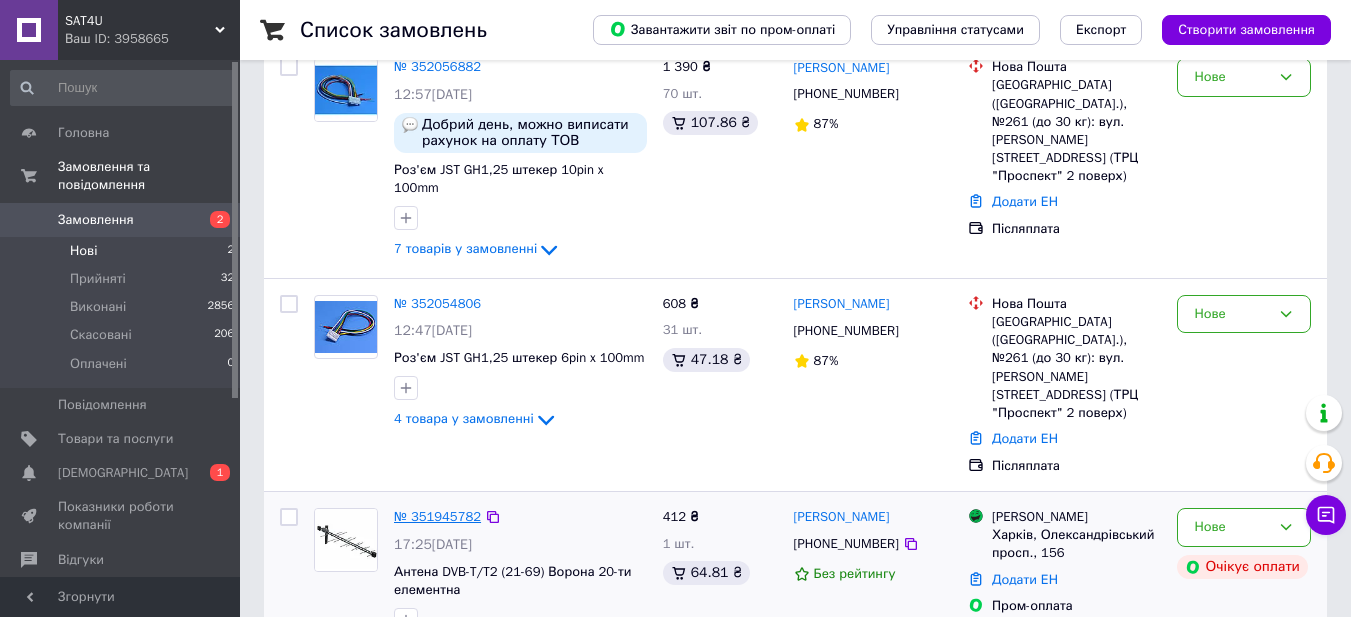 click on "№ 351945782" at bounding box center (437, 516) 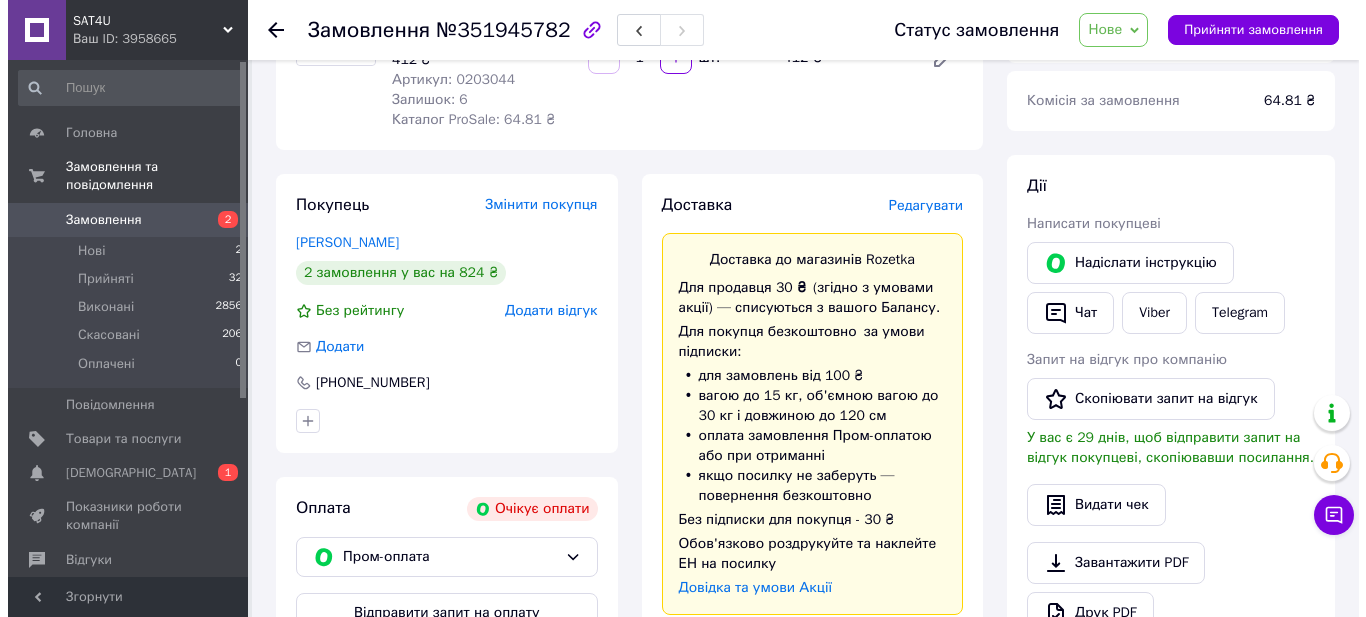 scroll, scrollTop: 0, scrollLeft: 0, axis: both 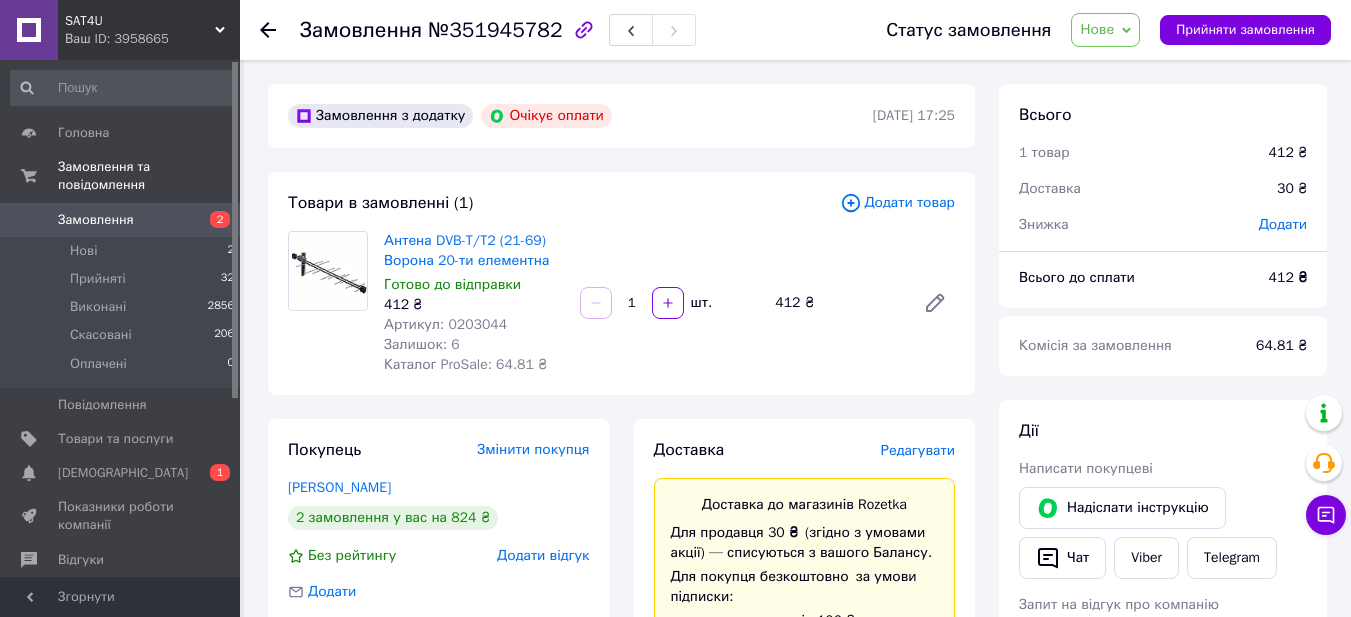 click on "Нове" at bounding box center [1097, 29] 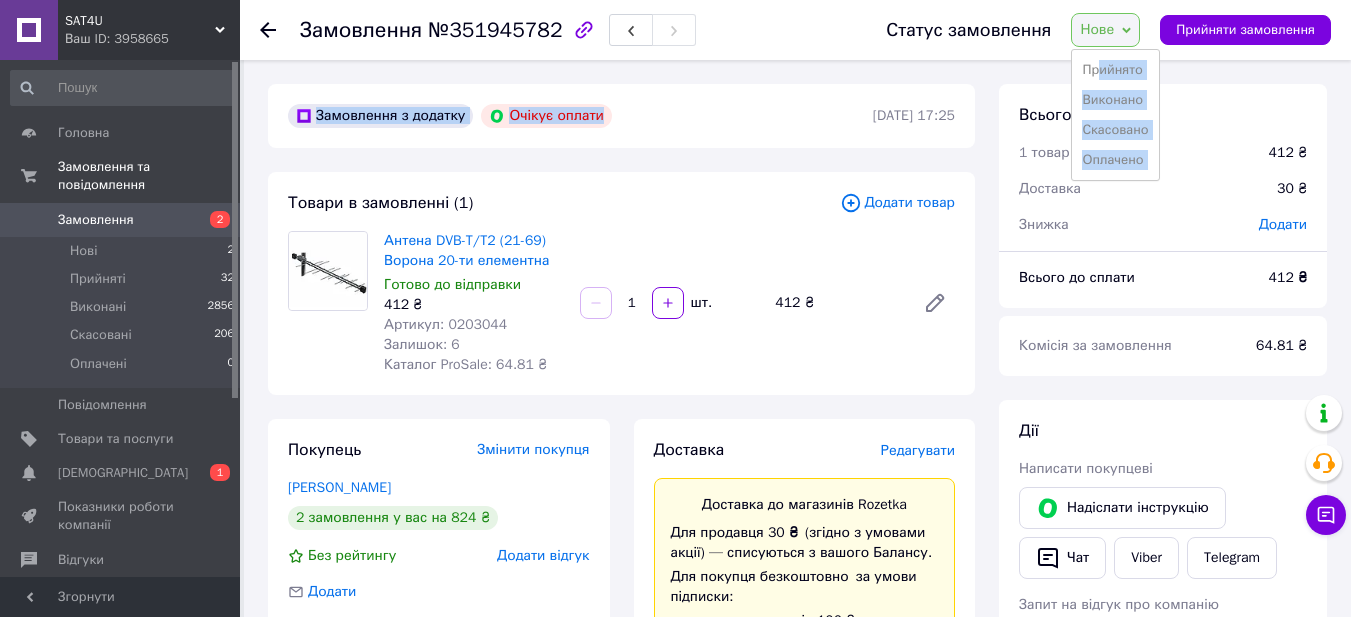 drag, startPoint x: 1103, startPoint y: 73, endPoint x: 704, endPoint y: 134, distance: 403.636 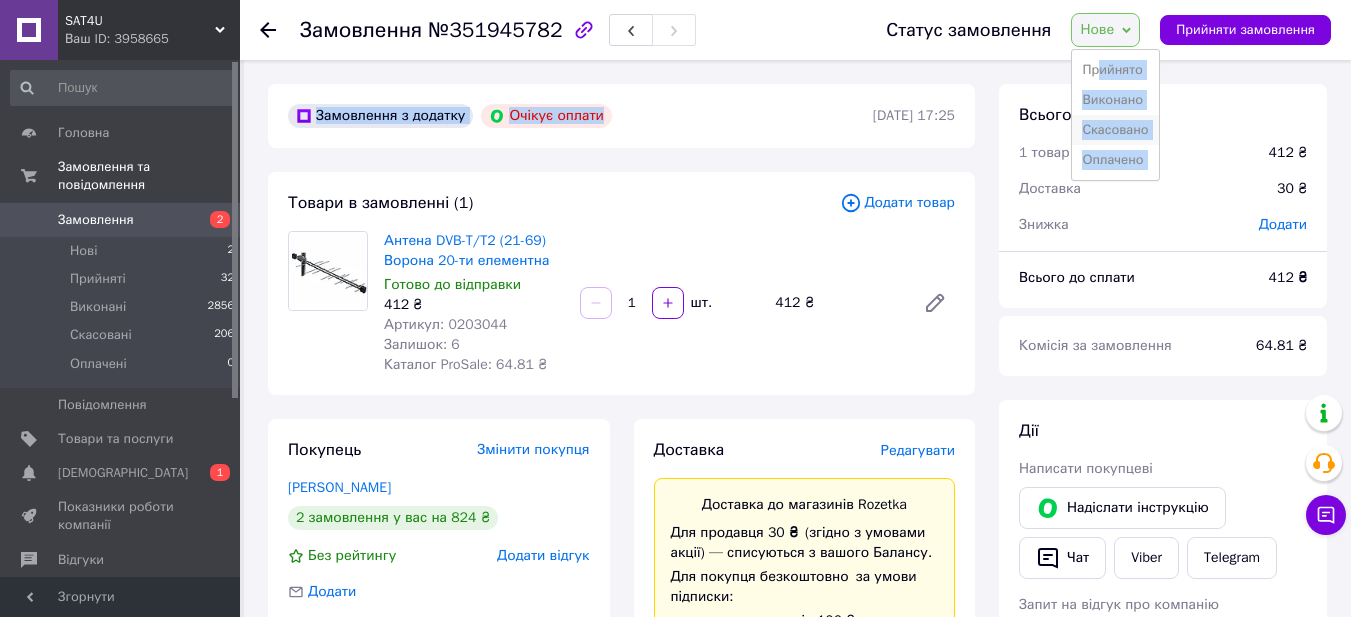 click on "Скасовано" at bounding box center [1115, 130] 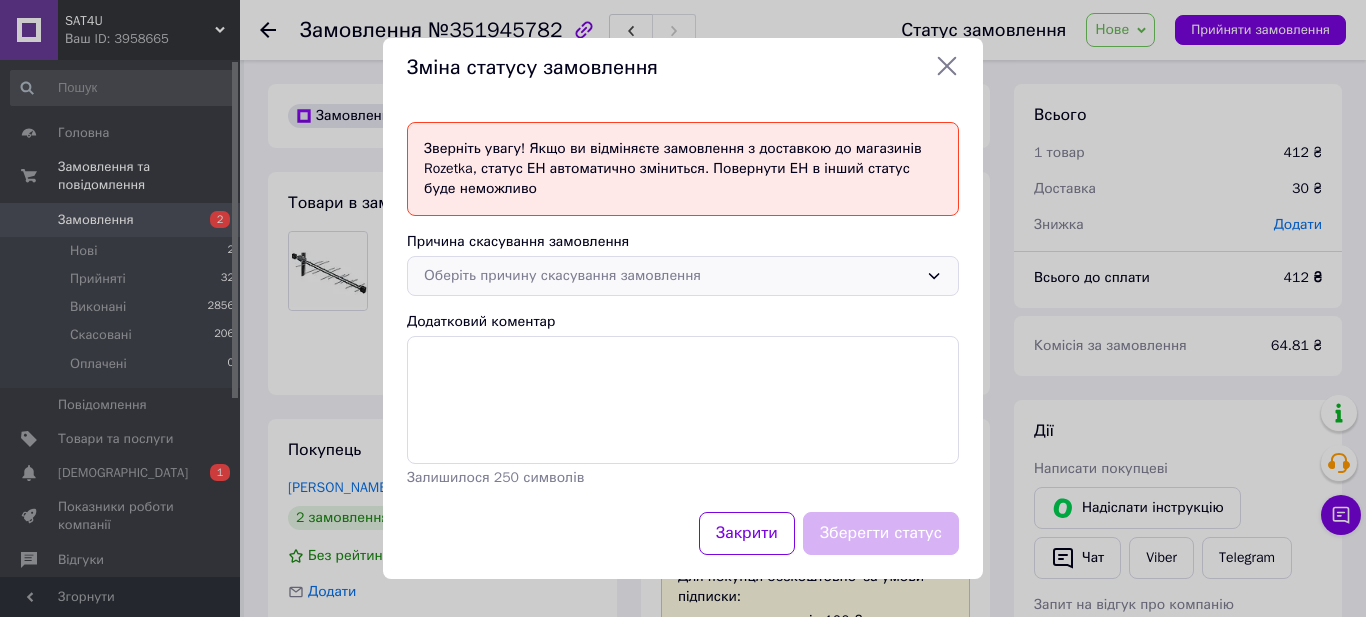 click on "Оберіть причину скасування замовлення" at bounding box center [671, 276] 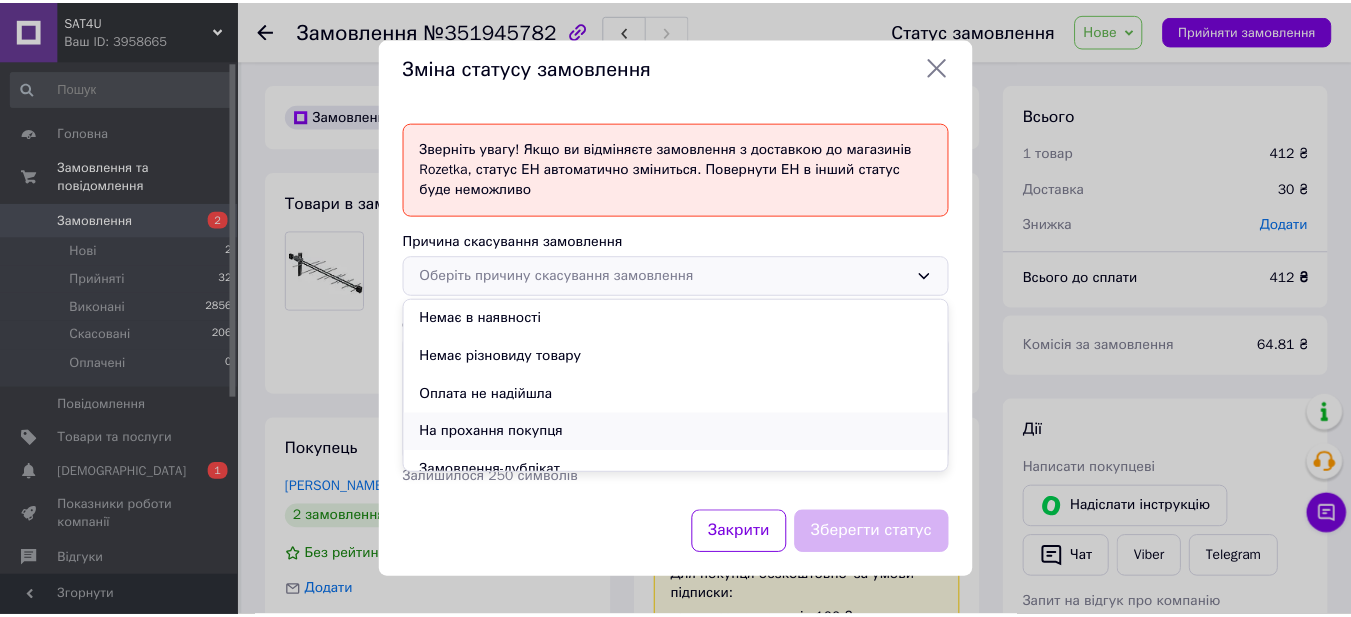 scroll, scrollTop: 93, scrollLeft: 0, axis: vertical 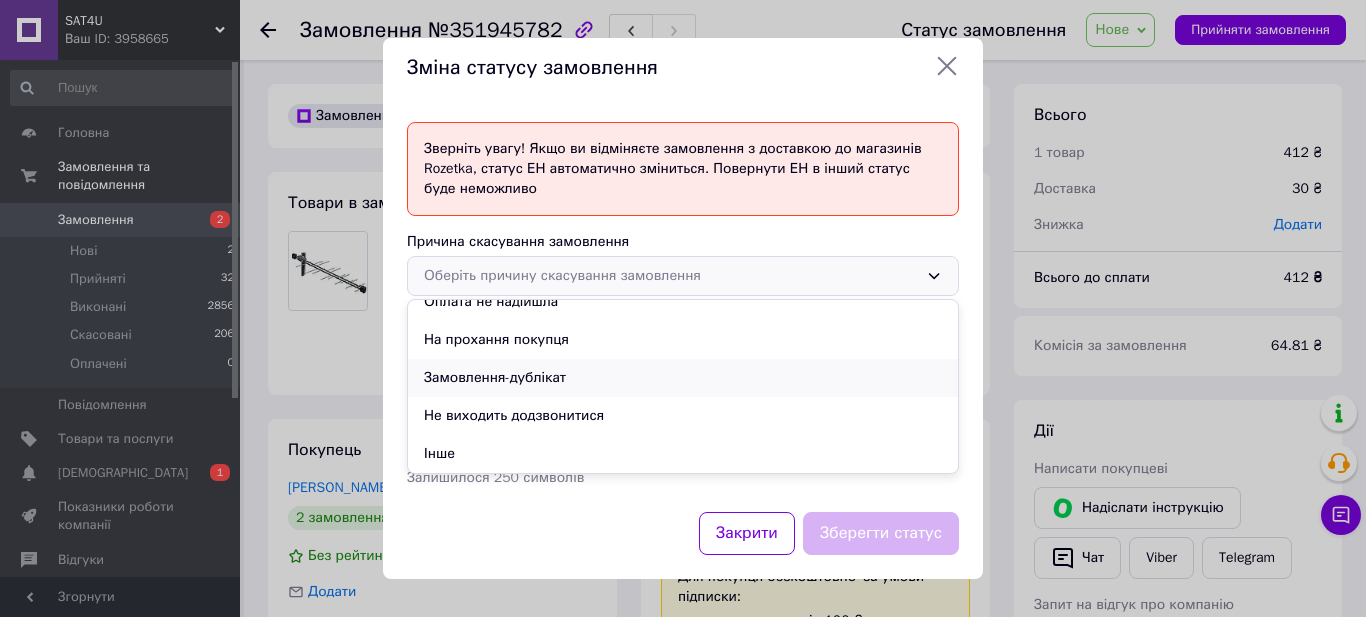 click on "Замовлення-дублікат" at bounding box center (683, 378) 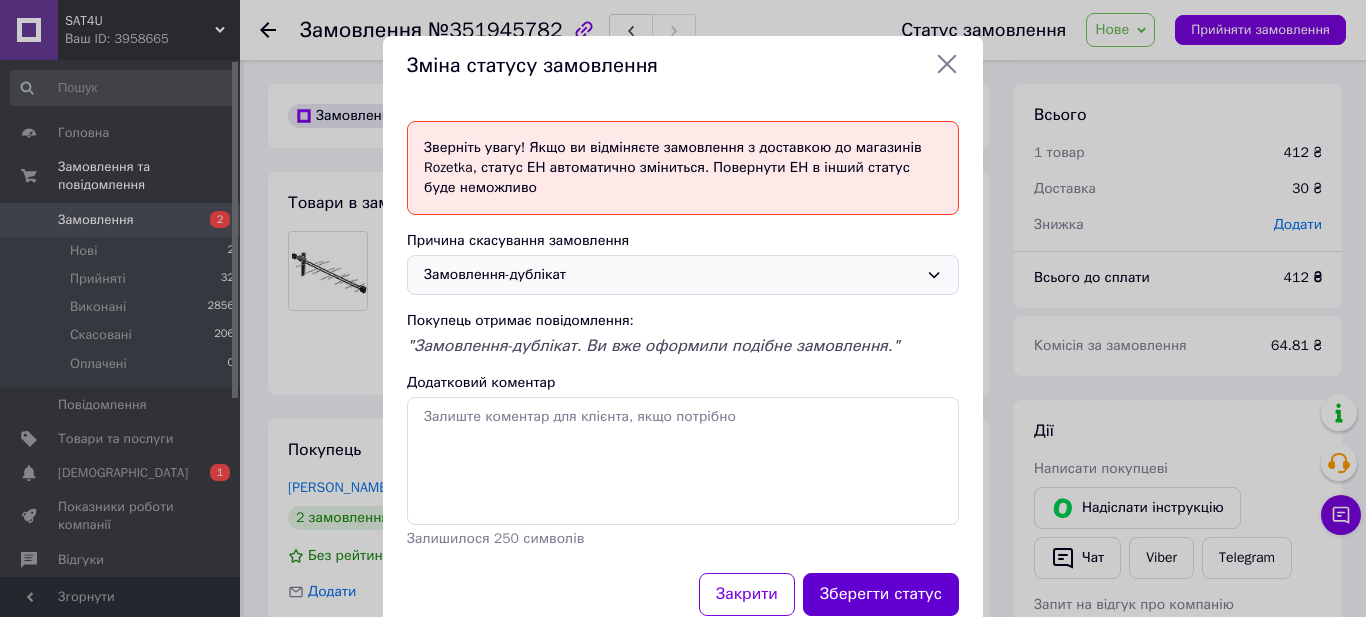 click on "Зберегти статус" at bounding box center [881, 594] 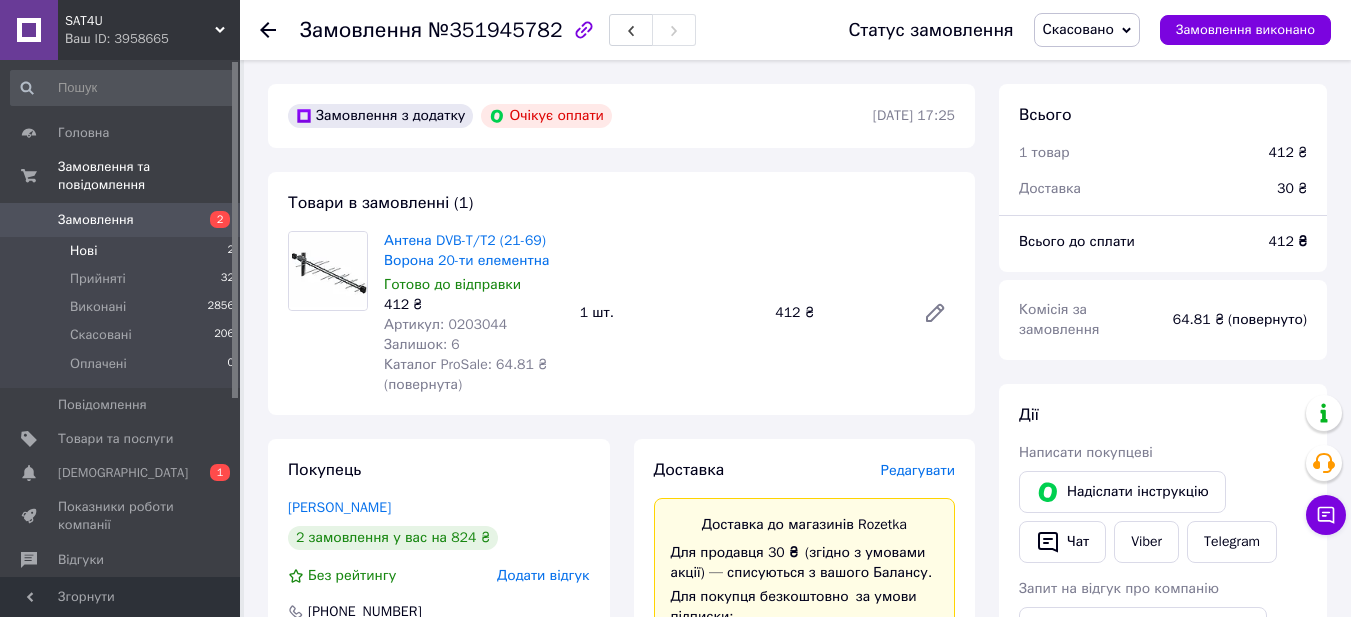 click on "Нові" at bounding box center (83, 251) 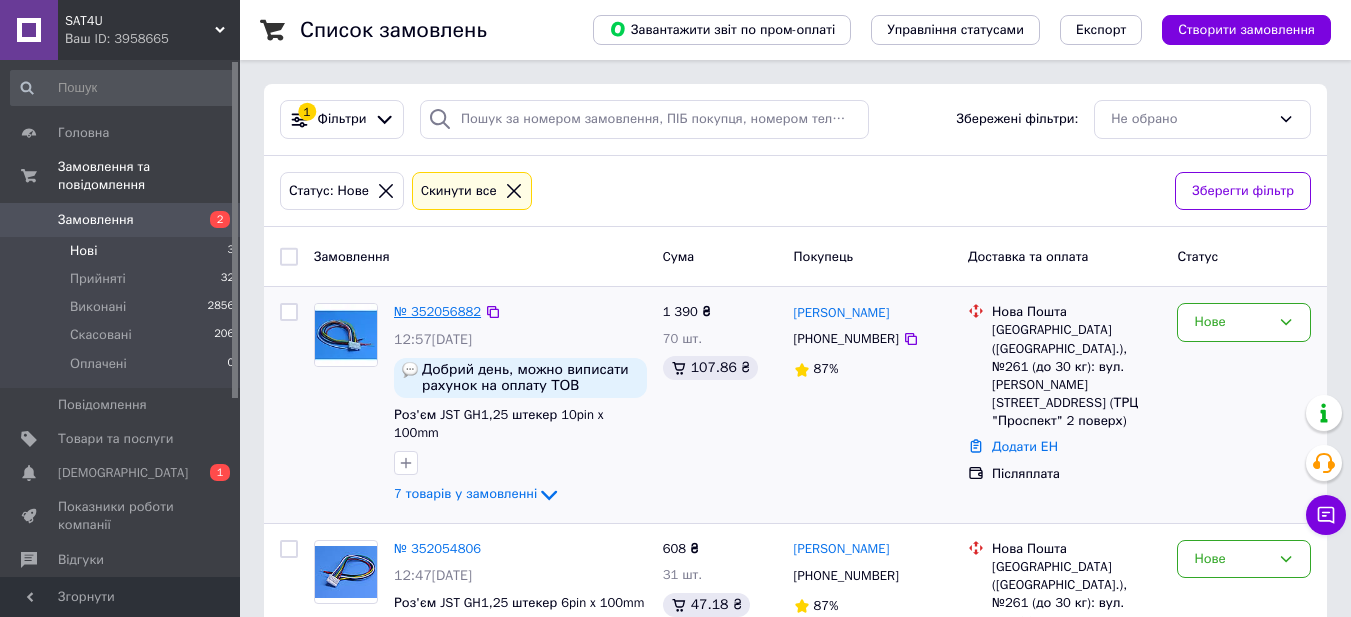 click on "№ 352056882" at bounding box center [437, 311] 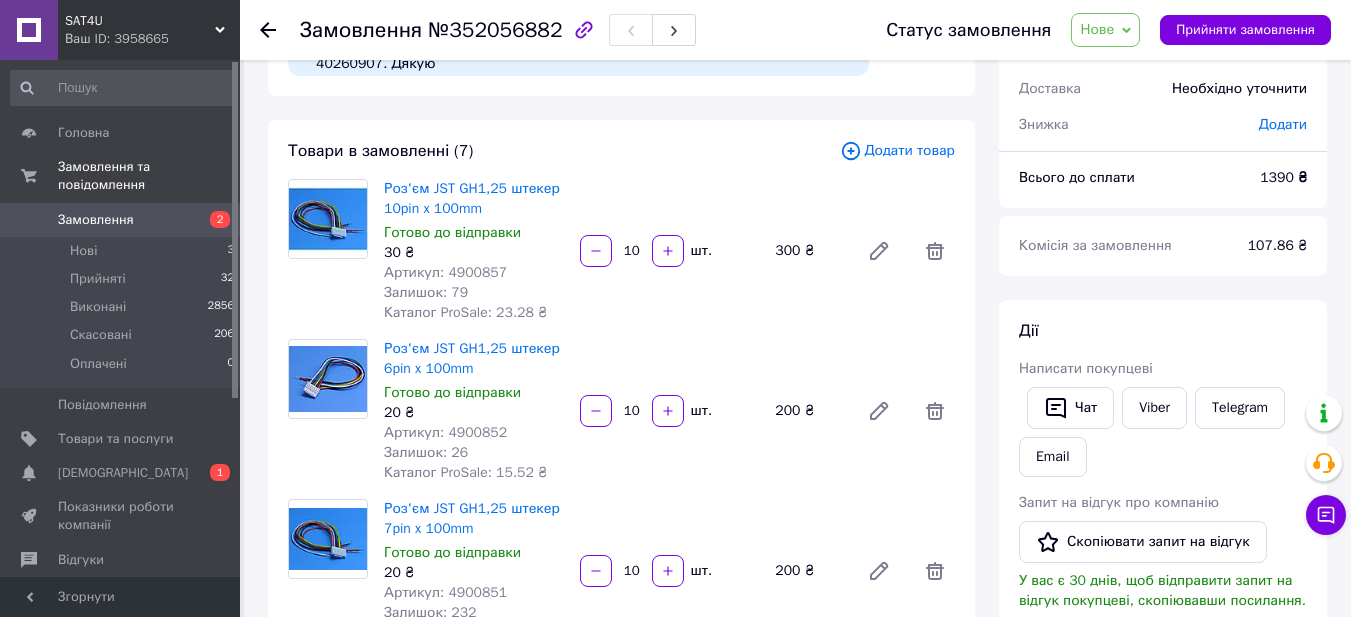 scroll, scrollTop: 0, scrollLeft: 0, axis: both 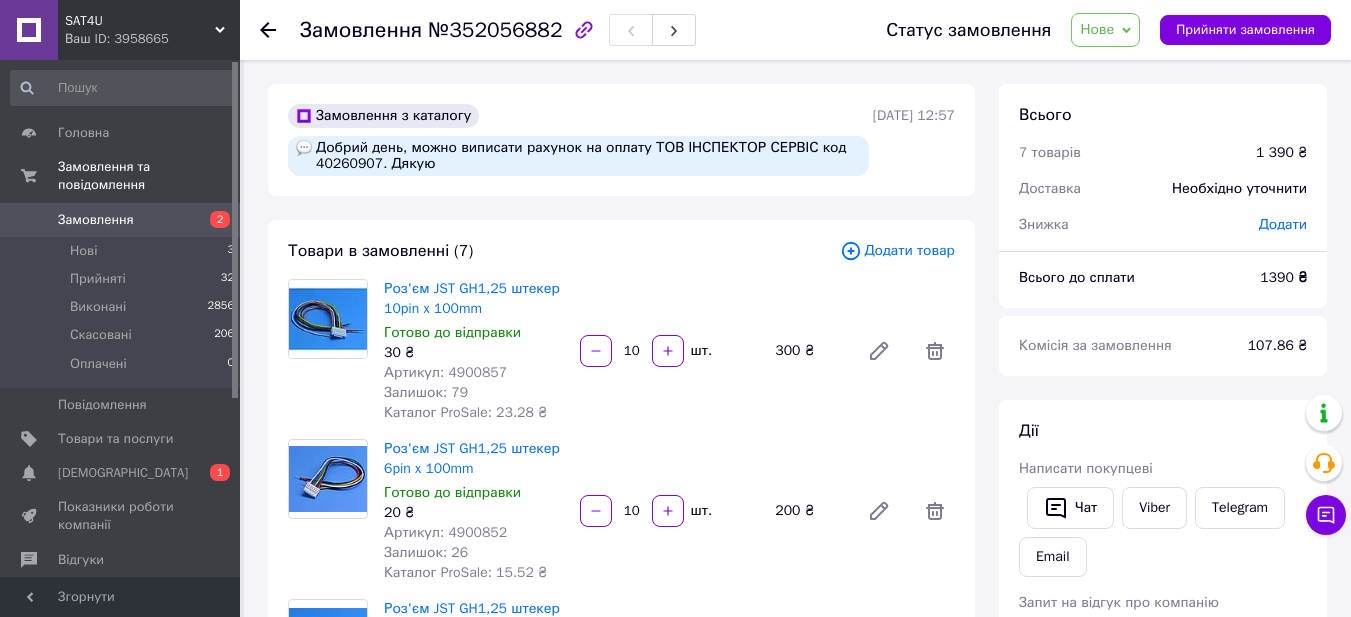 click on "Добрий день, можно виписати рахунок на оплату ТОВ  ІНСПЕКТОР СЕРВІС код 40260907. Дякую" at bounding box center (578, 156) 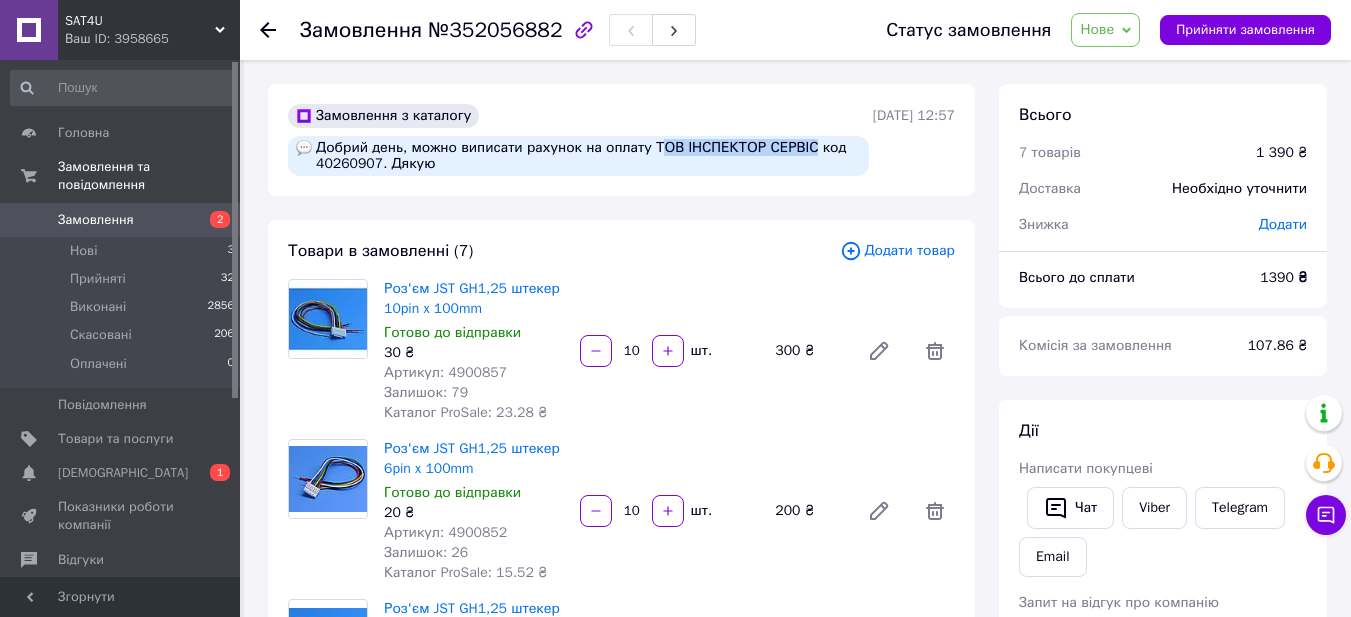 drag, startPoint x: 790, startPoint y: 146, endPoint x: 645, endPoint y: 144, distance: 145.0138 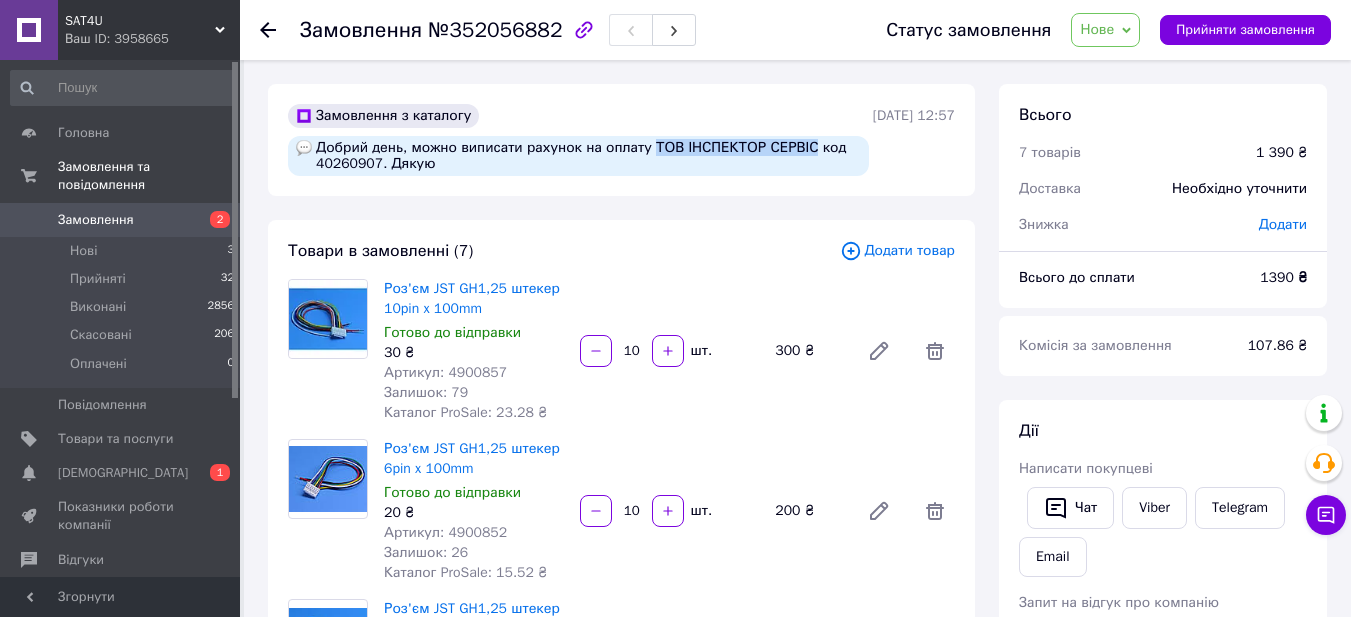 drag, startPoint x: 639, startPoint y: 145, endPoint x: 790, endPoint y: 144, distance: 151.00331 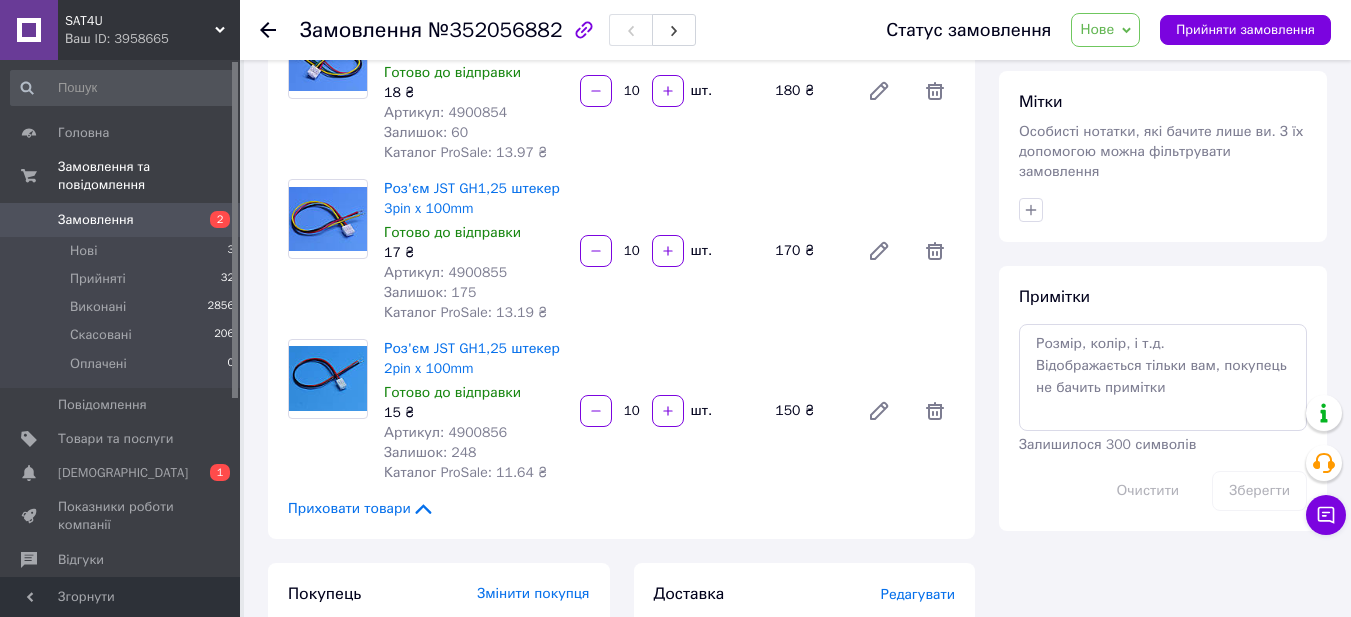 scroll, scrollTop: 1300, scrollLeft: 0, axis: vertical 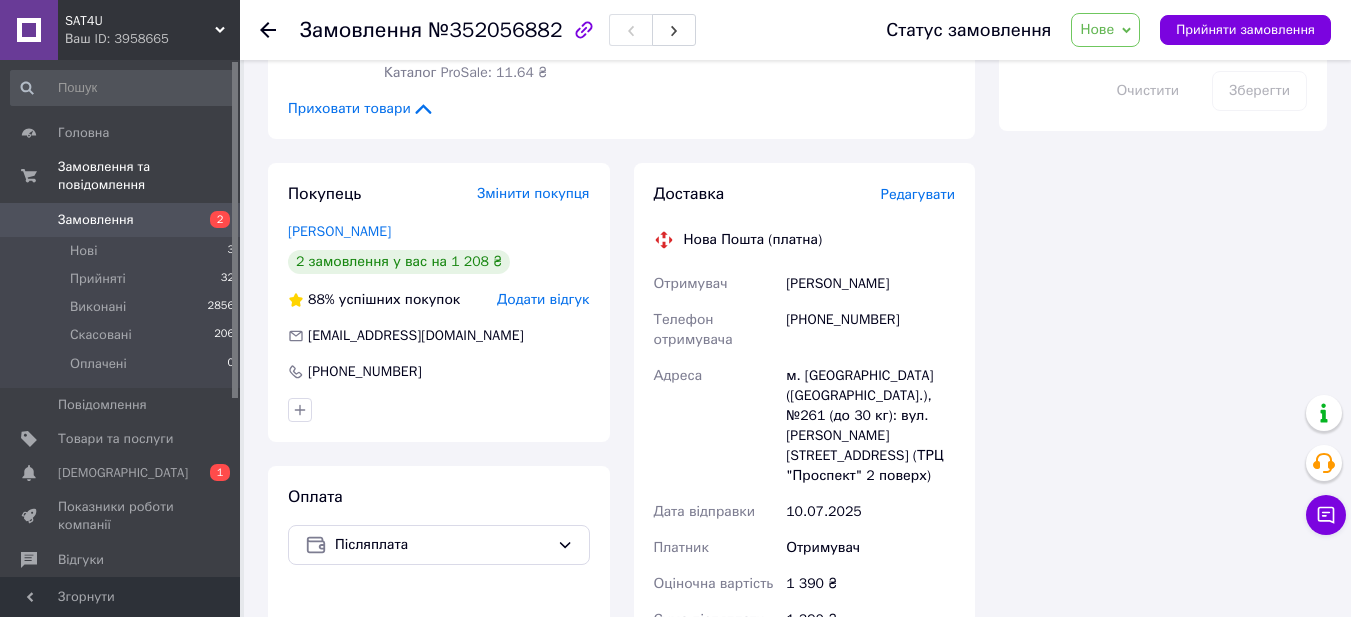 drag, startPoint x: 471, startPoint y: 333, endPoint x: 377, endPoint y: 350, distance: 95.524864 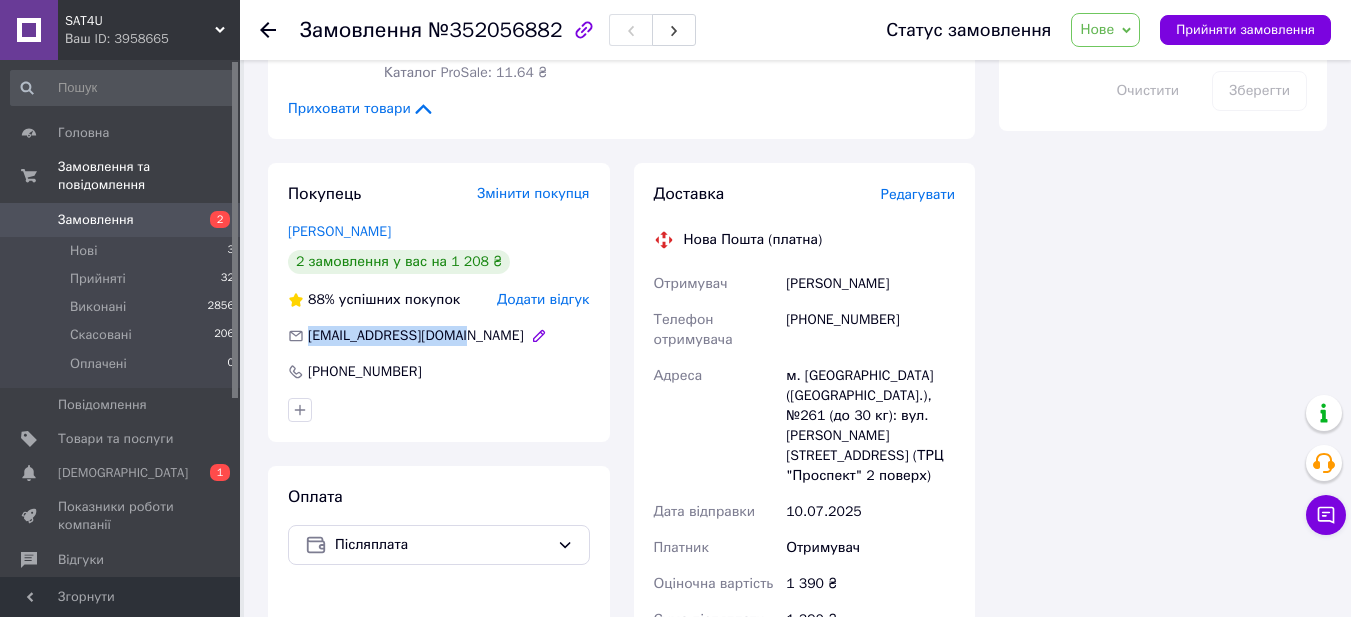 drag, startPoint x: 311, startPoint y: 336, endPoint x: 463, endPoint y: 328, distance: 152.21039 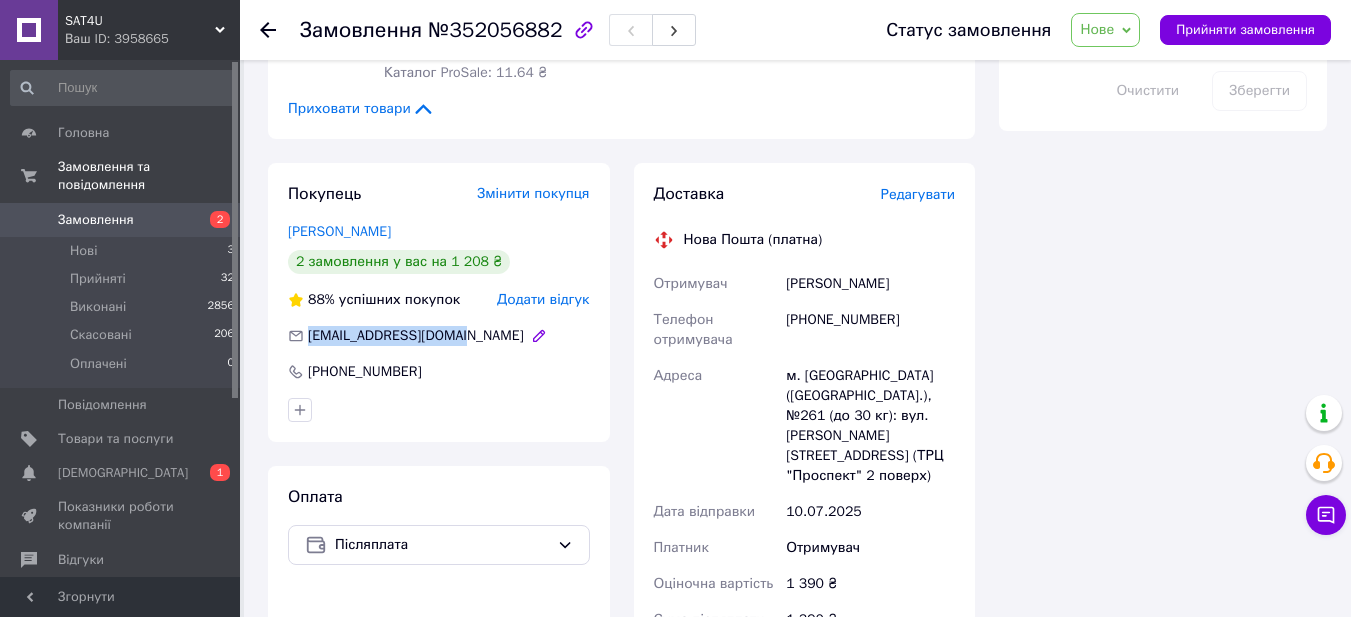 copy on "kapnalan157@gmail.com" 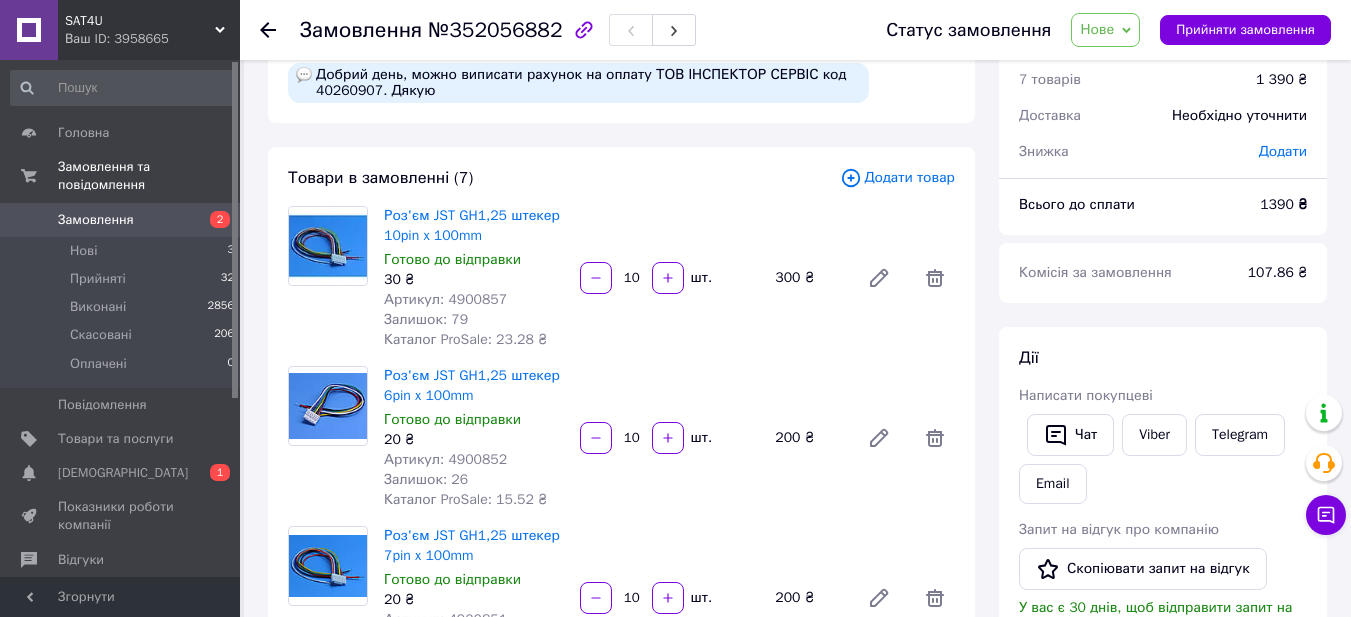 scroll, scrollTop: 0, scrollLeft: 0, axis: both 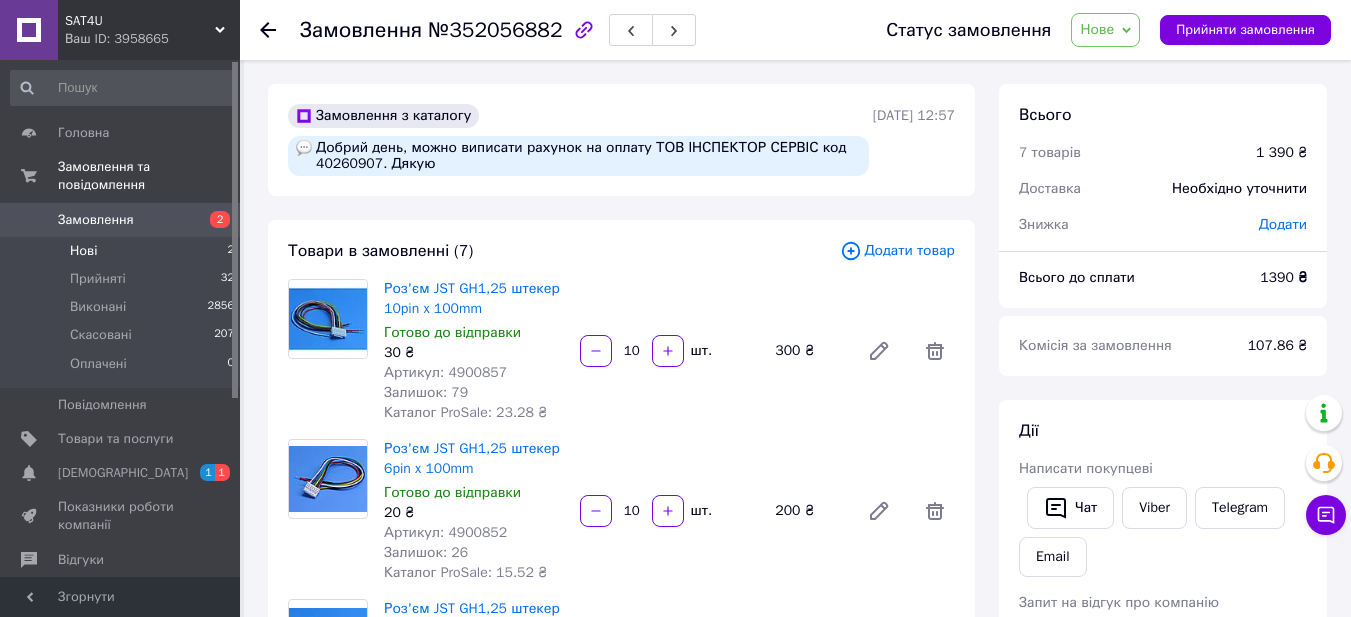click on "Нові" at bounding box center [83, 251] 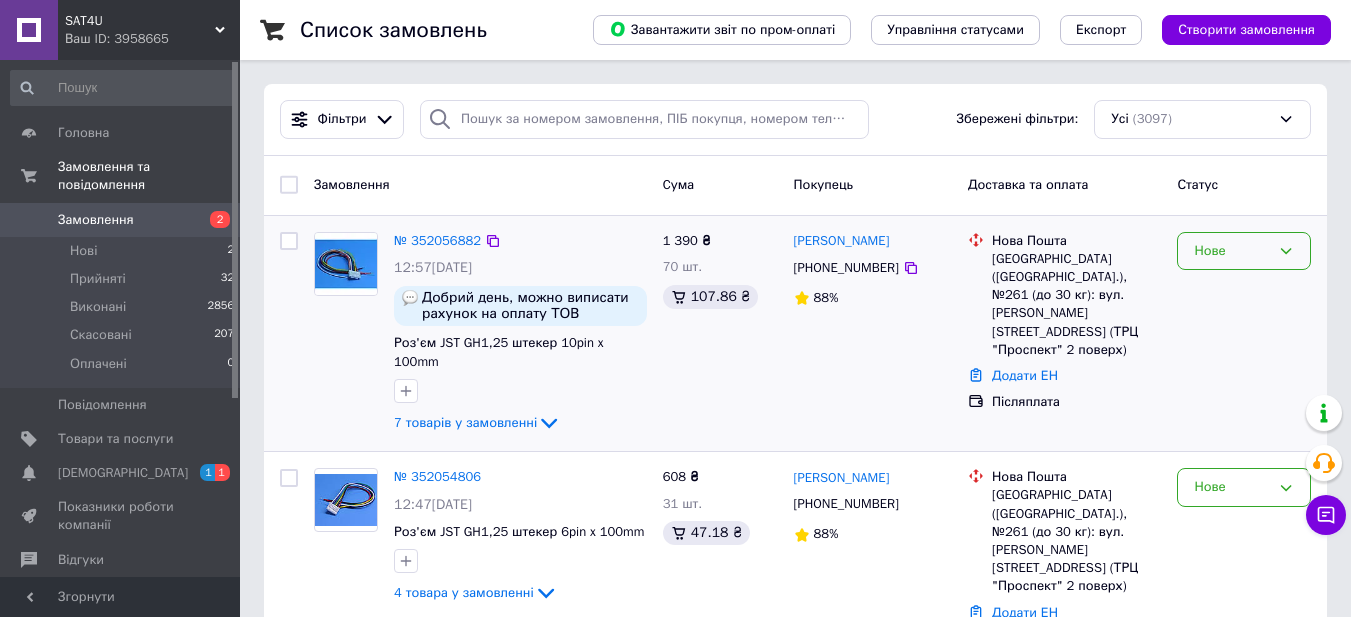 click on "Нове" at bounding box center [1232, 251] 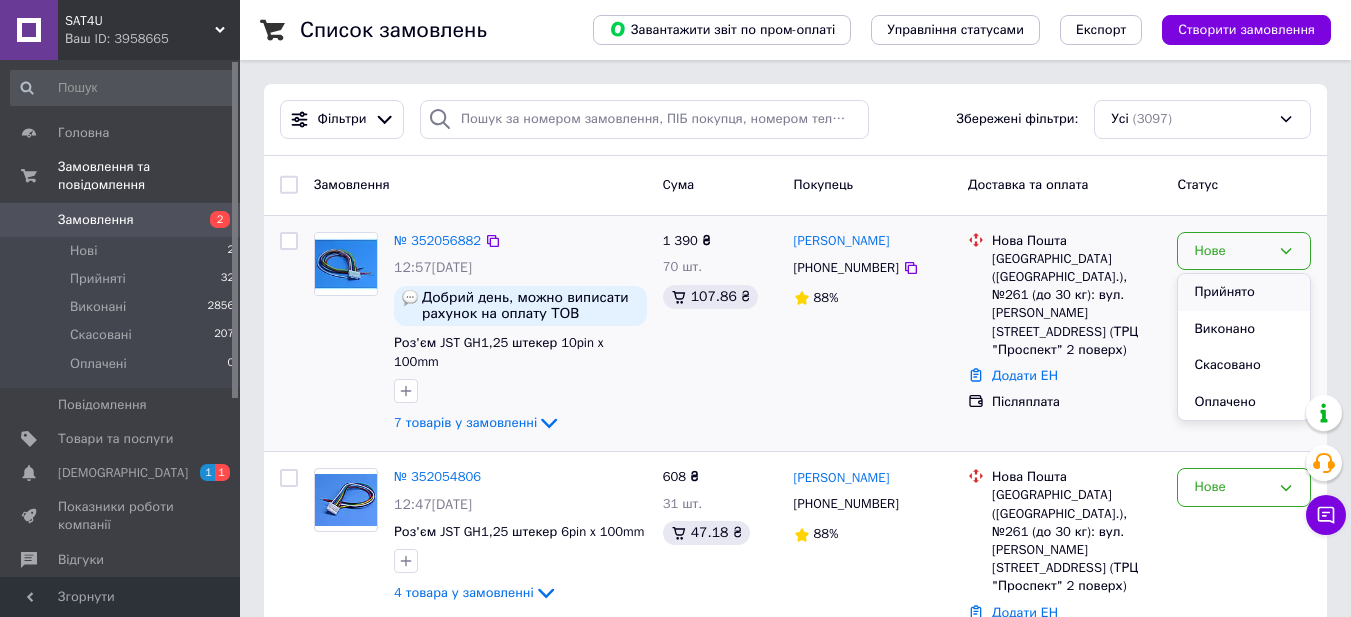 click on "Прийнято" at bounding box center (1244, 292) 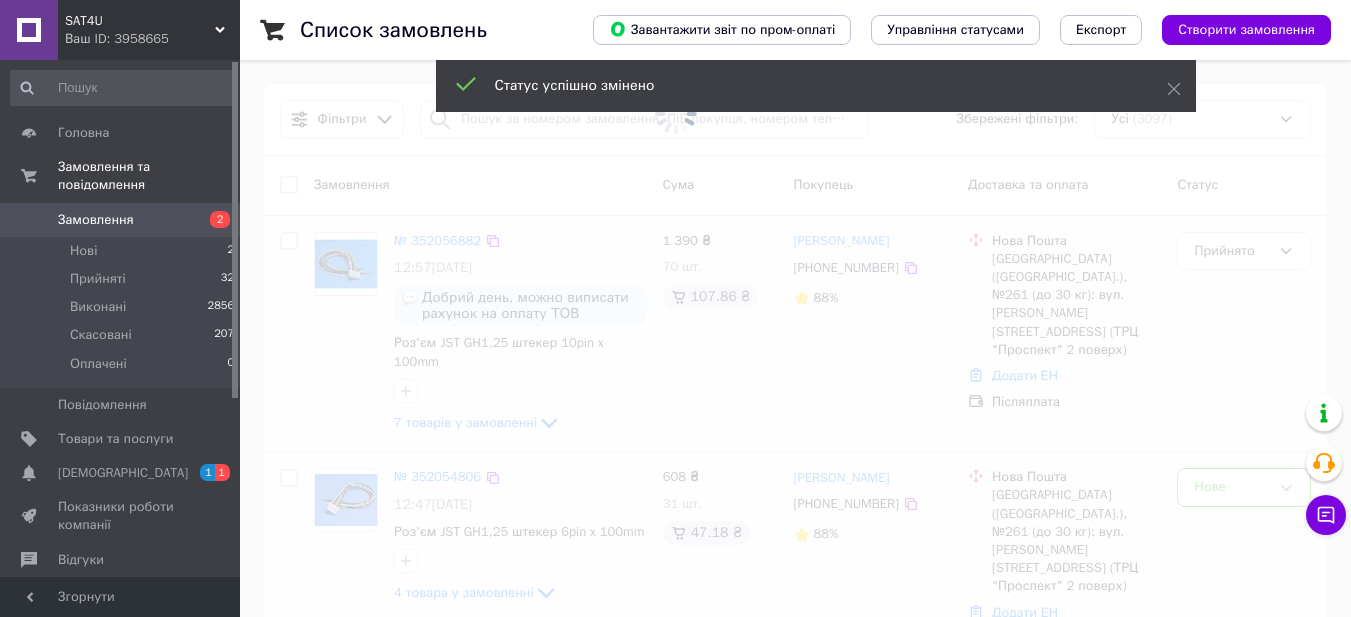 click at bounding box center [675, 308] 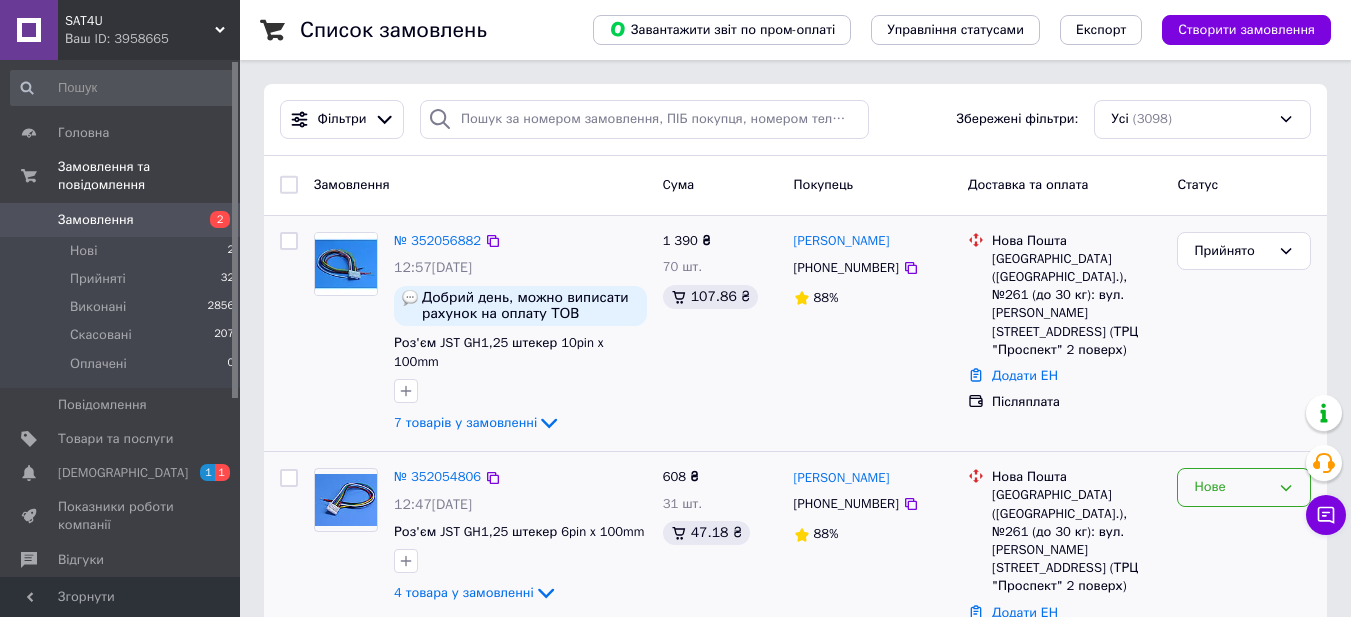 click on "Нове" at bounding box center [1244, 487] 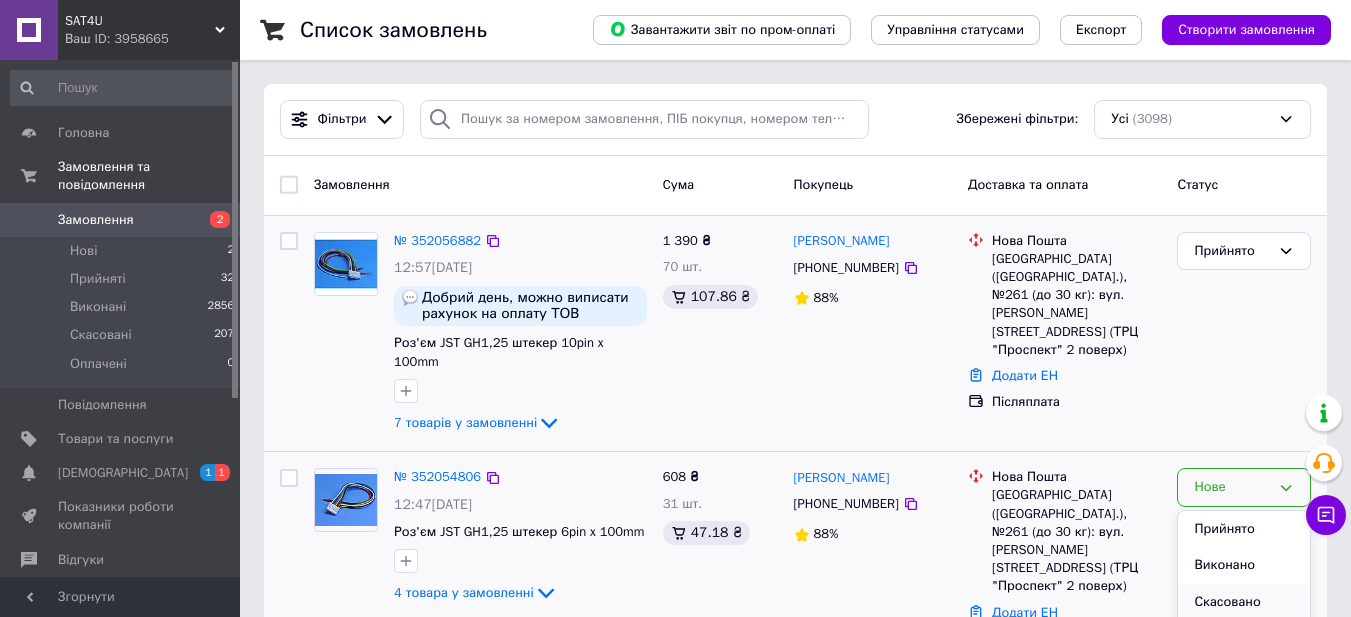 click on "Скасовано" at bounding box center (1244, 602) 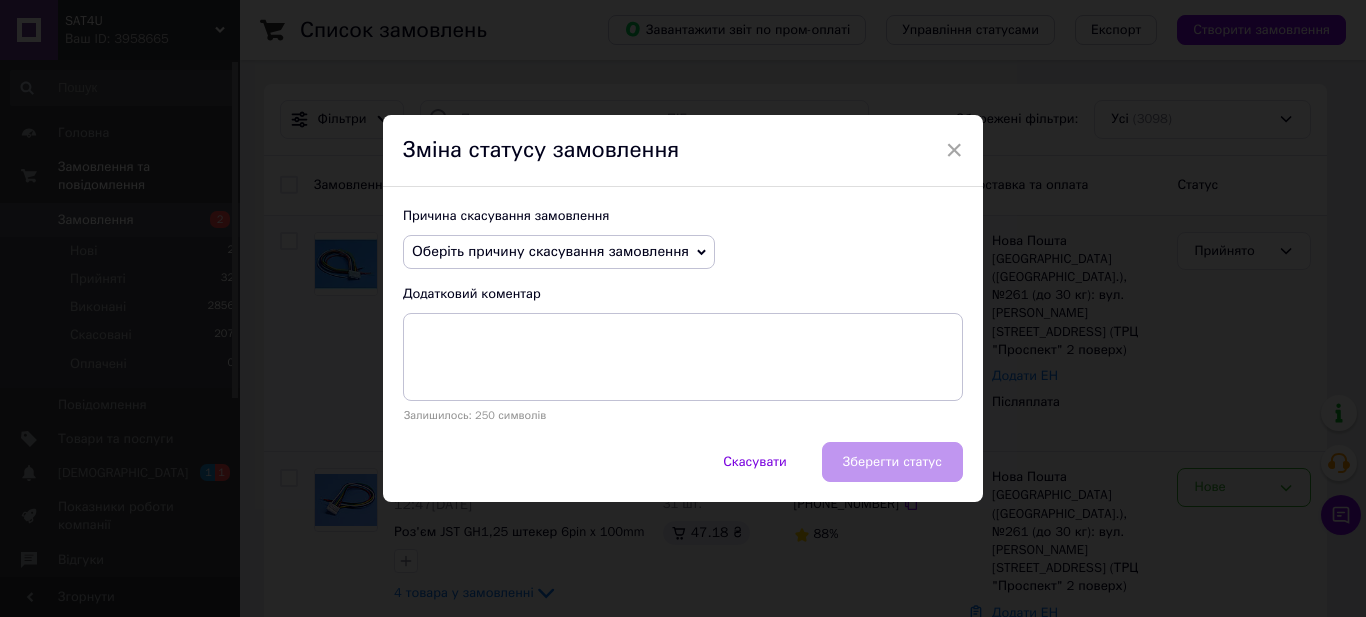 click on "Оберіть причину скасування замовлення Немає в наявності Немає різновиду товару Оплата не надійшла На прохання покупця Замовлення-дублікат Не виходить додзвонитися Інше" at bounding box center [683, 252] 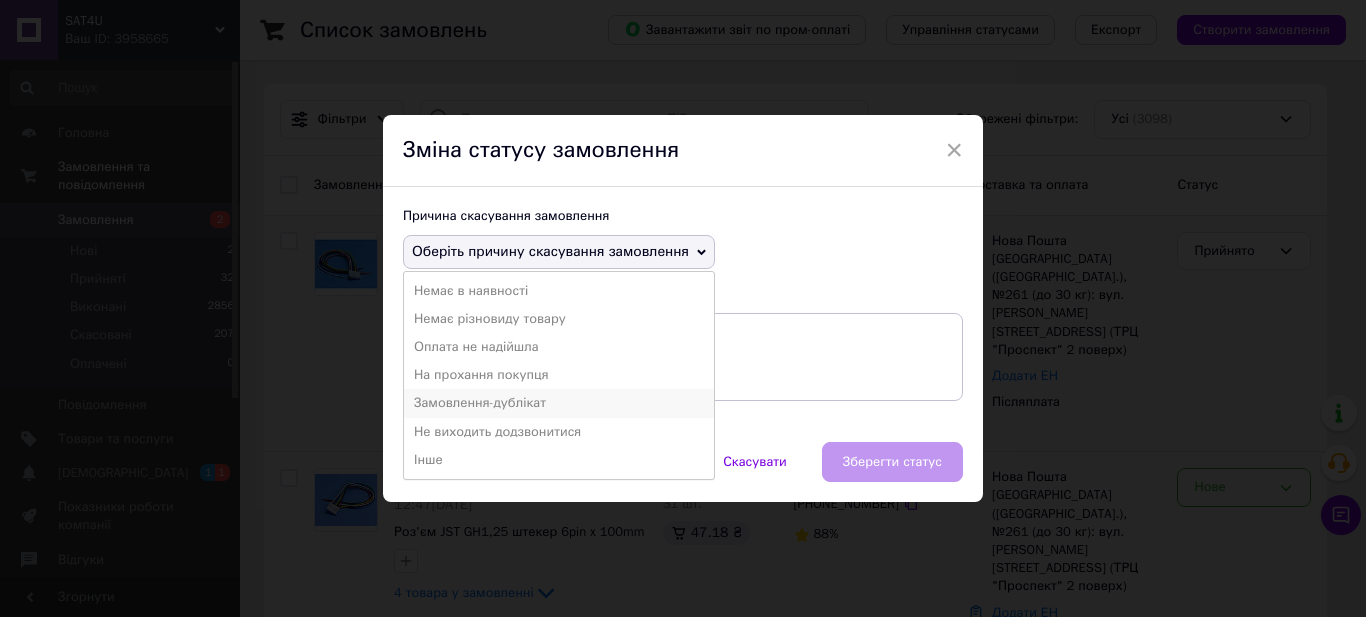 click on "Замовлення-дублікат" at bounding box center [559, 403] 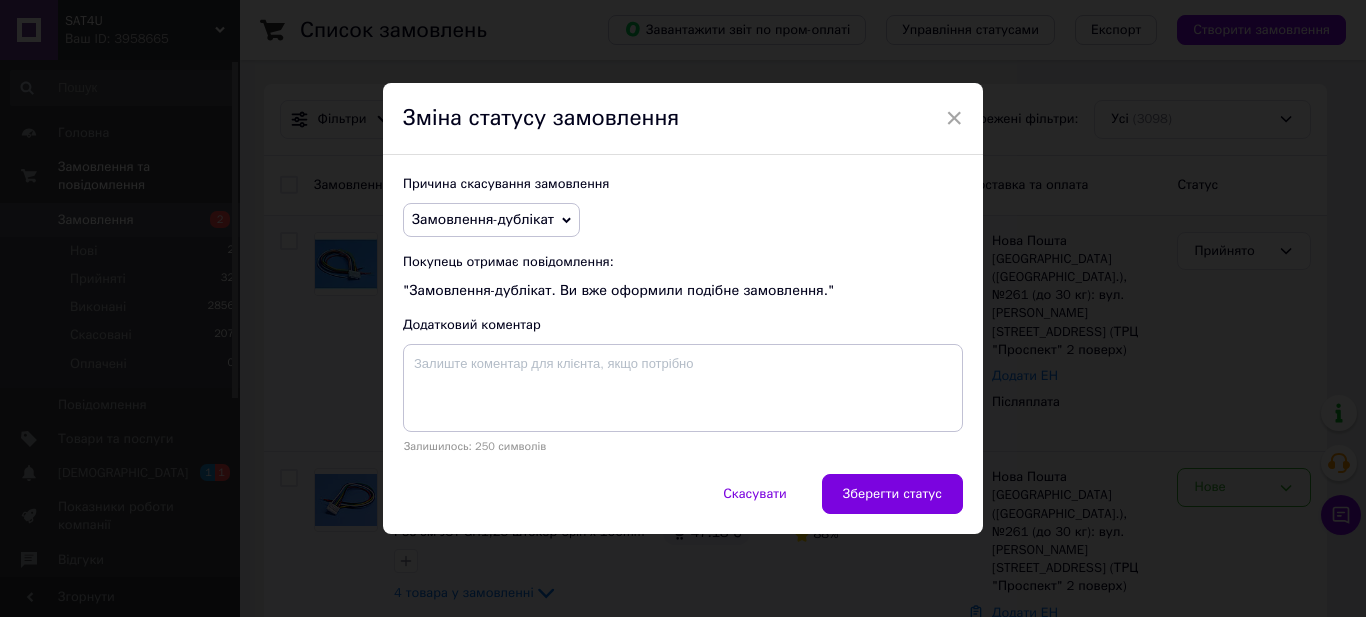 drag, startPoint x: 864, startPoint y: 489, endPoint x: 862, endPoint y: 457, distance: 32.06244 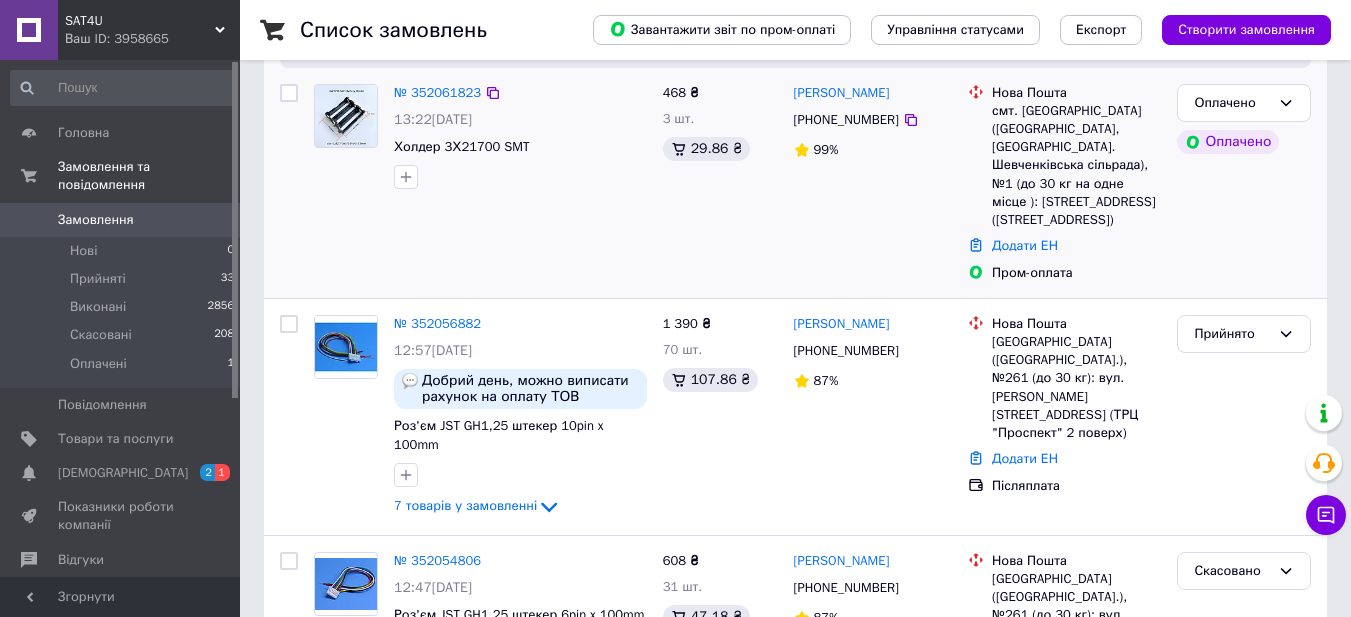 scroll, scrollTop: 0, scrollLeft: 0, axis: both 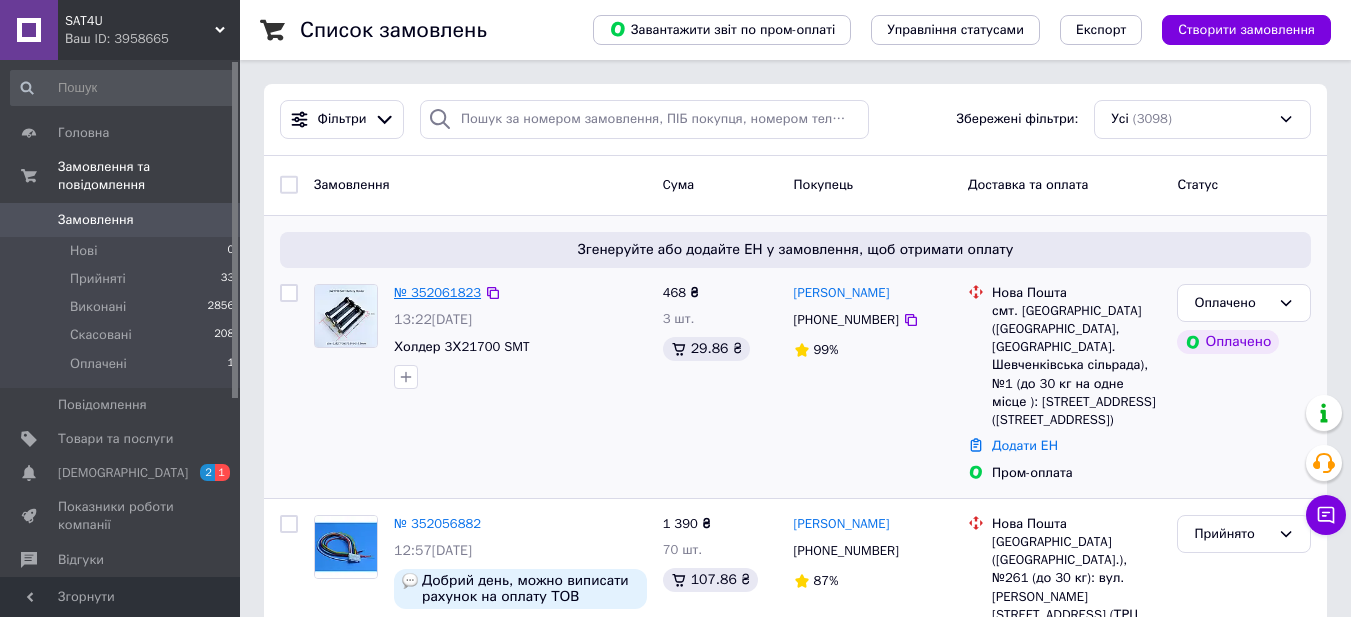click on "№ 352061823" at bounding box center (437, 292) 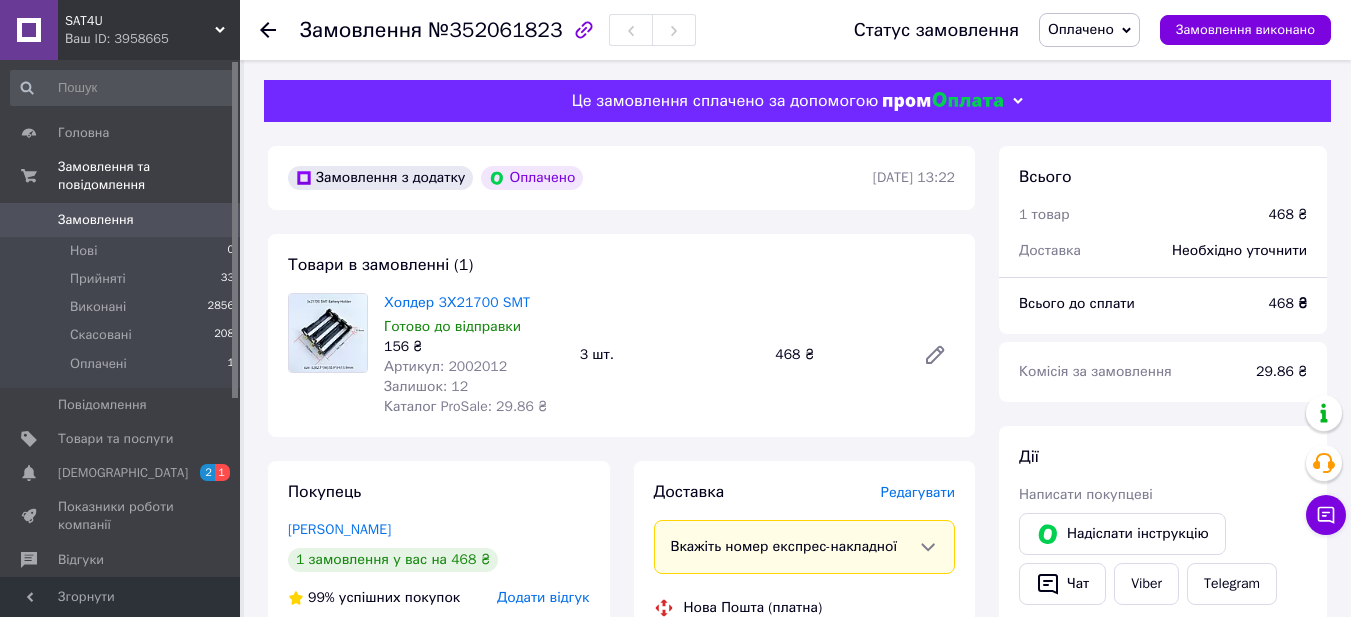 click on "Оплачено" at bounding box center (1081, 29) 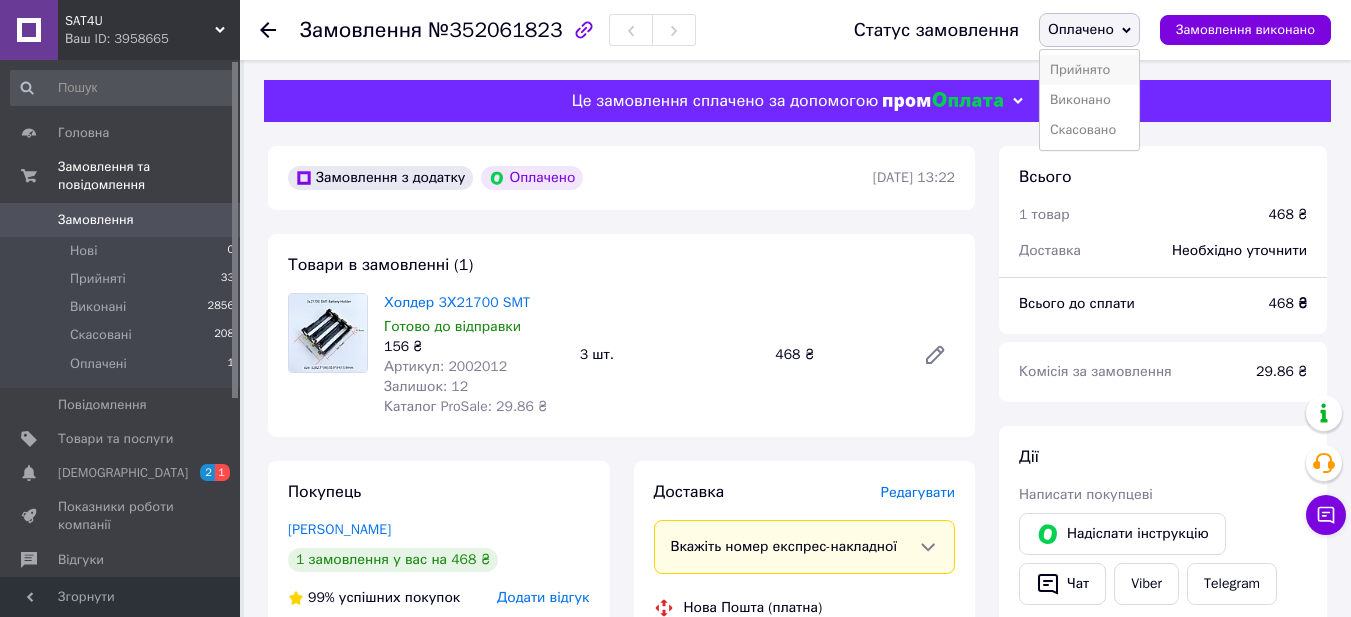 click on "Прийнято" at bounding box center (1089, 70) 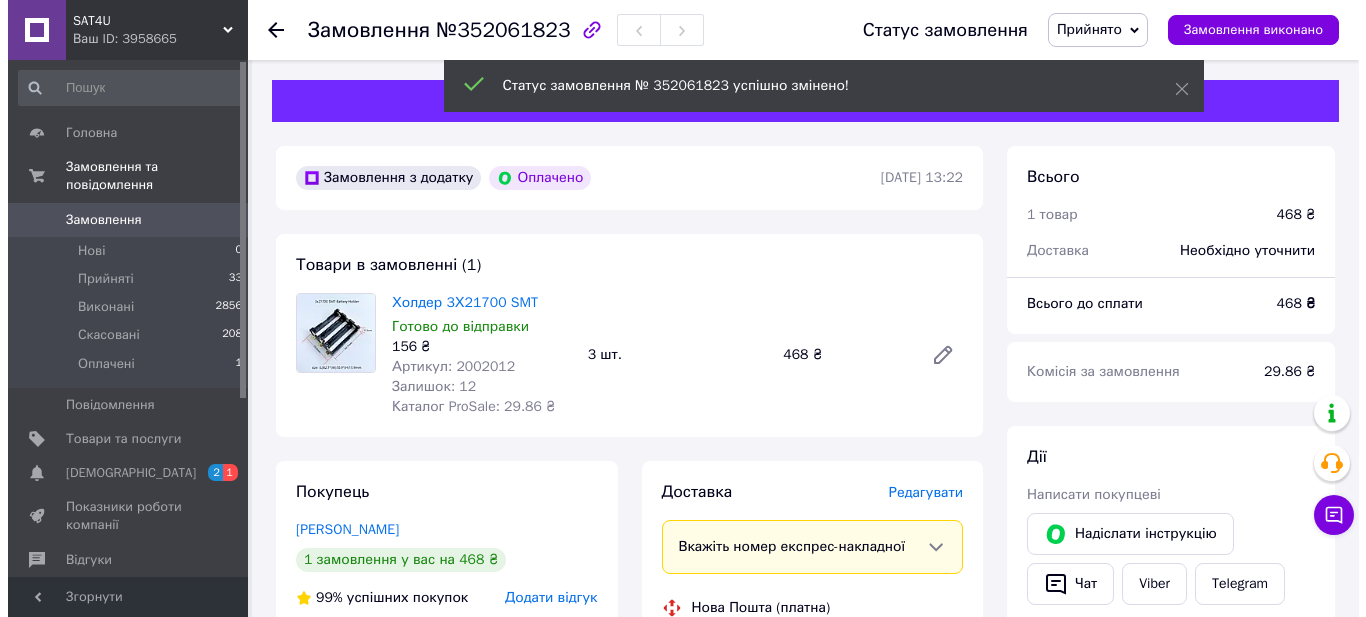 scroll, scrollTop: 300, scrollLeft: 0, axis: vertical 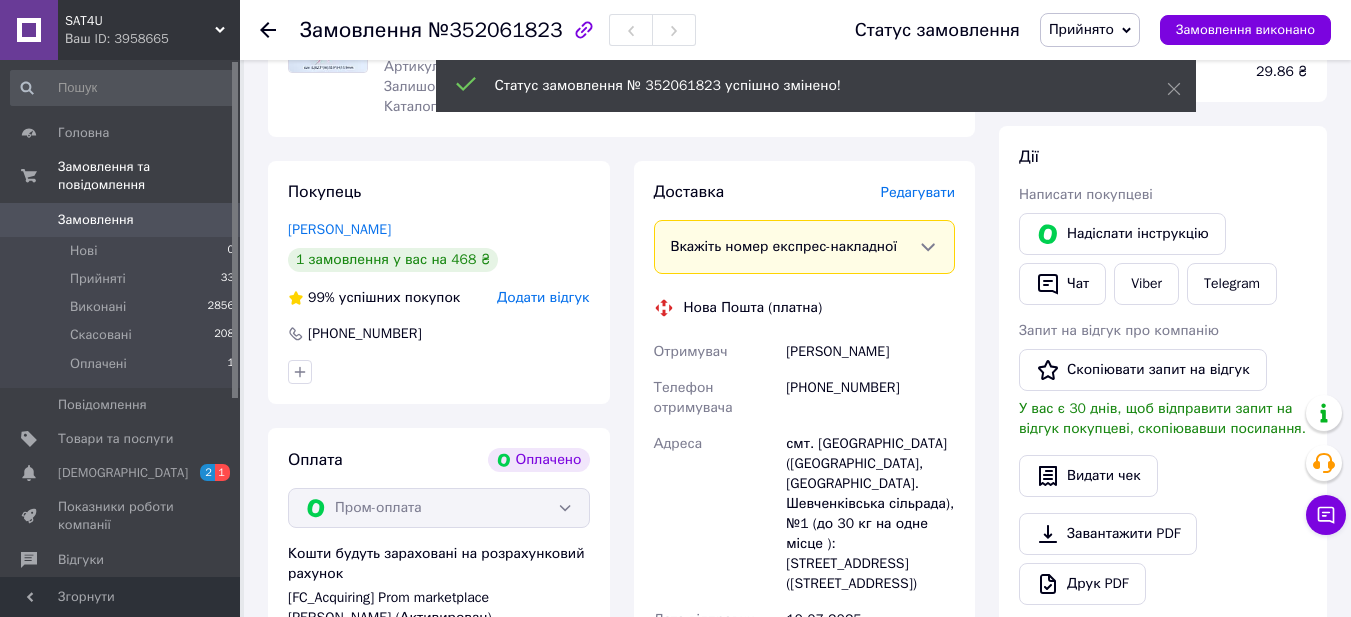 click on "Редагувати" at bounding box center (918, 192) 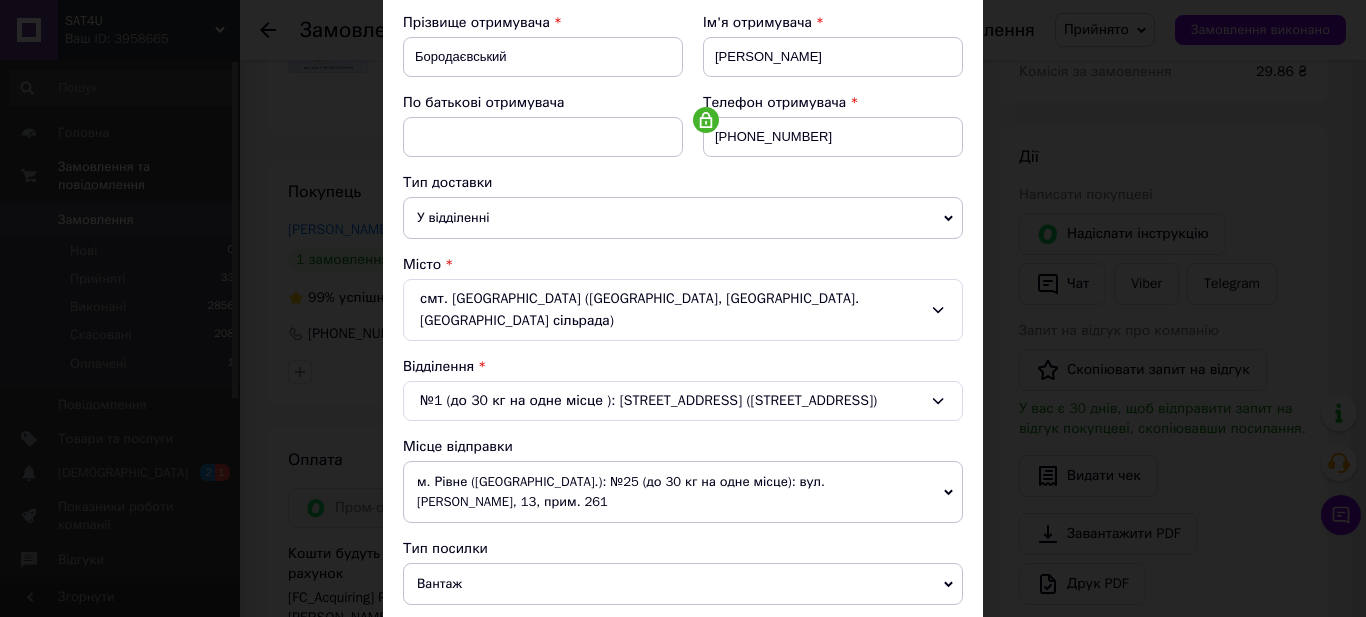 scroll, scrollTop: 600, scrollLeft: 0, axis: vertical 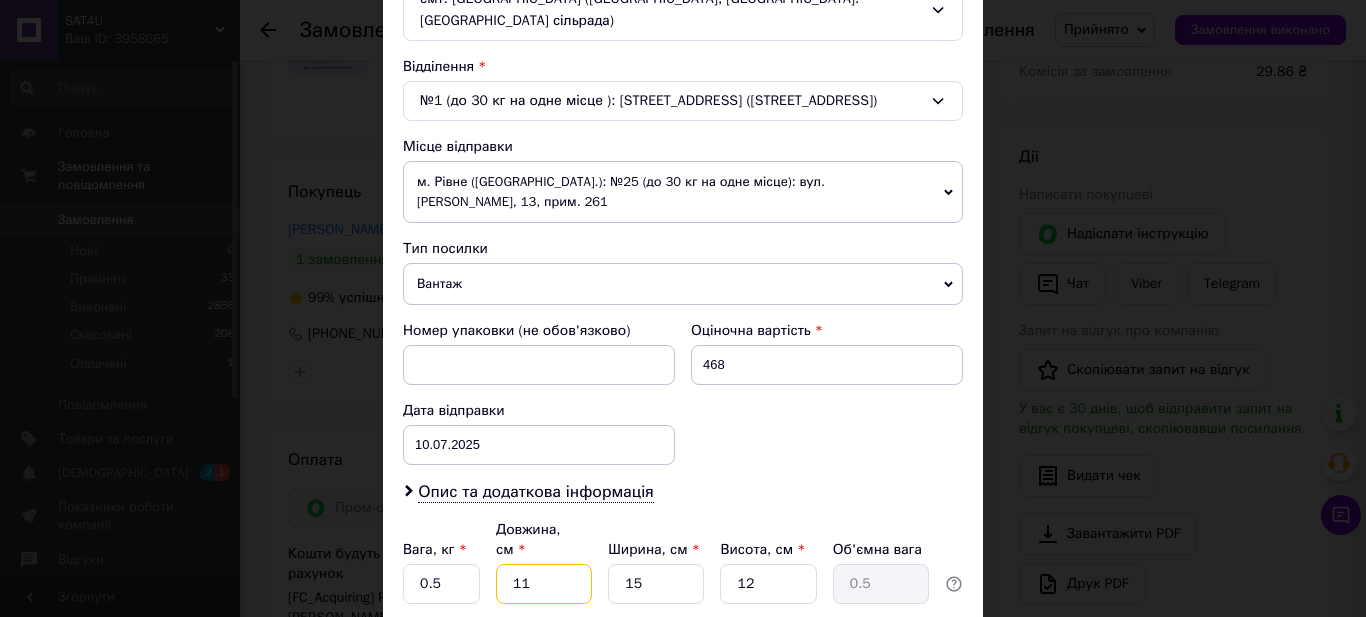 click on "11" at bounding box center [544, 584] 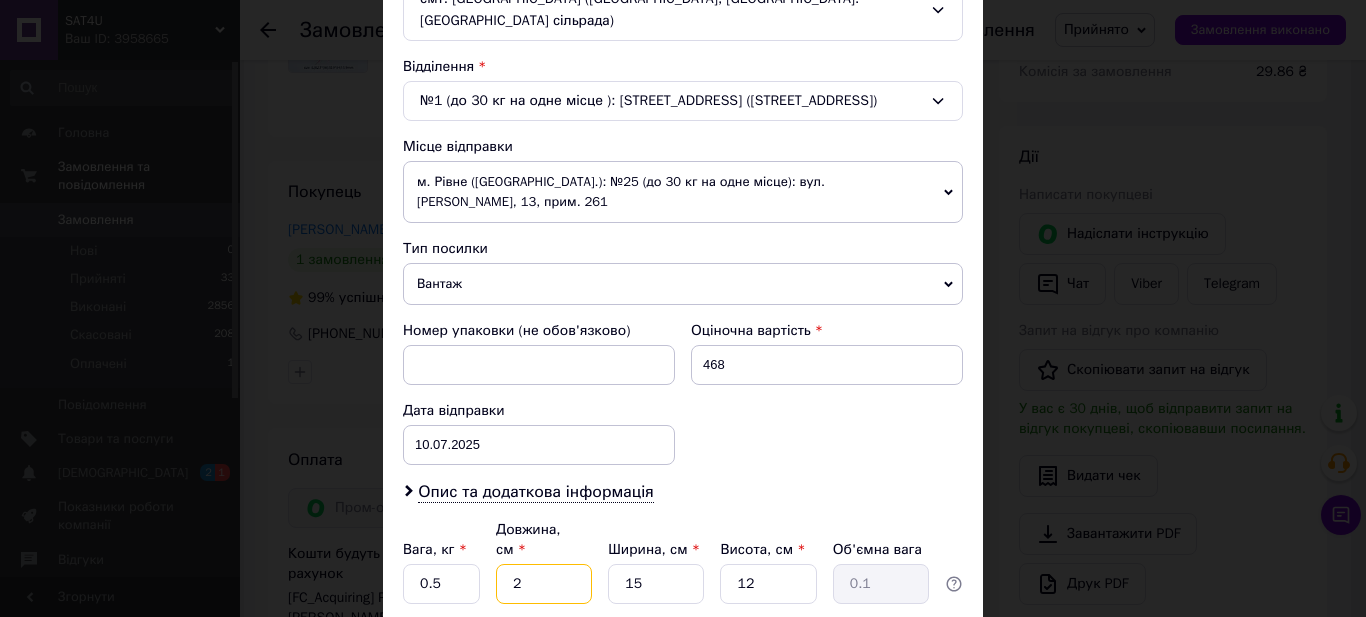 type on "20" 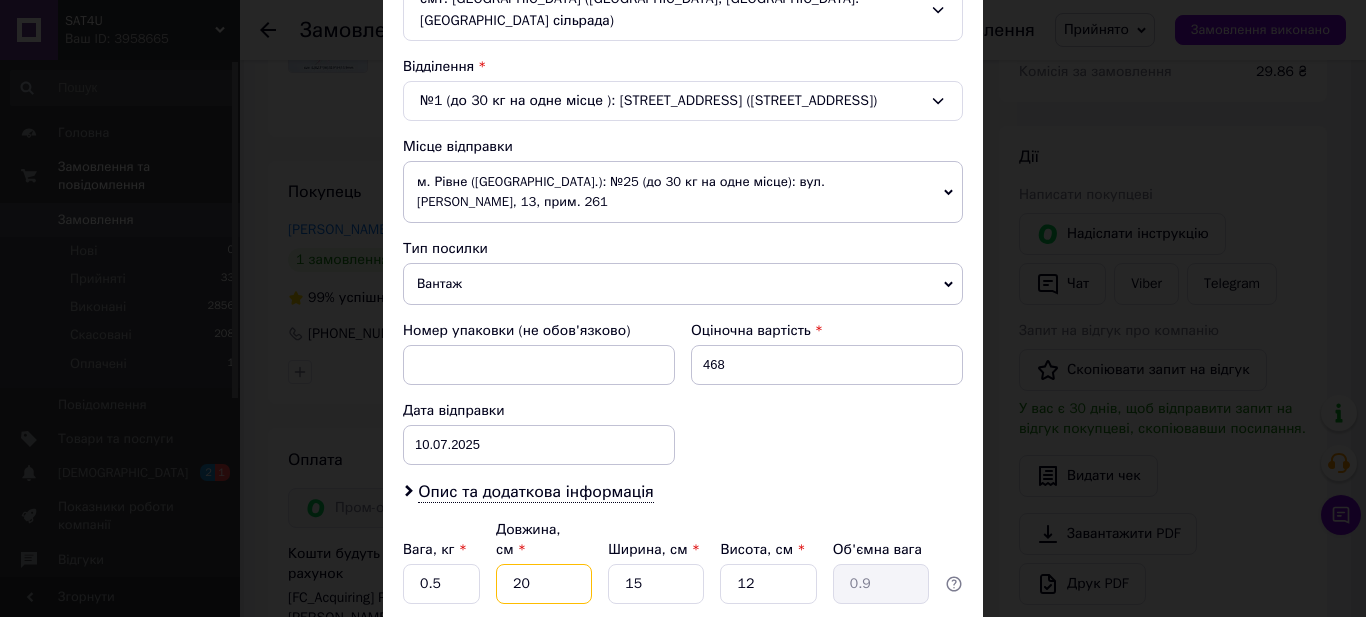 type on "20" 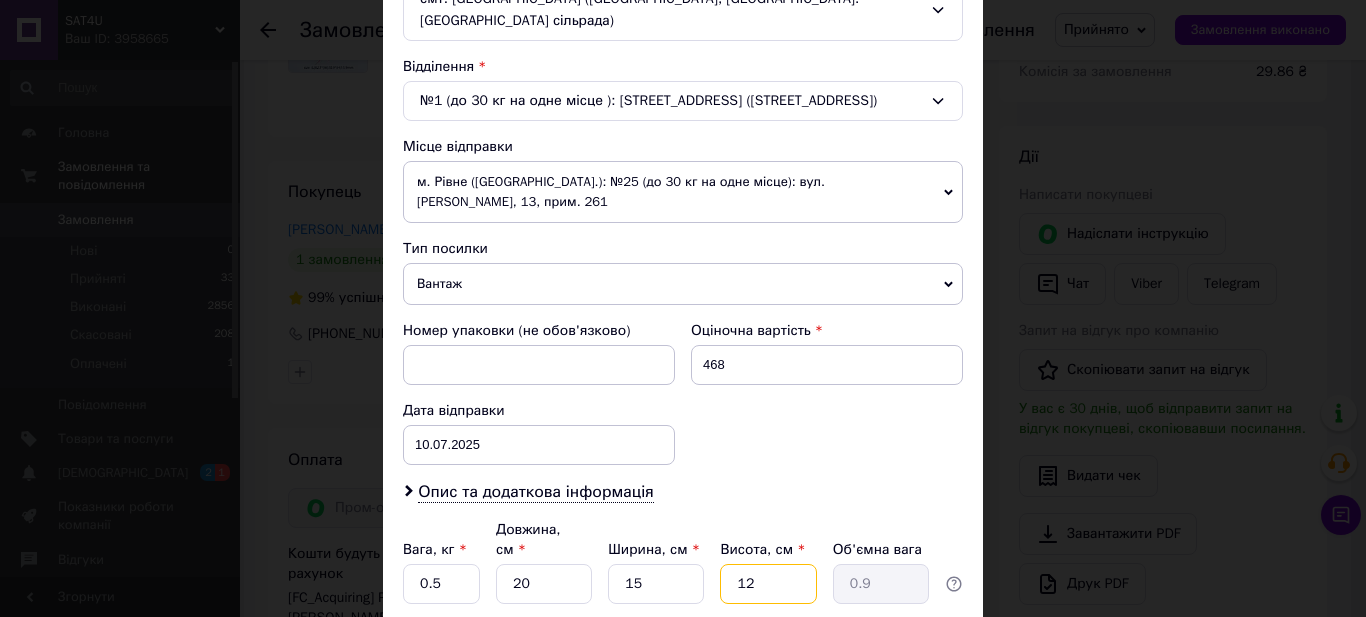 click on "12" at bounding box center [768, 584] 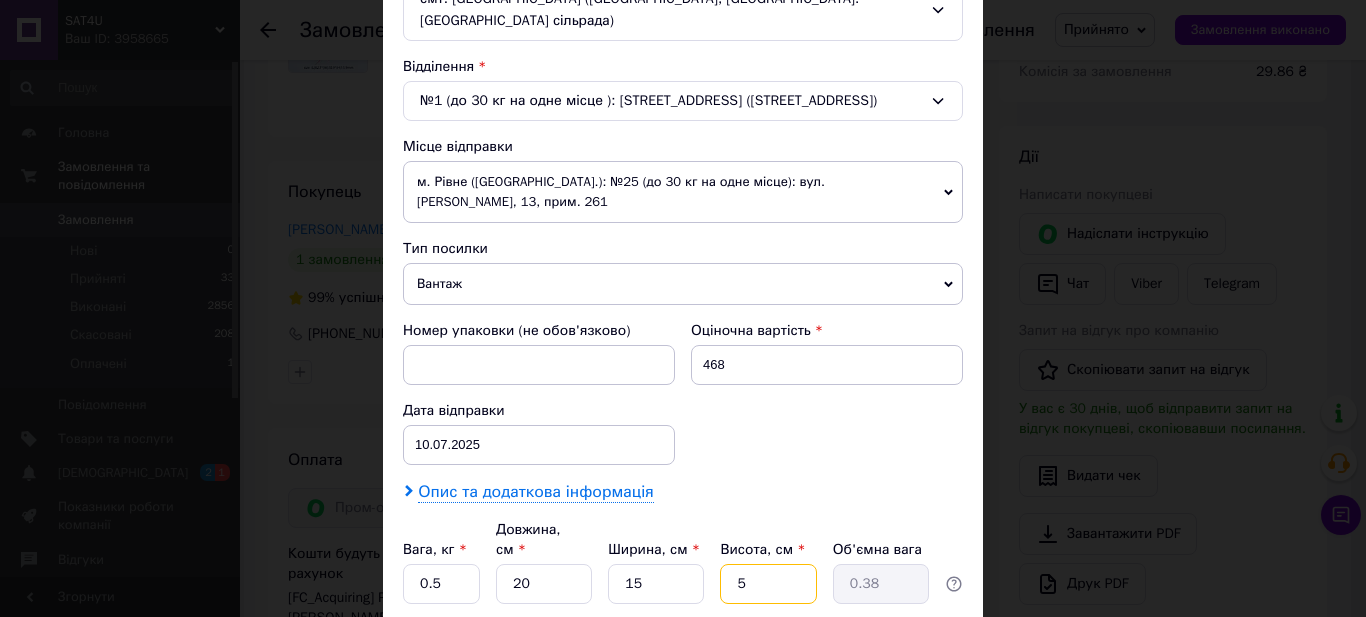 type on "5" 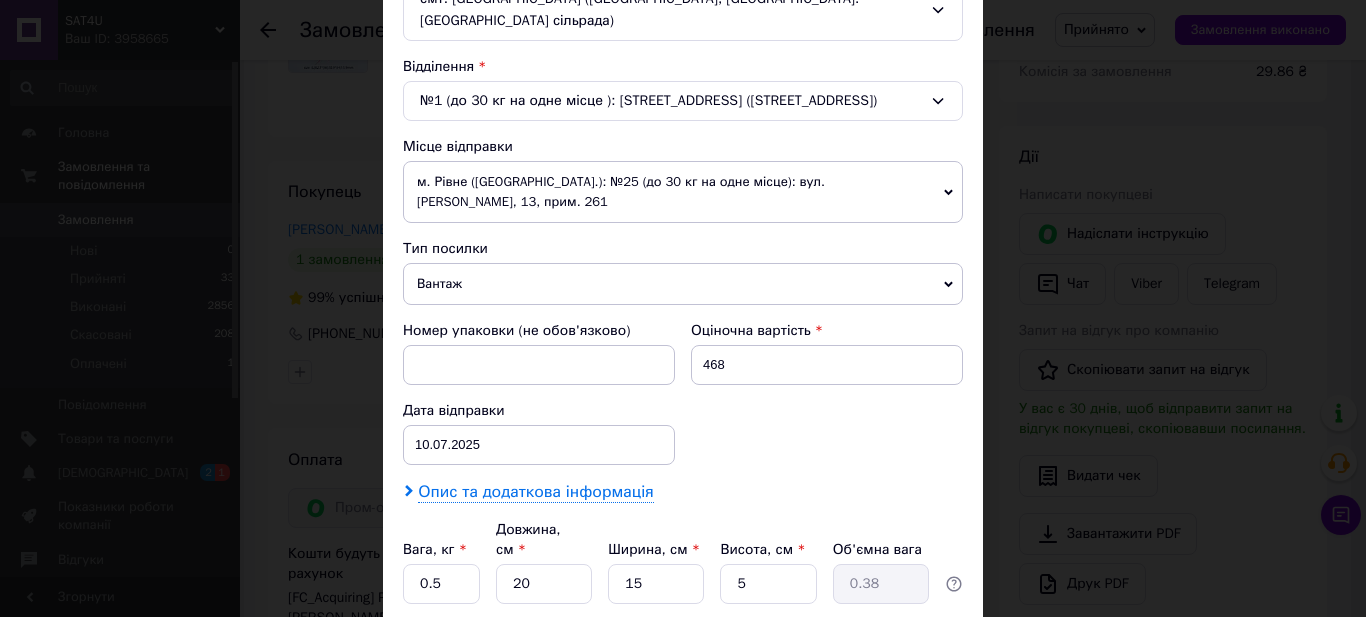 click on "Опис та додаткова інформація" at bounding box center [535, 492] 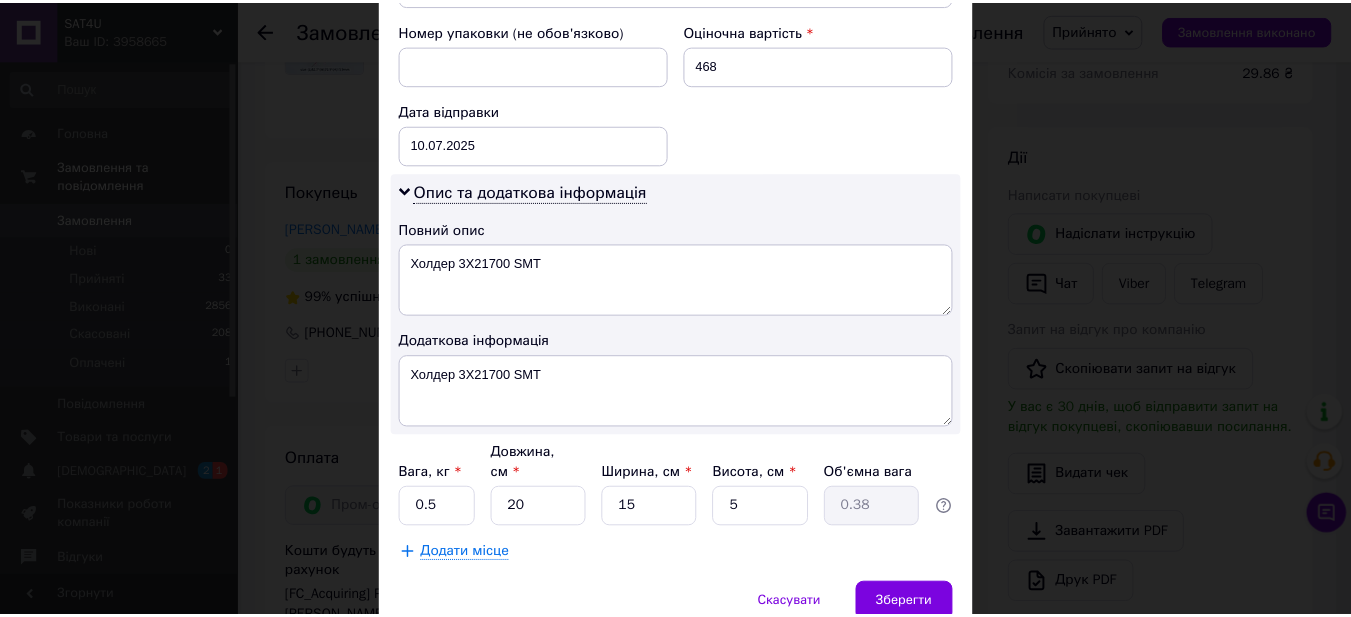 scroll, scrollTop: 955, scrollLeft: 0, axis: vertical 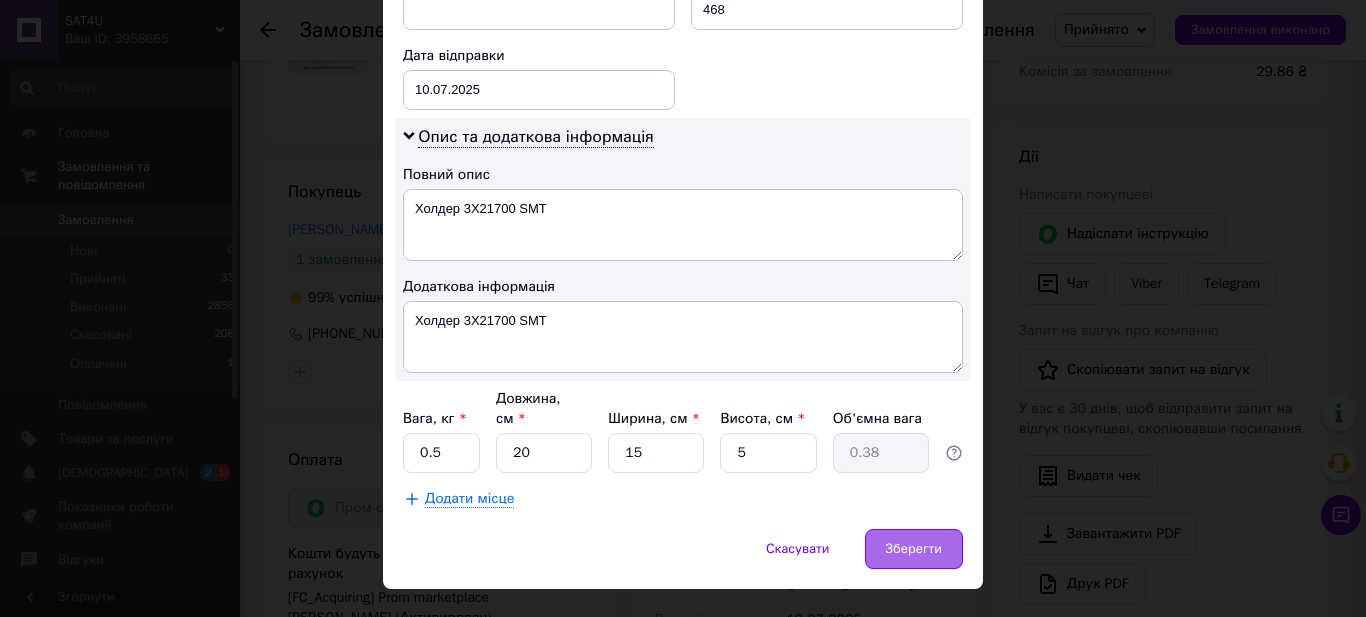 click on "Зберегти" at bounding box center (914, 549) 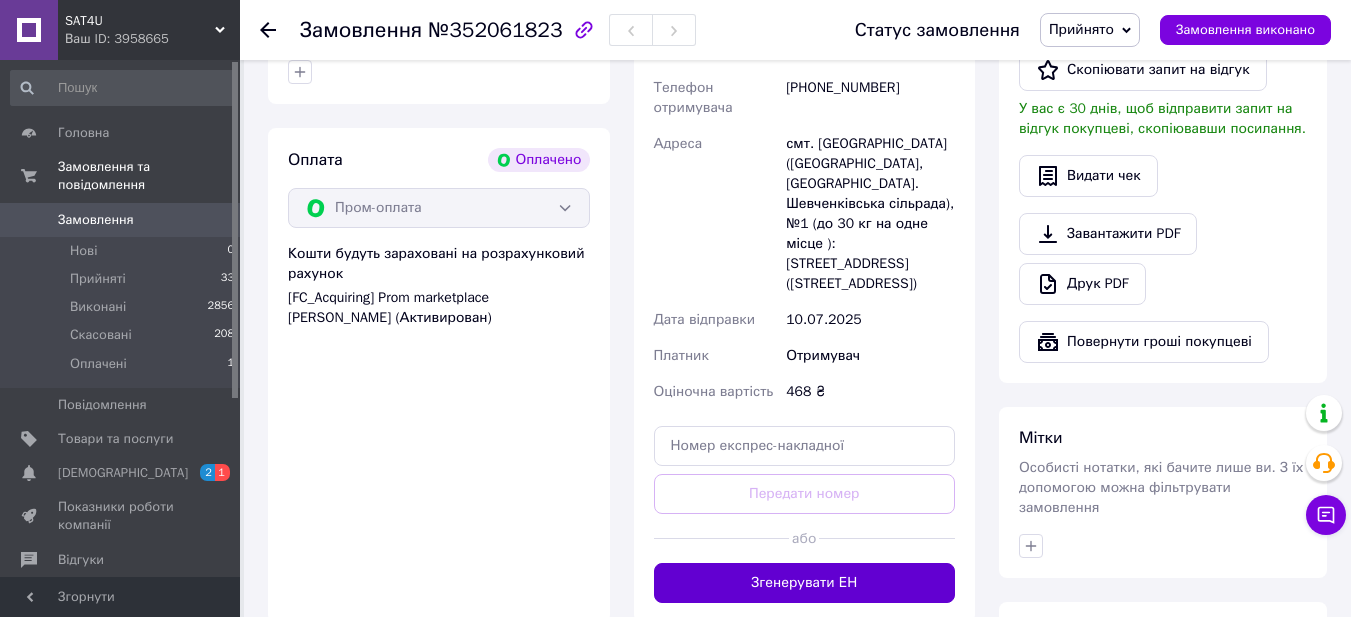 scroll, scrollTop: 800, scrollLeft: 0, axis: vertical 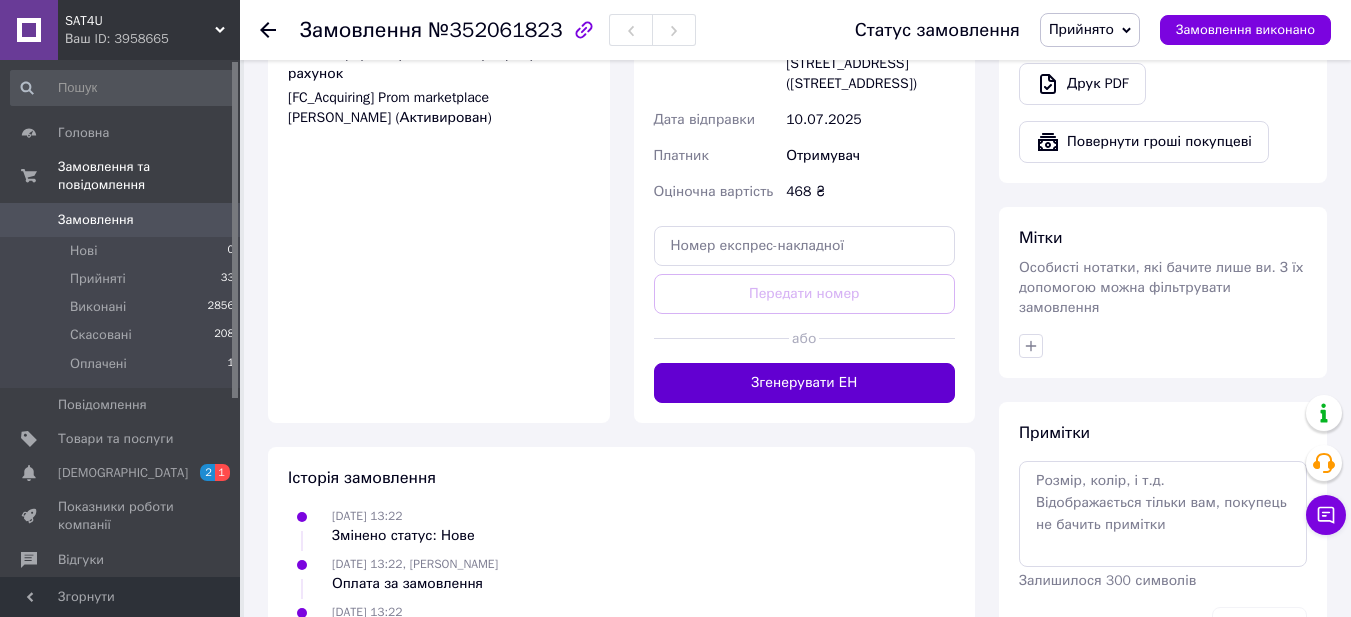 click on "Згенерувати ЕН" at bounding box center (805, 383) 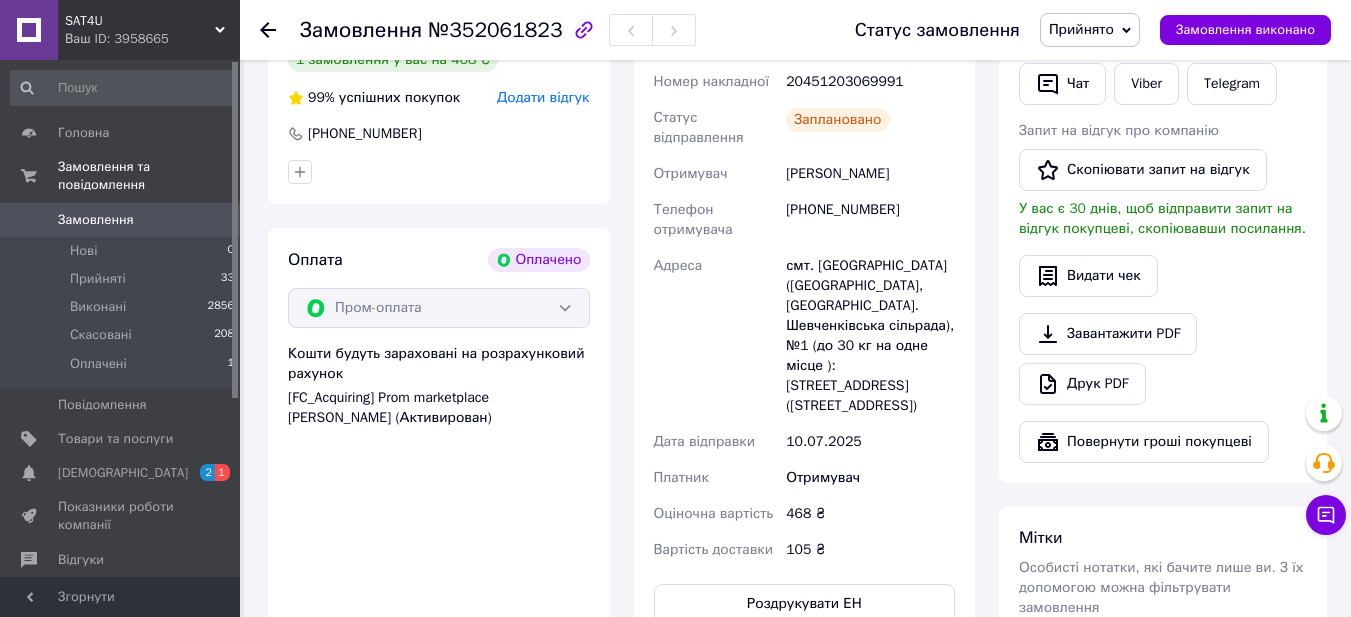 scroll, scrollTop: 300, scrollLeft: 0, axis: vertical 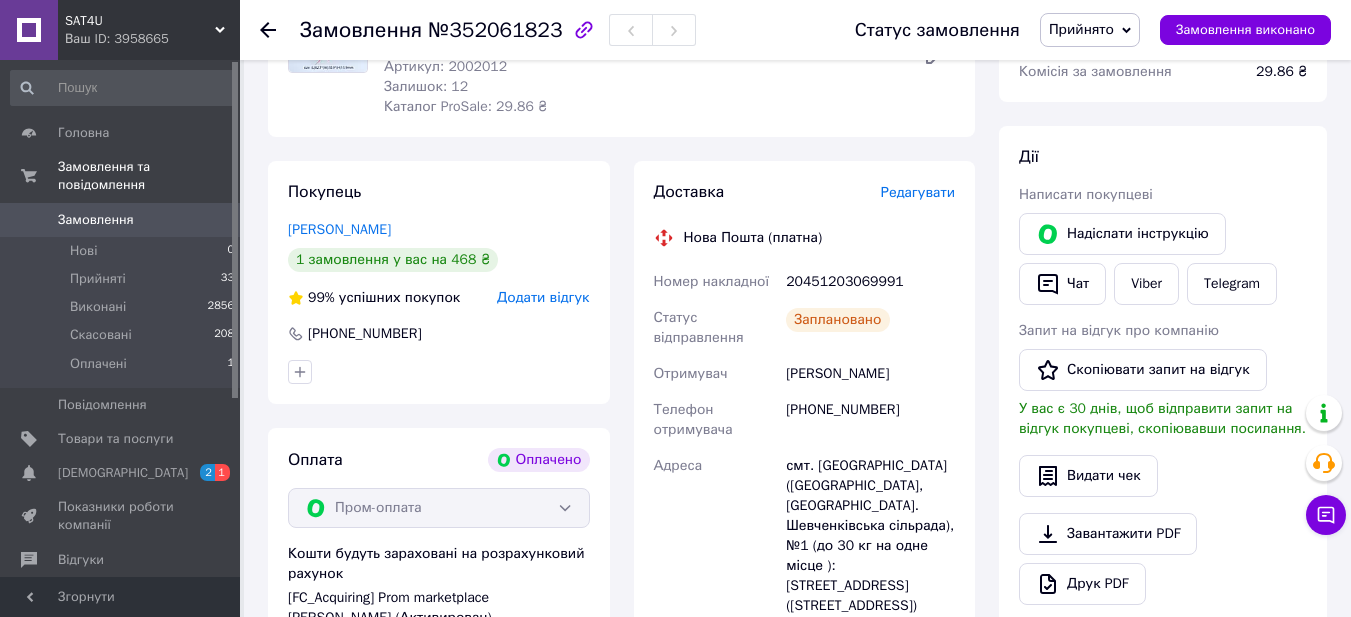 click on "20451203069991" at bounding box center (870, 282) 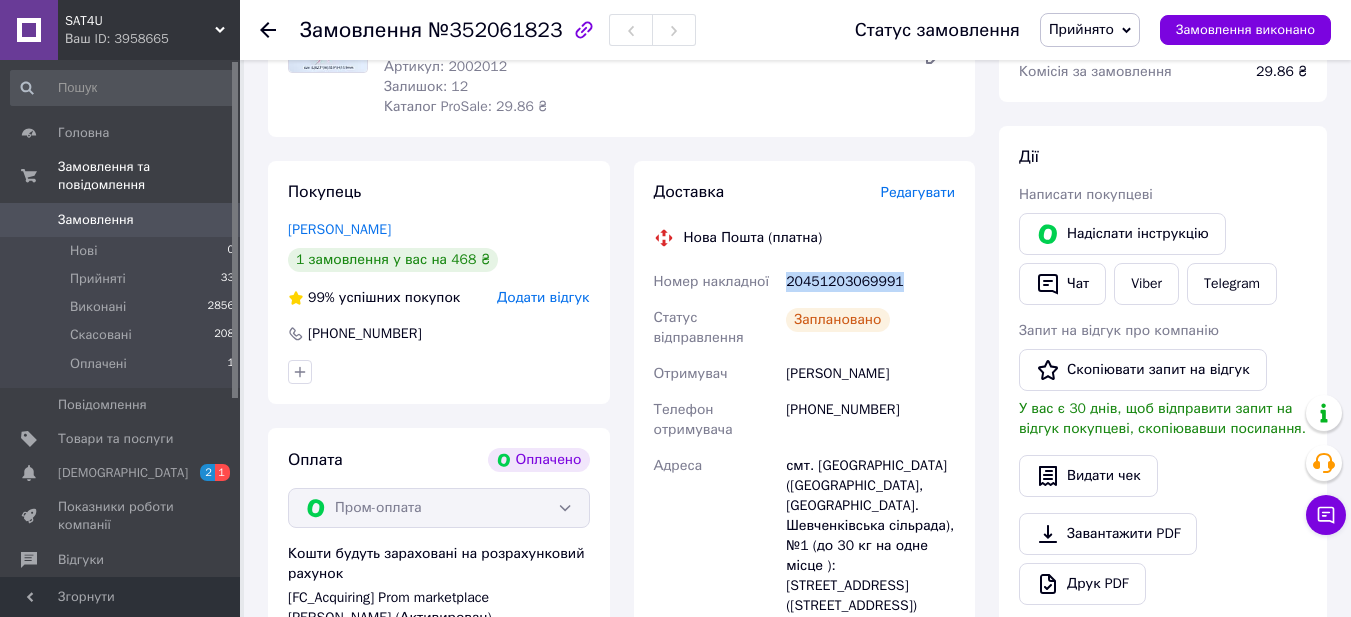 click on "20451203069991" at bounding box center [870, 282] 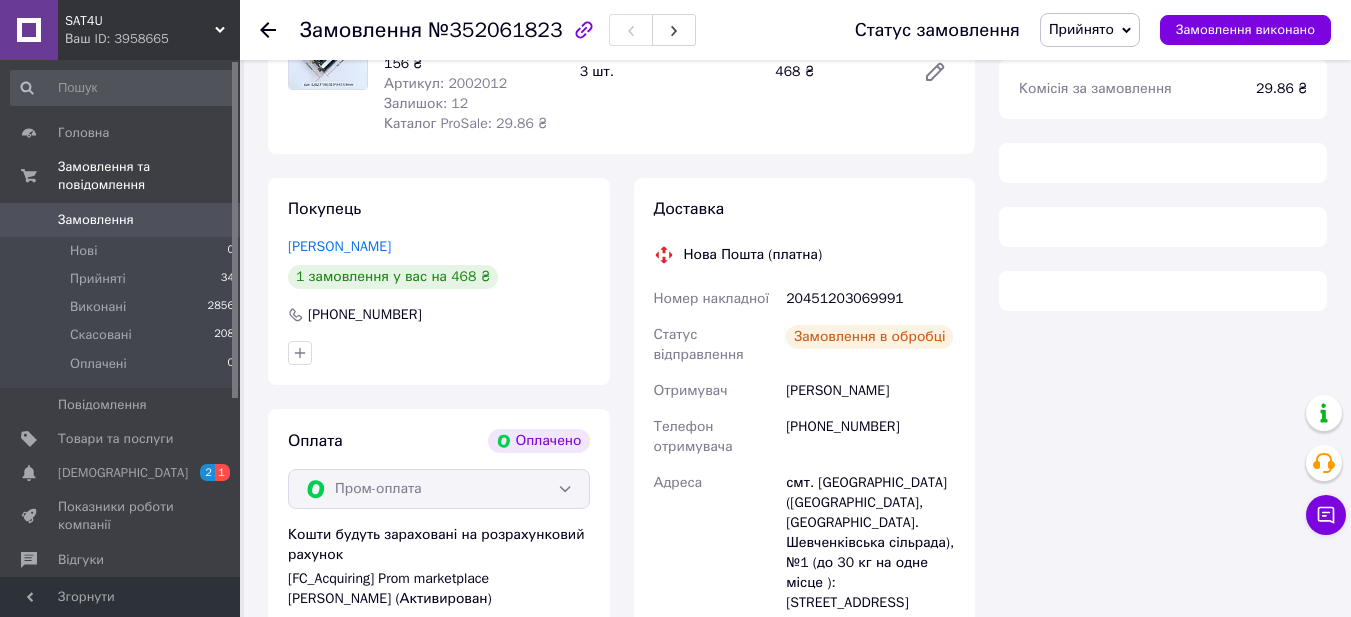 scroll, scrollTop: 297, scrollLeft: 0, axis: vertical 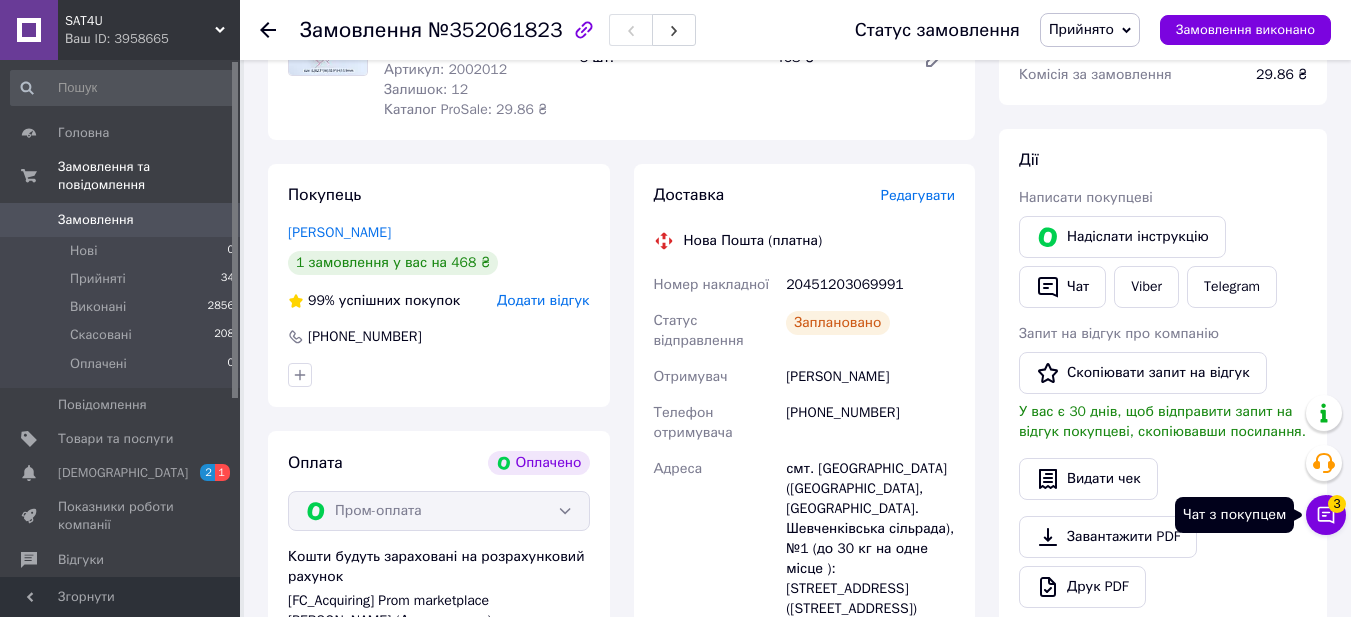 click 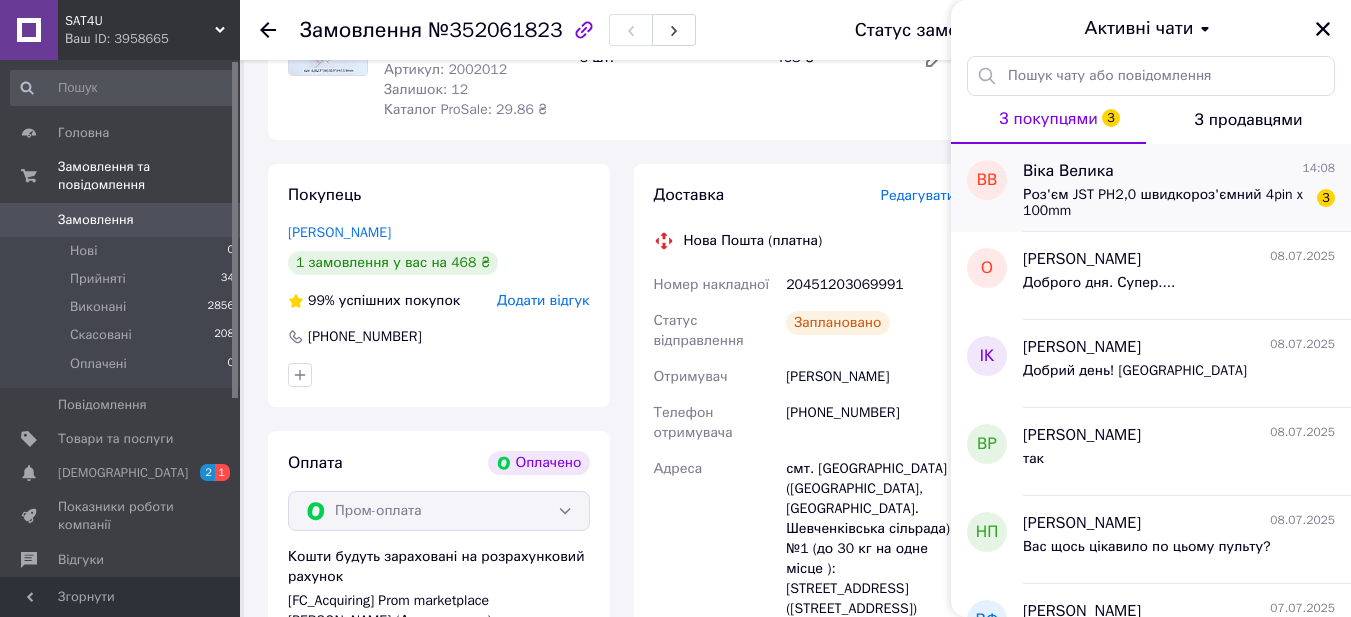 click on "[PERSON_NAME] Велика 14:08 Роз'єм JST PH2,0 швидкороз'ємний 4pin x 100mm 3" at bounding box center [1187, 188] 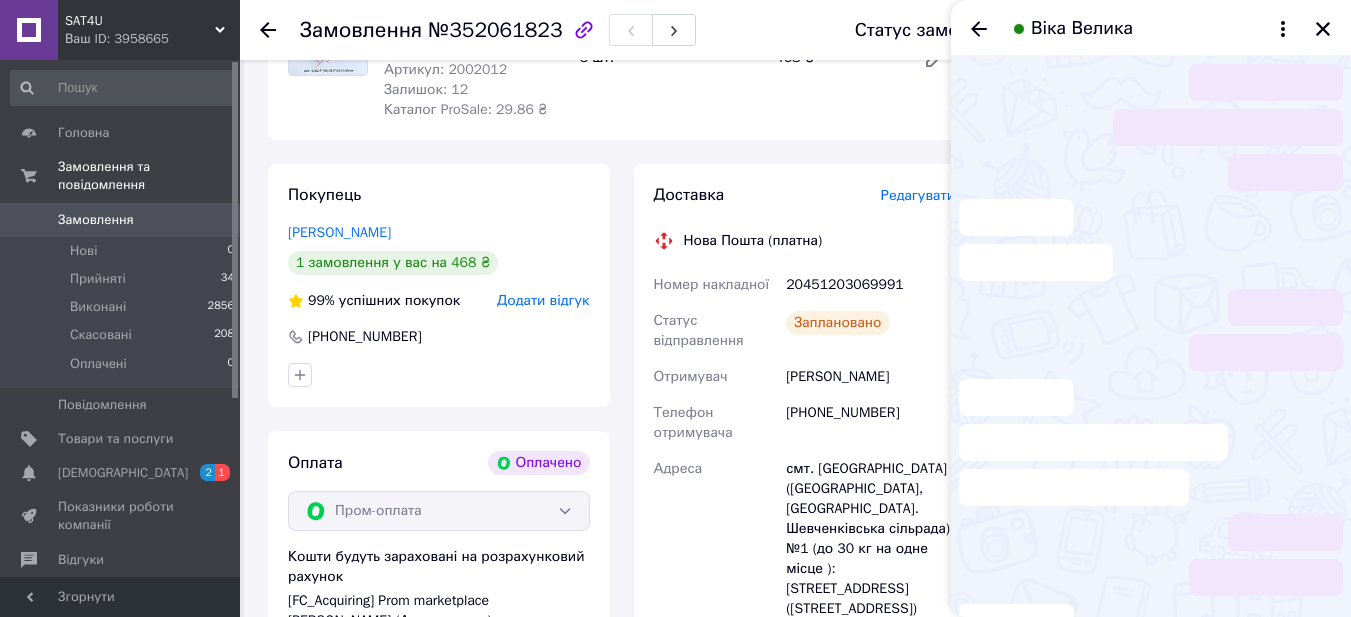 scroll, scrollTop: 10, scrollLeft: 0, axis: vertical 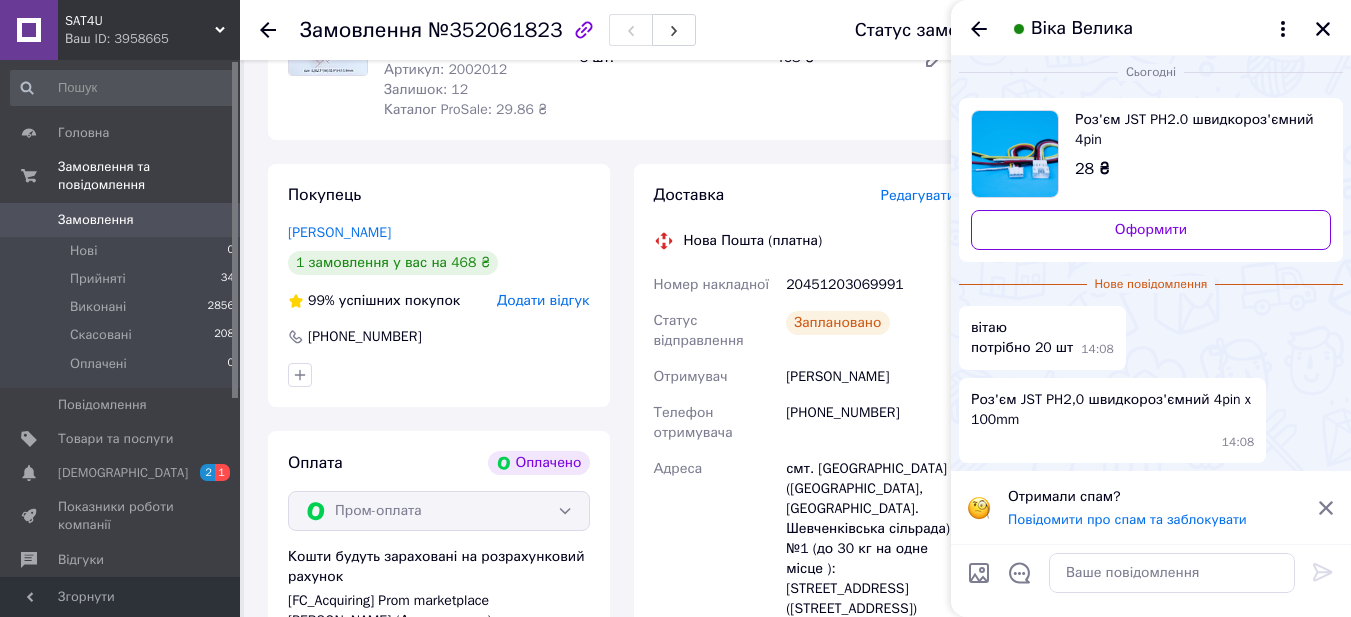 click on "Роз'єм JST PH2.0 швидкороз'ємний 4pin" at bounding box center (1195, 130) 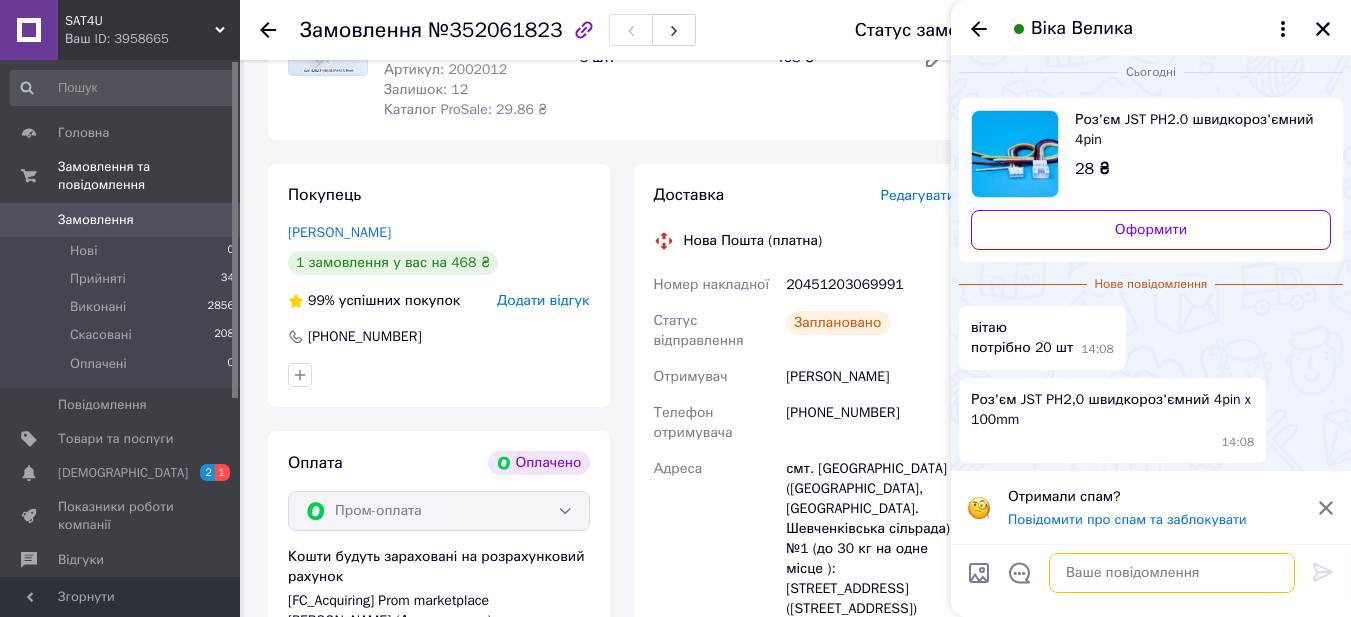 click at bounding box center (1172, 573) 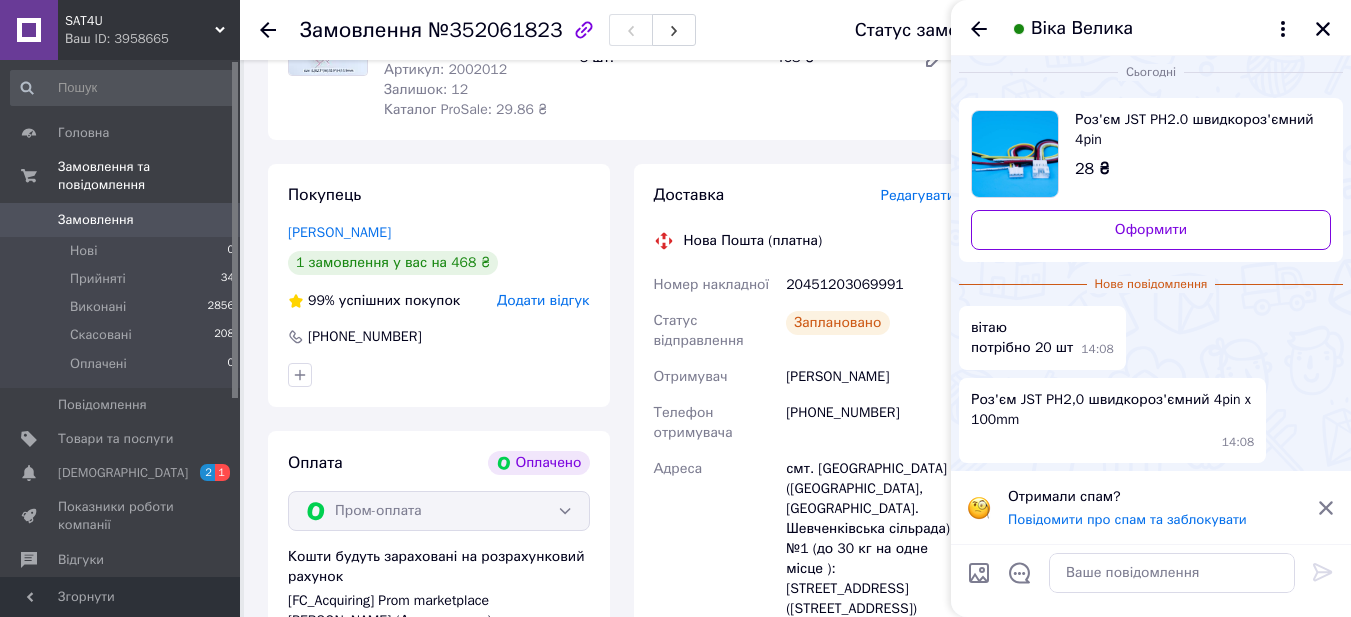 click at bounding box center [1172, 573] 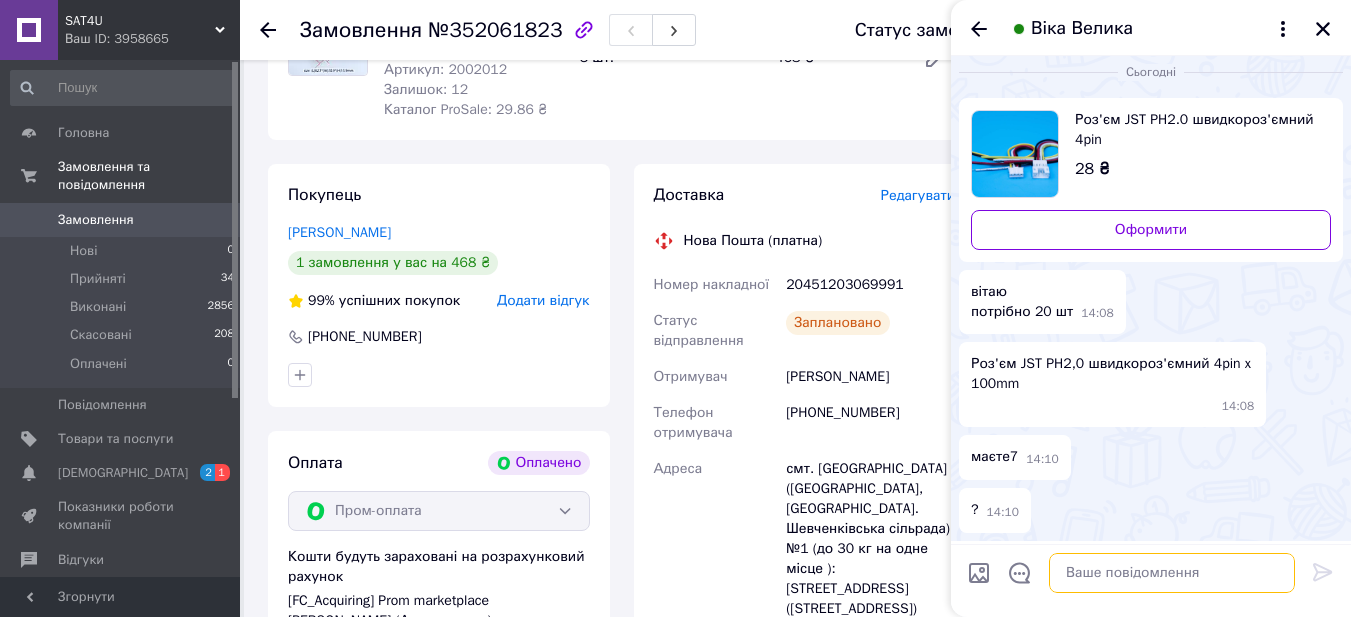 click at bounding box center [1172, 573] 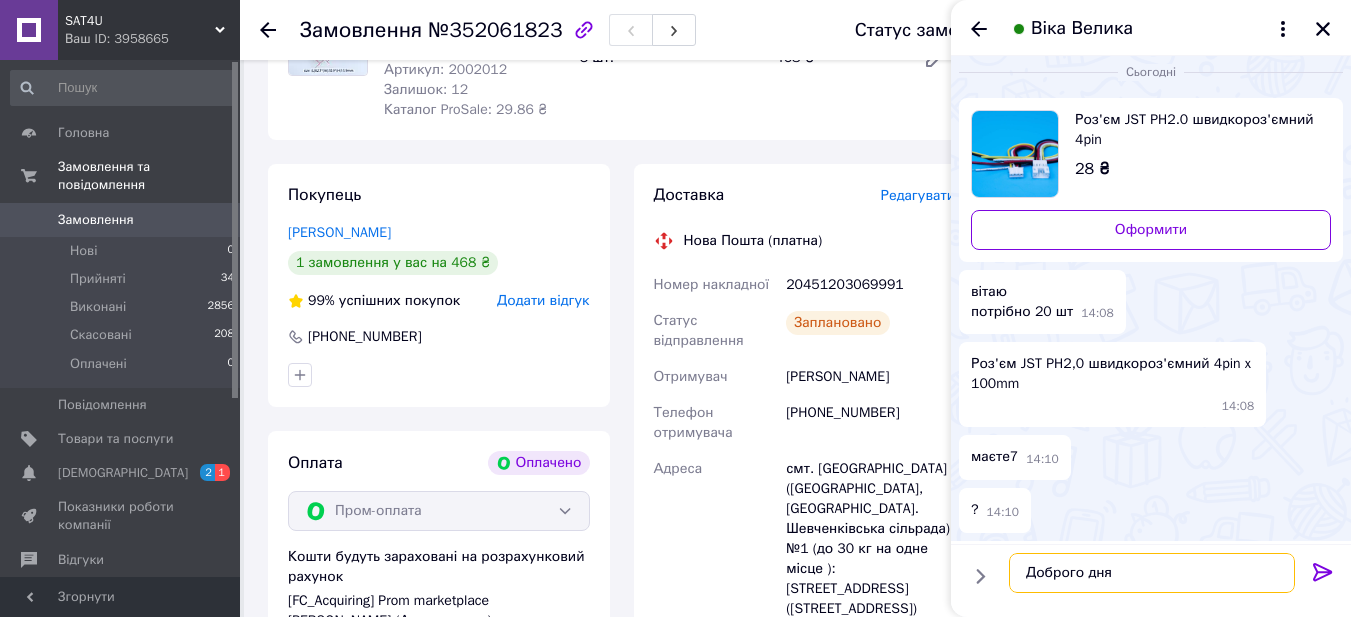 type on "Доброго дня!" 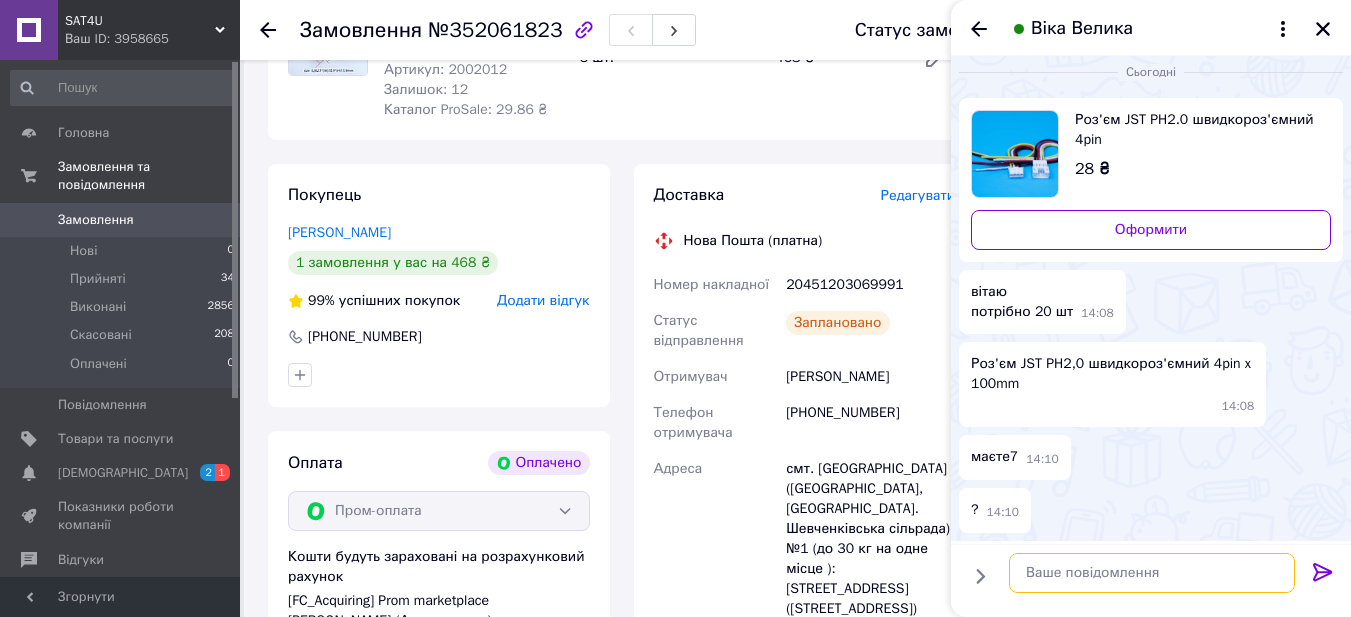 scroll, scrollTop: 61, scrollLeft: 0, axis: vertical 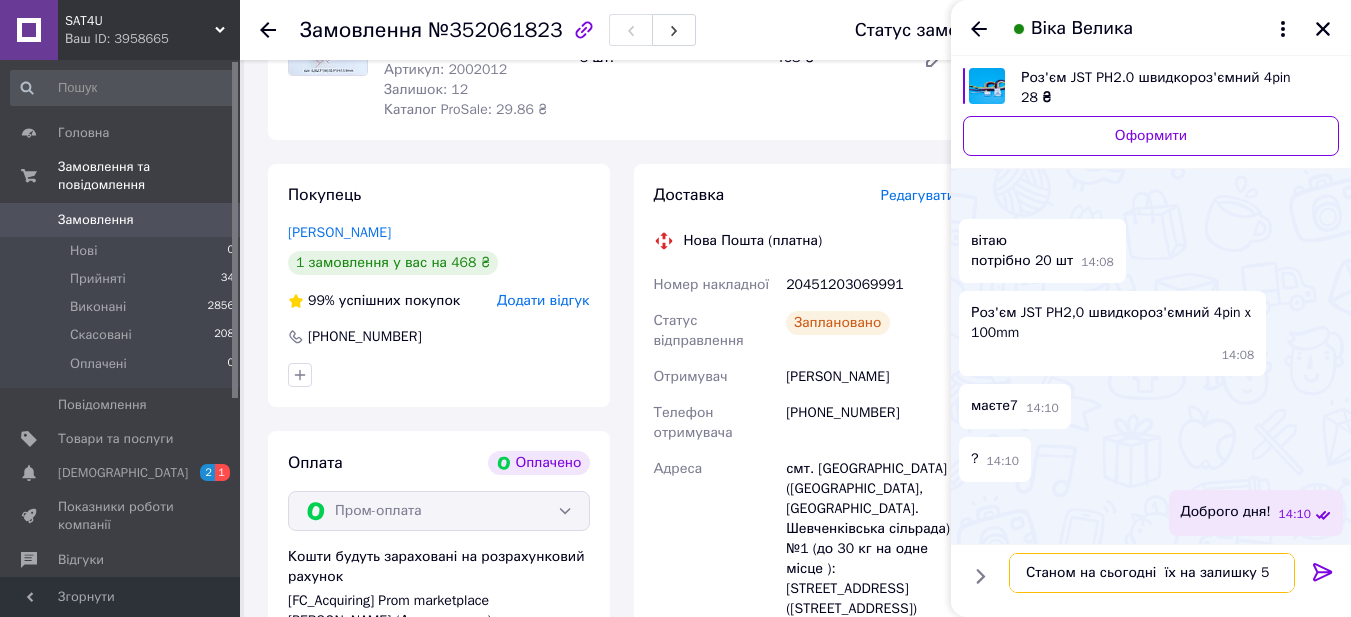 type on "Станом на сьогодні  їх на залишку 5 шт" 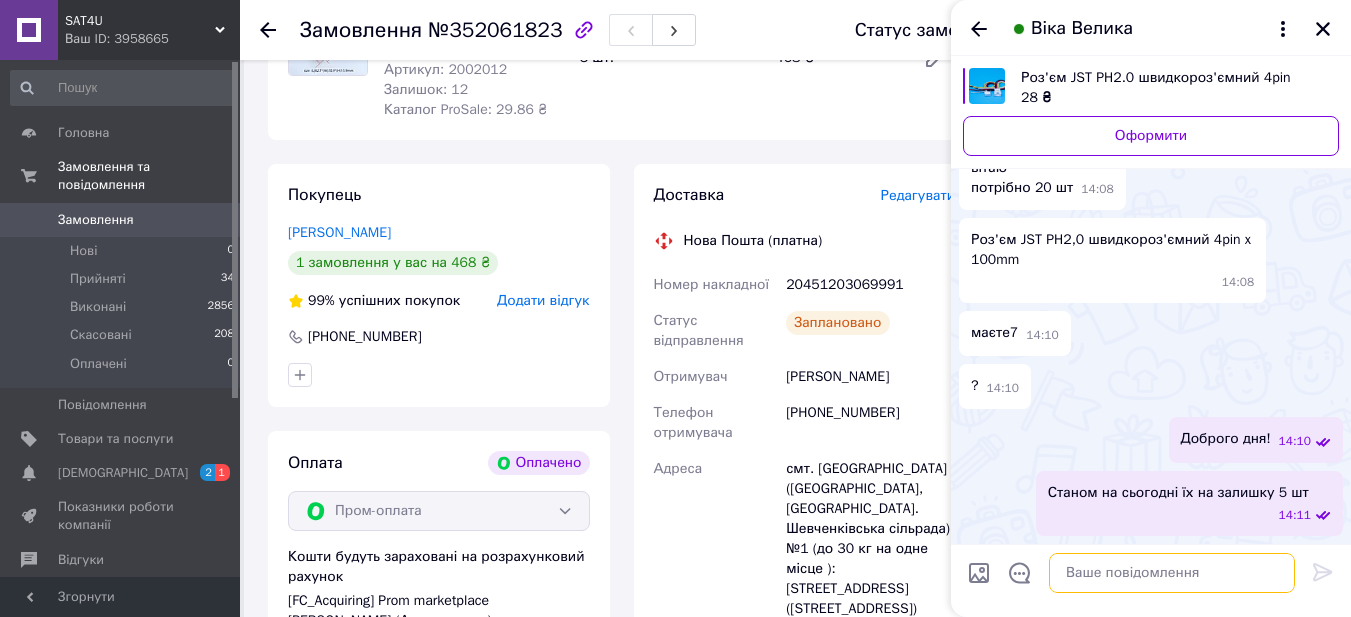 scroll, scrollTop: 196, scrollLeft: 0, axis: vertical 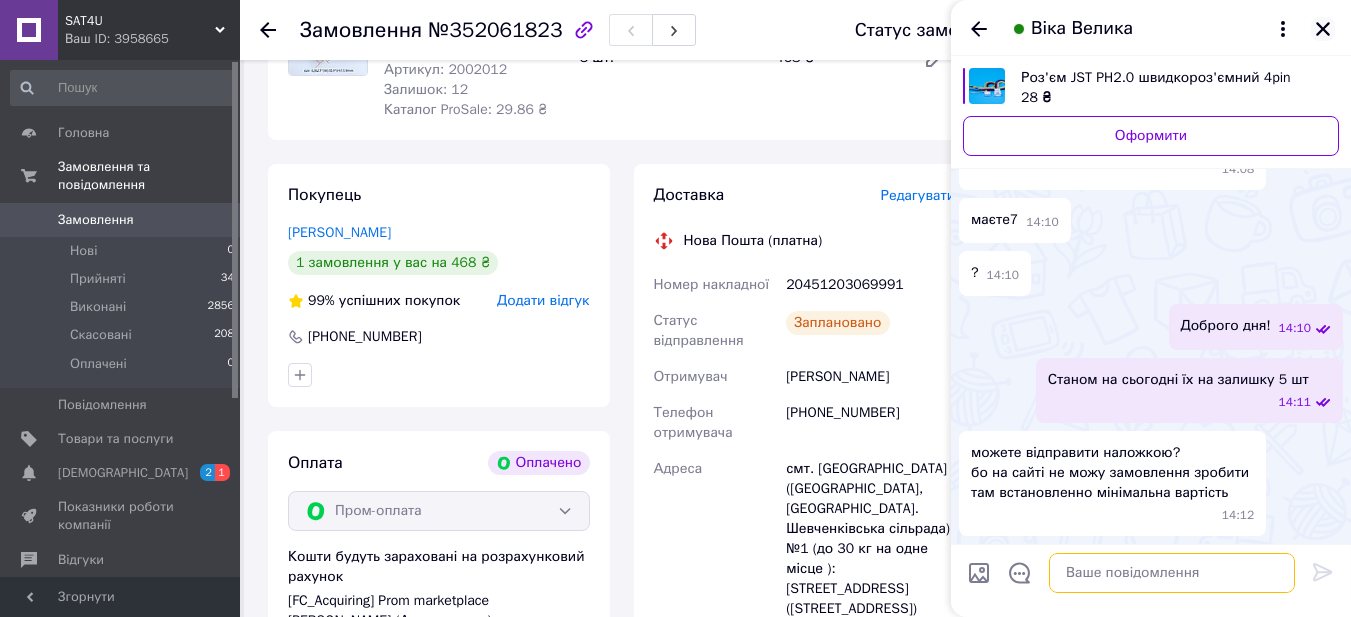 type 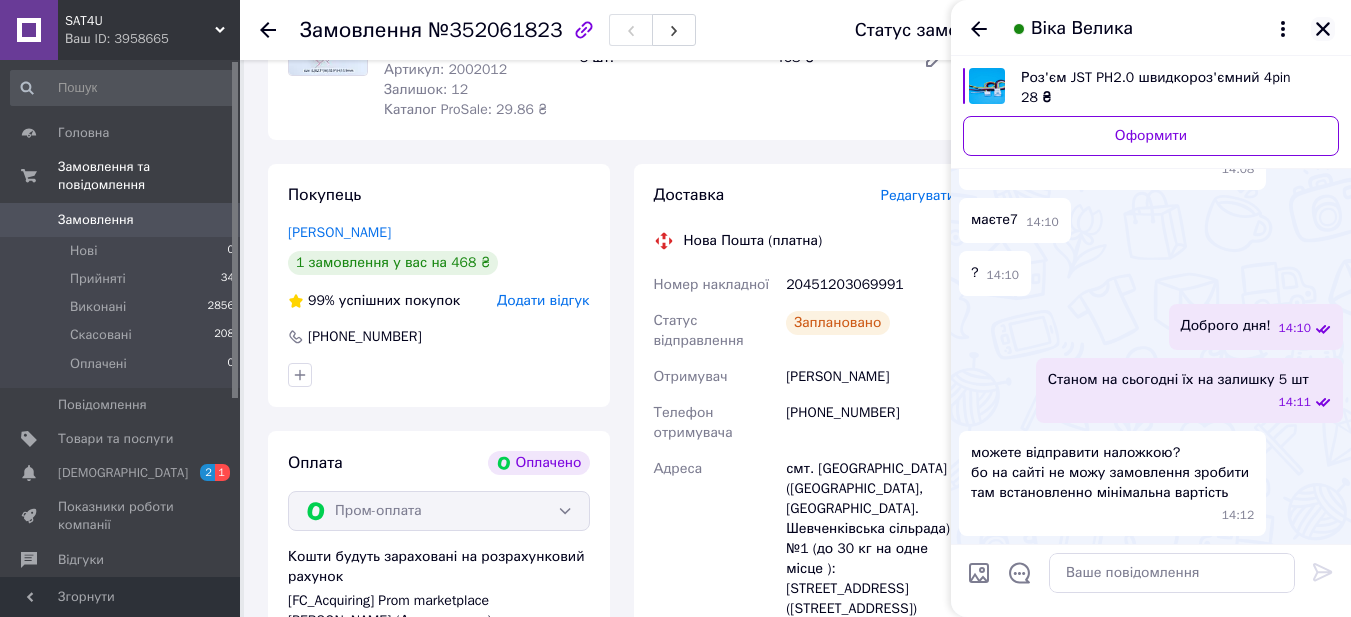 click 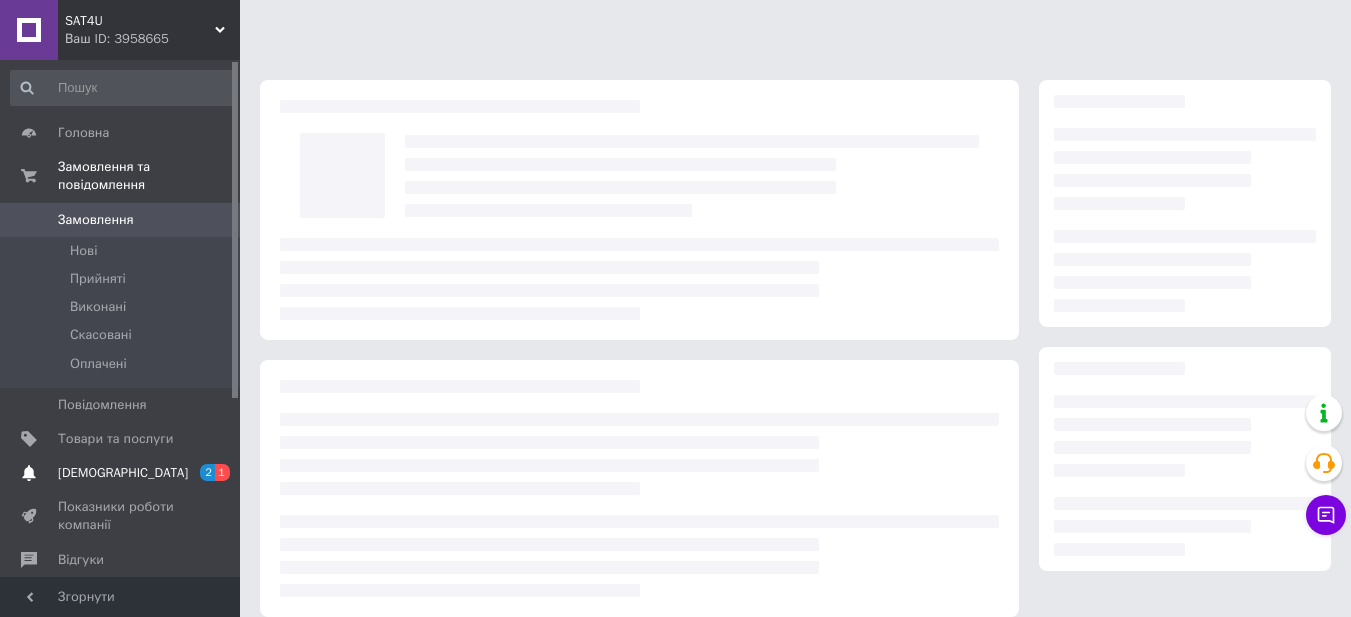 scroll, scrollTop: 297, scrollLeft: 0, axis: vertical 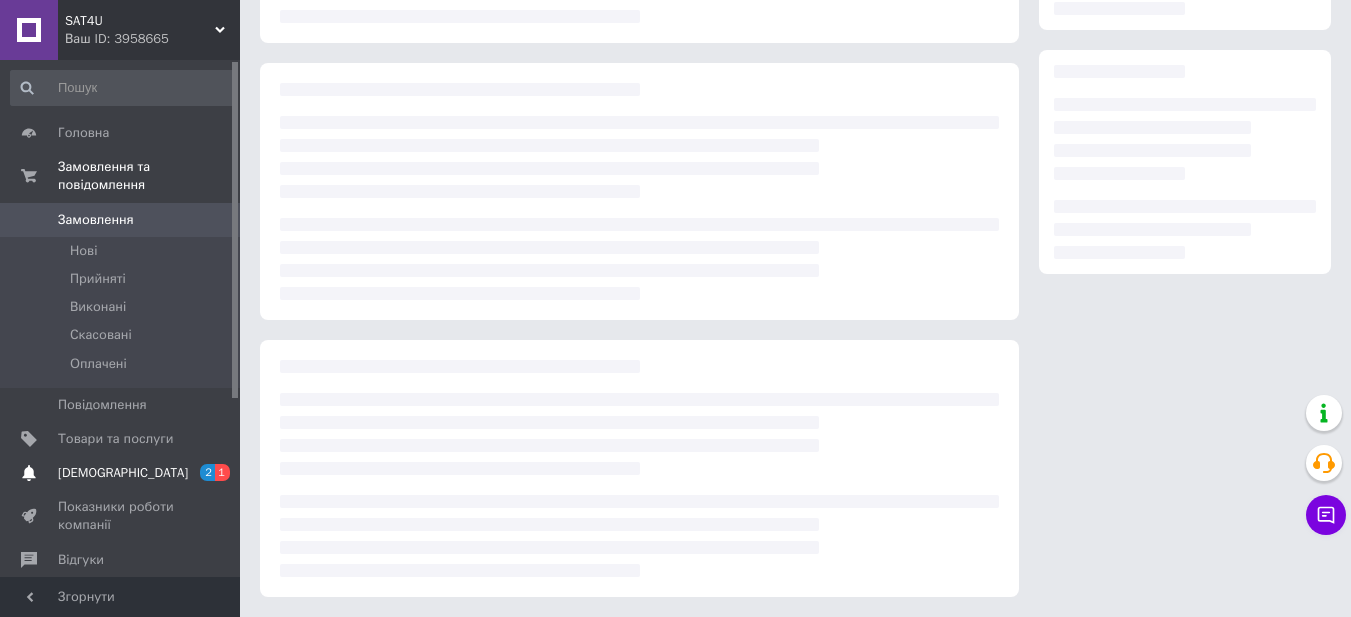 click on "[DEMOGRAPHIC_DATA]" at bounding box center (121, 473) 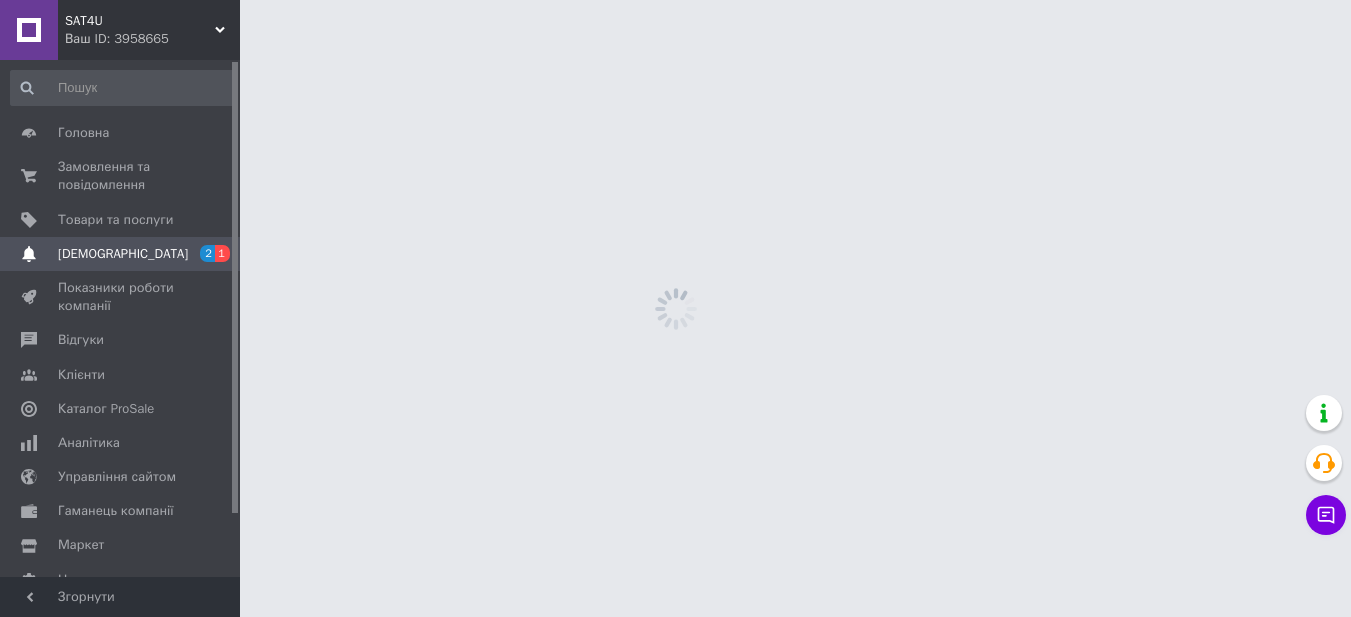scroll, scrollTop: 0, scrollLeft: 0, axis: both 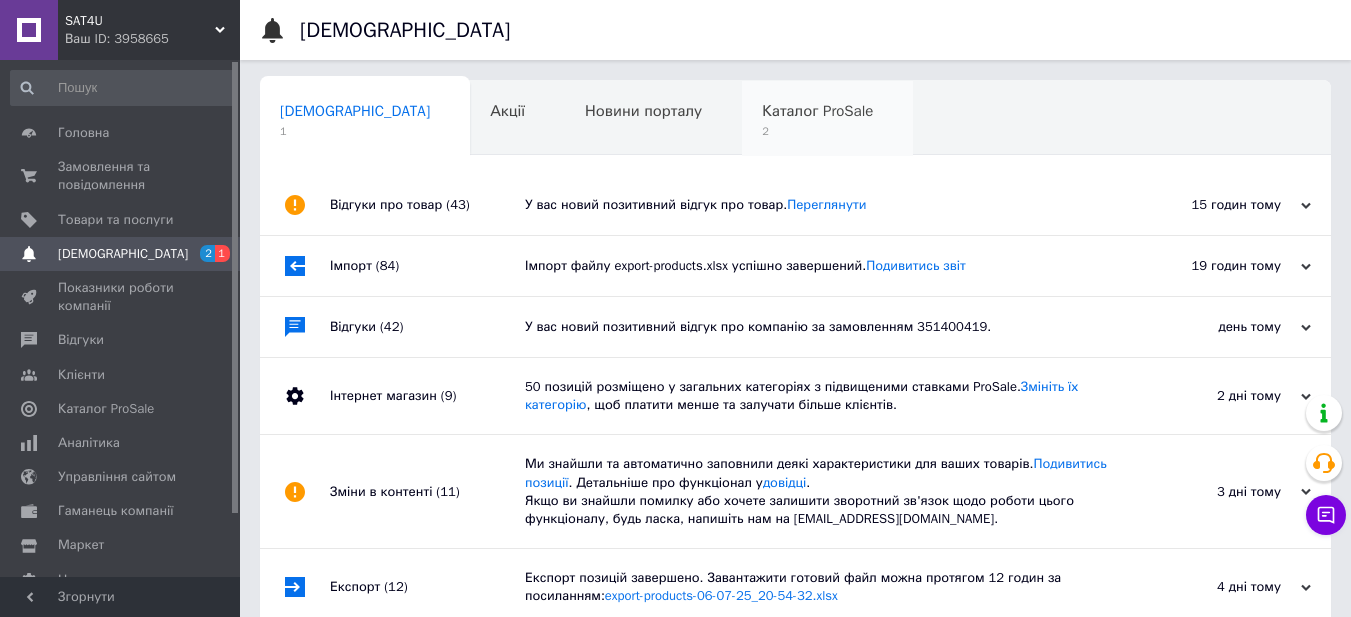 click on "2" at bounding box center [817, 131] 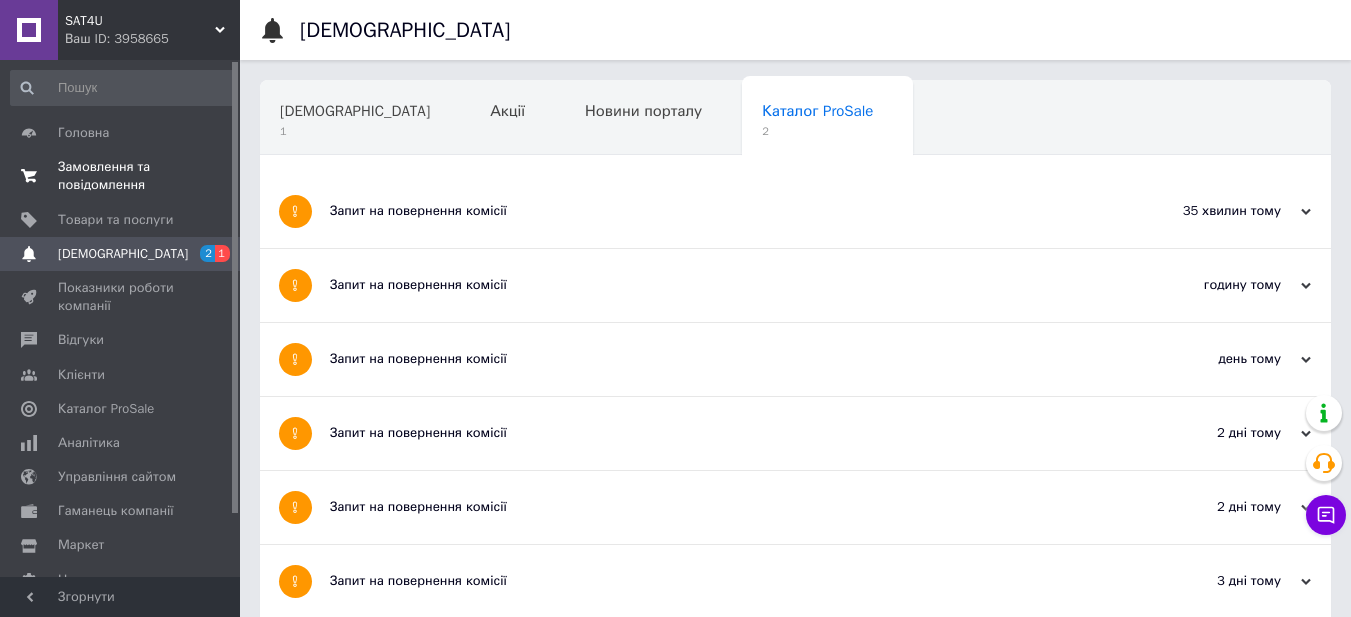 click on "Замовлення та повідомлення" at bounding box center (121, 176) 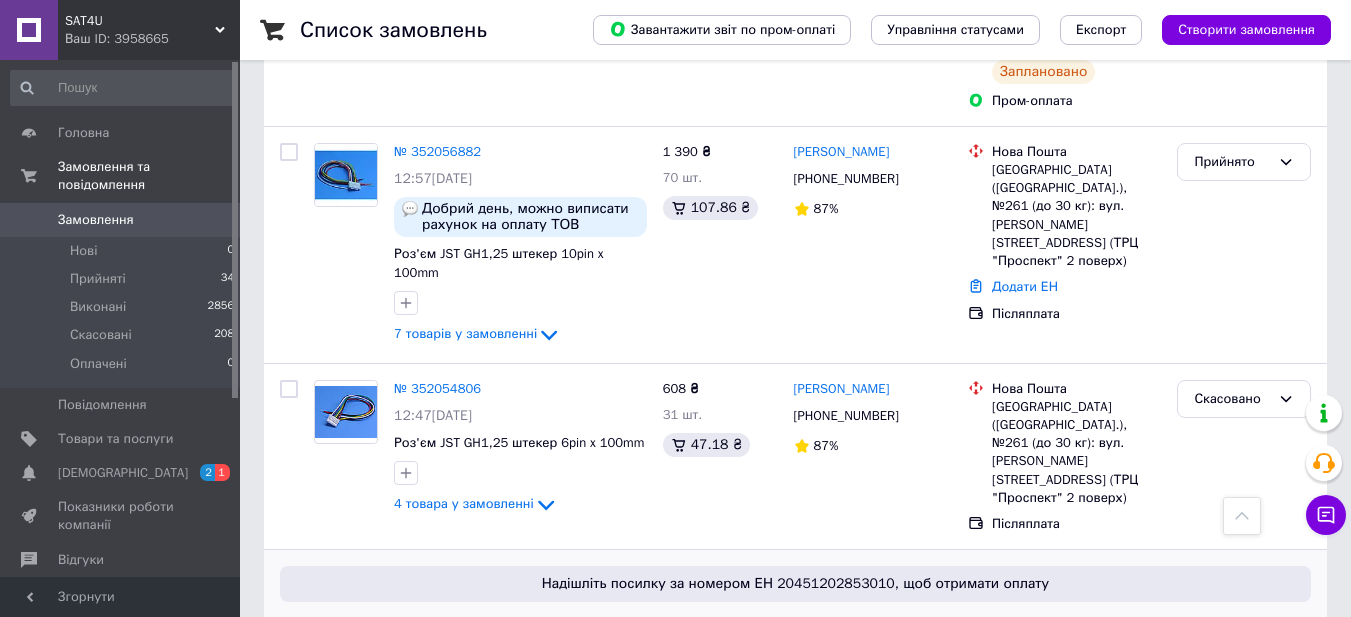 scroll, scrollTop: 600, scrollLeft: 0, axis: vertical 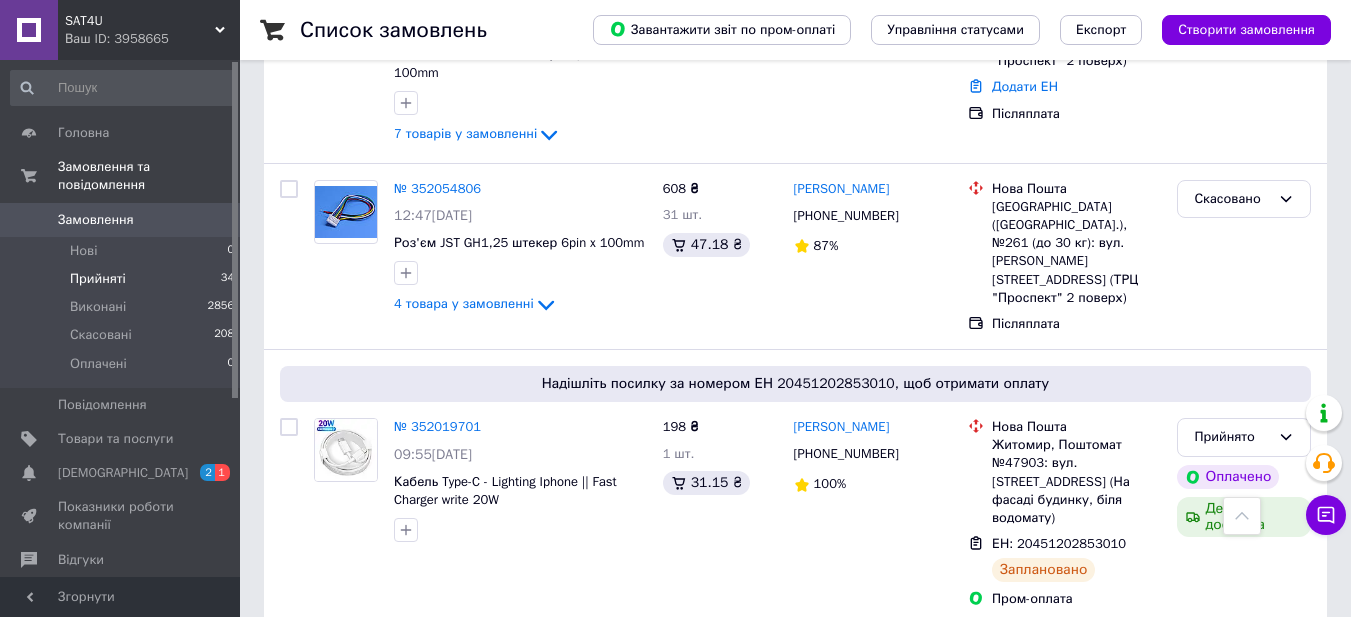 click on "Прийняті" at bounding box center [98, 279] 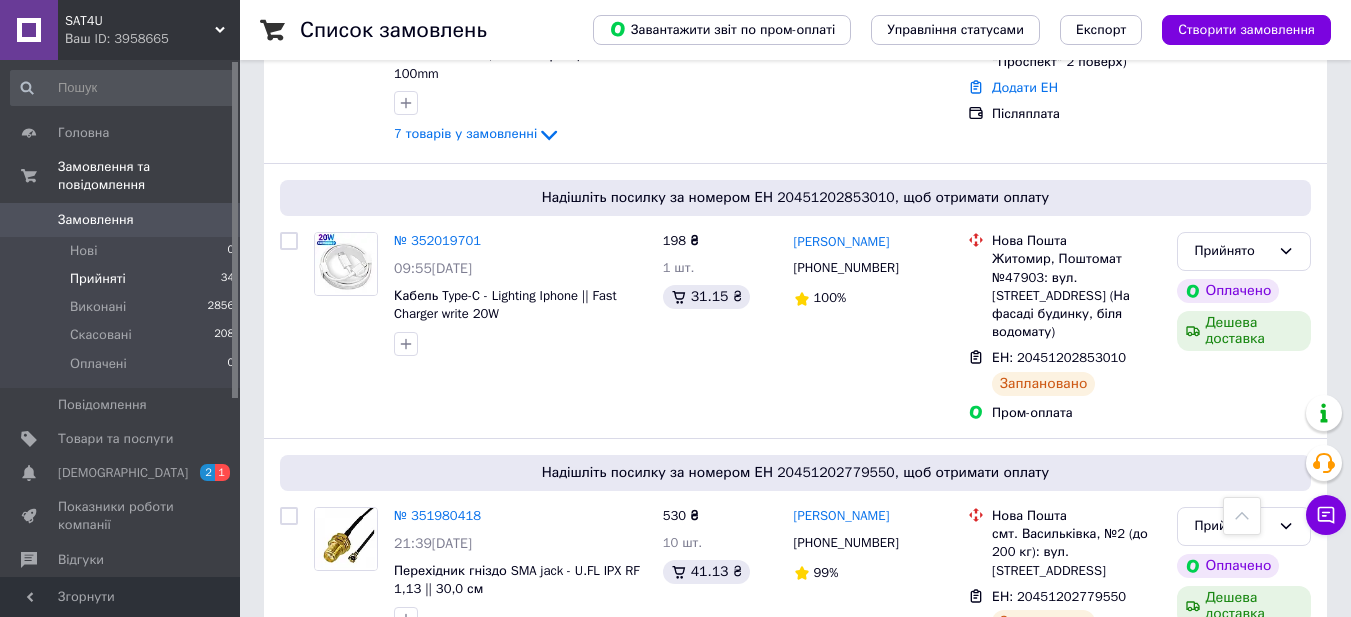 scroll, scrollTop: 0, scrollLeft: 0, axis: both 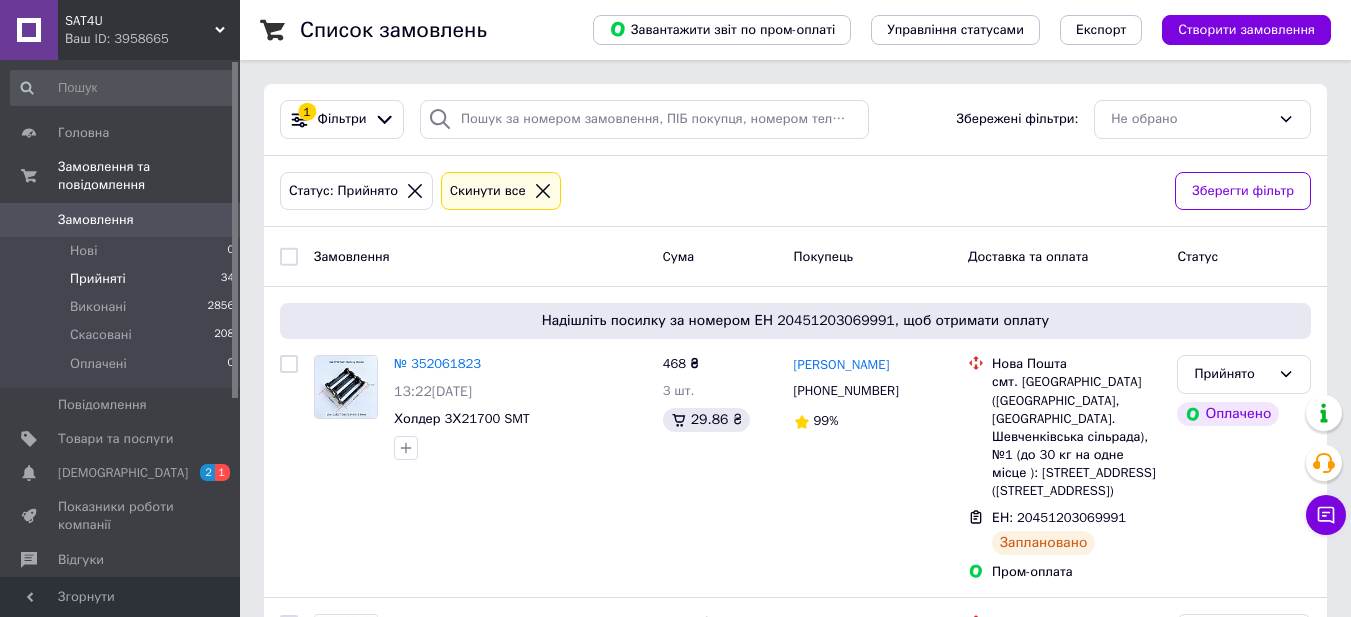 click on "Прийняті" at bounding box center [98, 279] 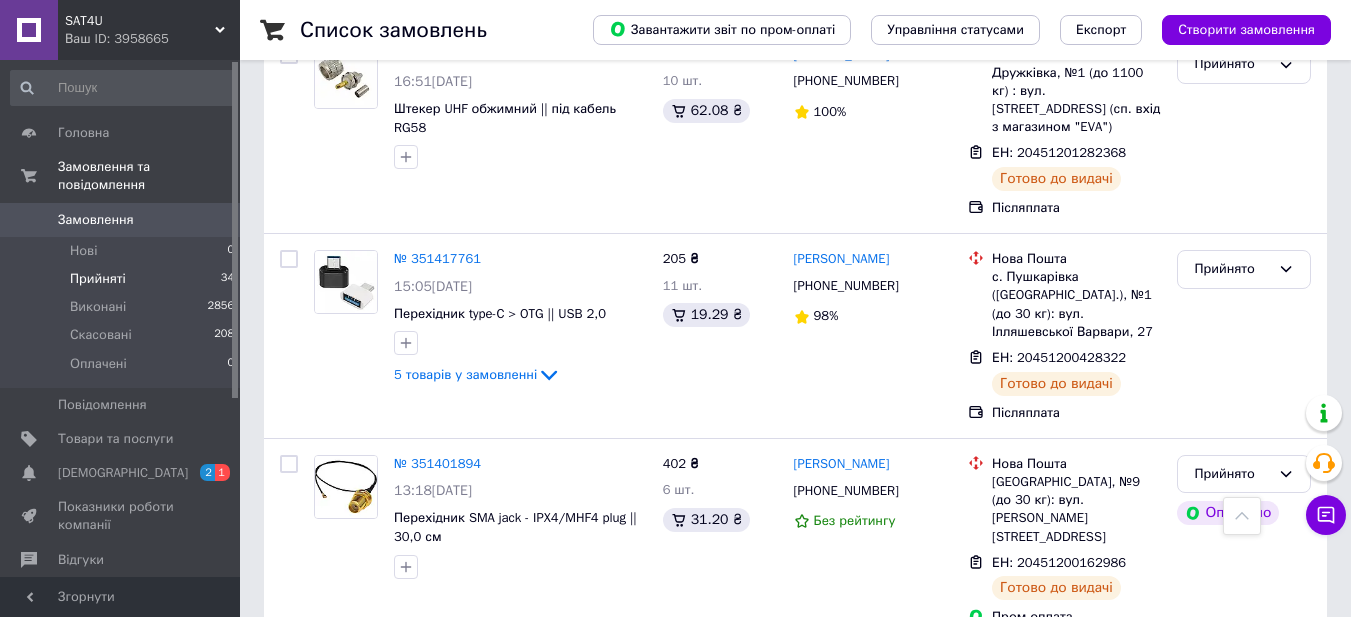 scroll, scrollTop: 6632, scrollLeft: 0, axis: vertical 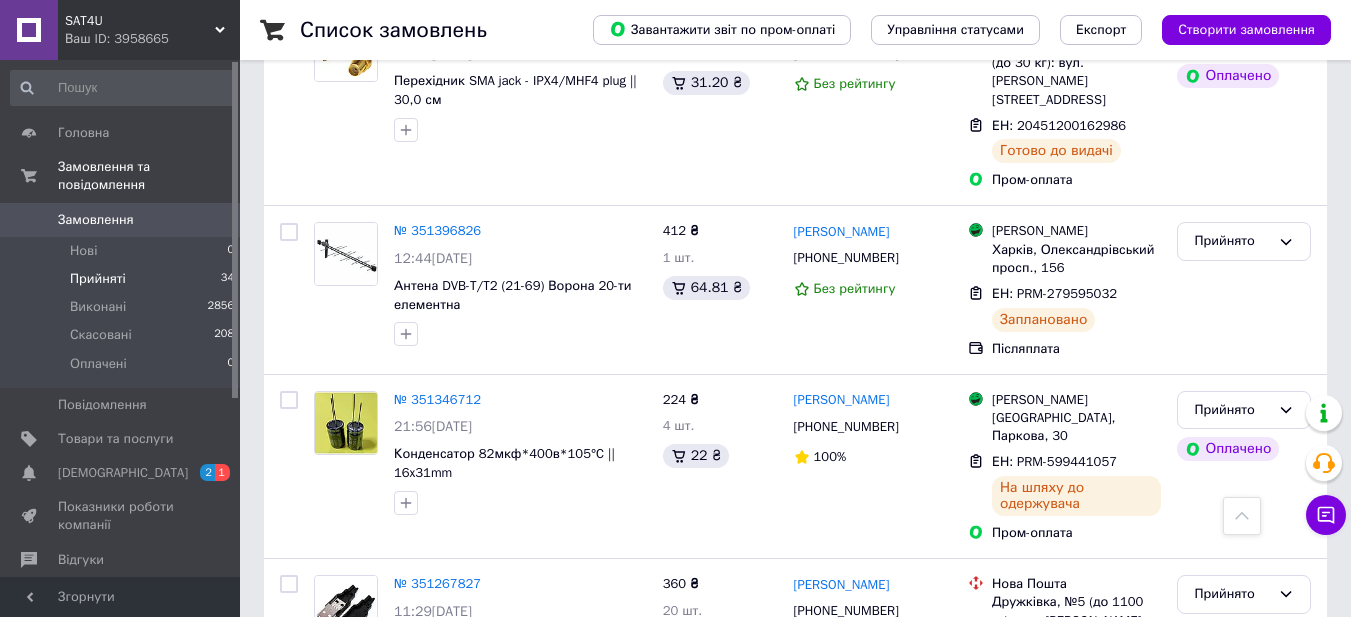 click on "Прийнято" at bounding box center [1232, 781] 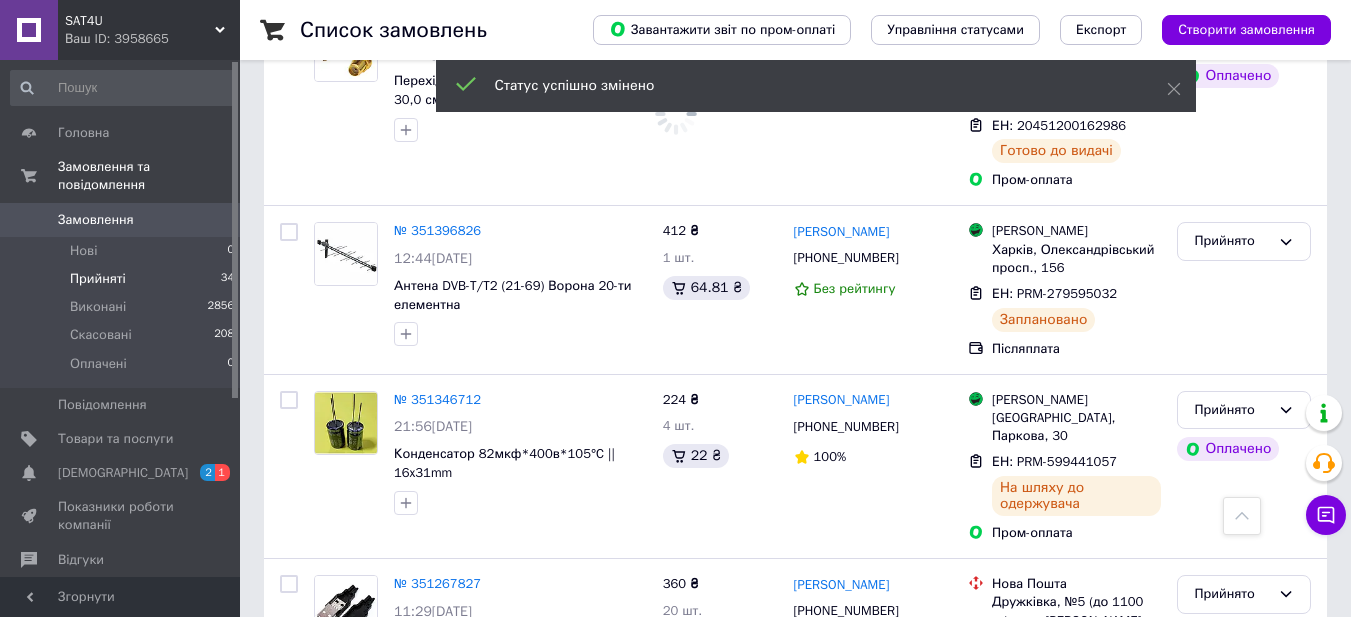 click on "по 100 позицій" at bounding box center [354, 1012] 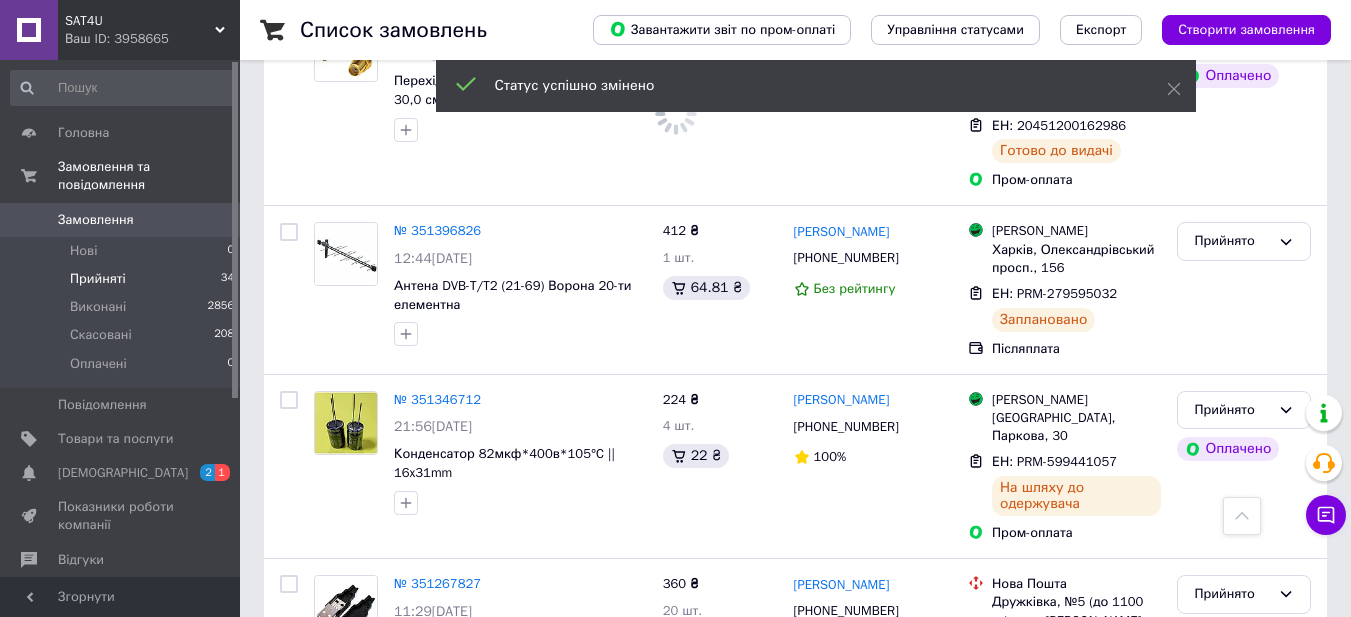 scroll, scrollTop: 6712, scrollLeft: 0, axis: vertical 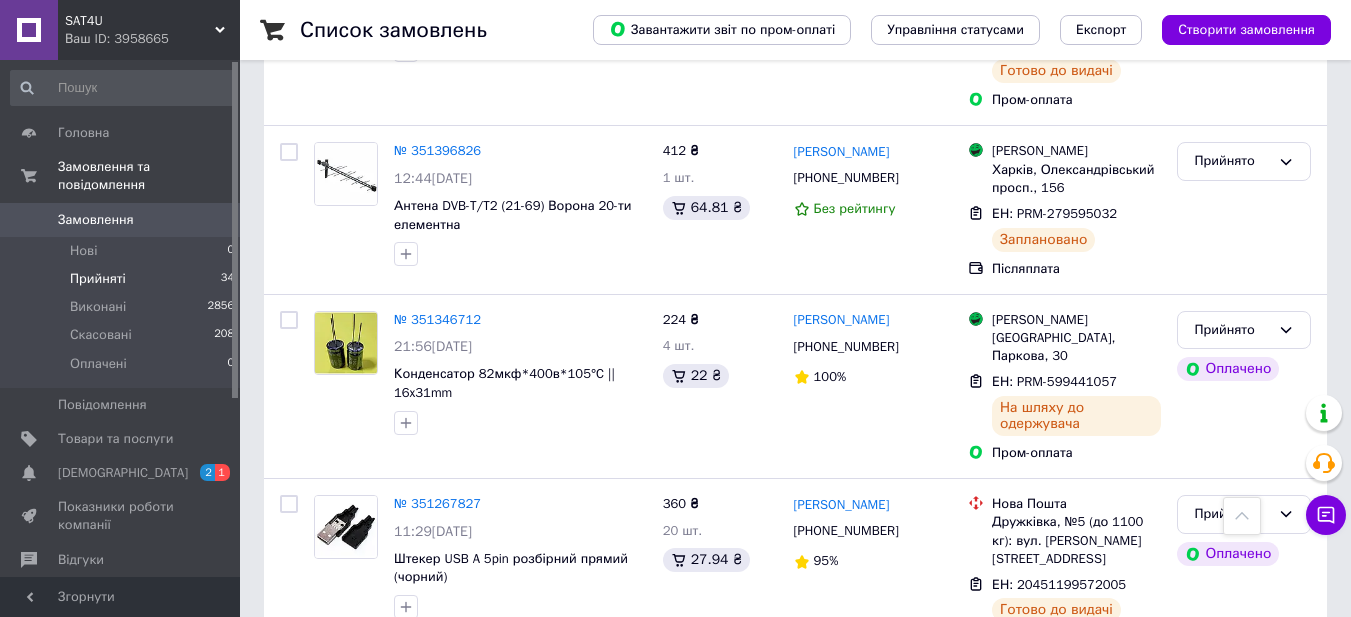 click on "по 100 позицій" at bounding box center (354, 1032) 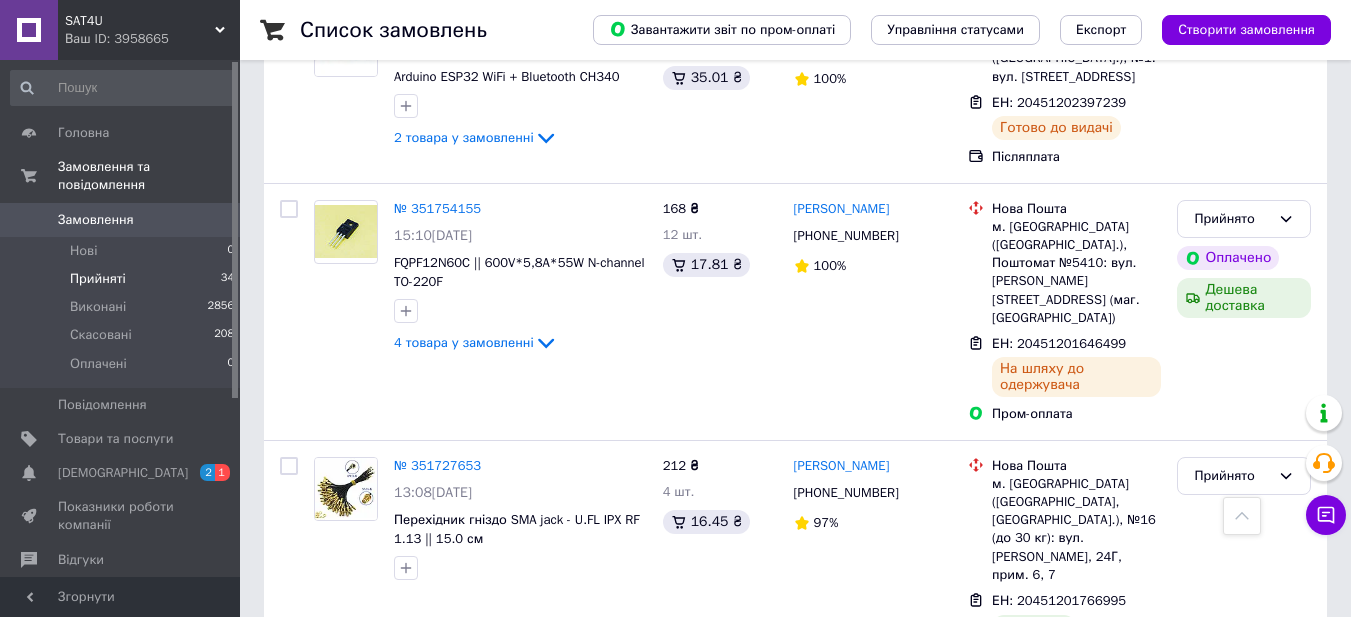scroll, scrollTop: 3600, scrollLeft: 0, axis: vertical 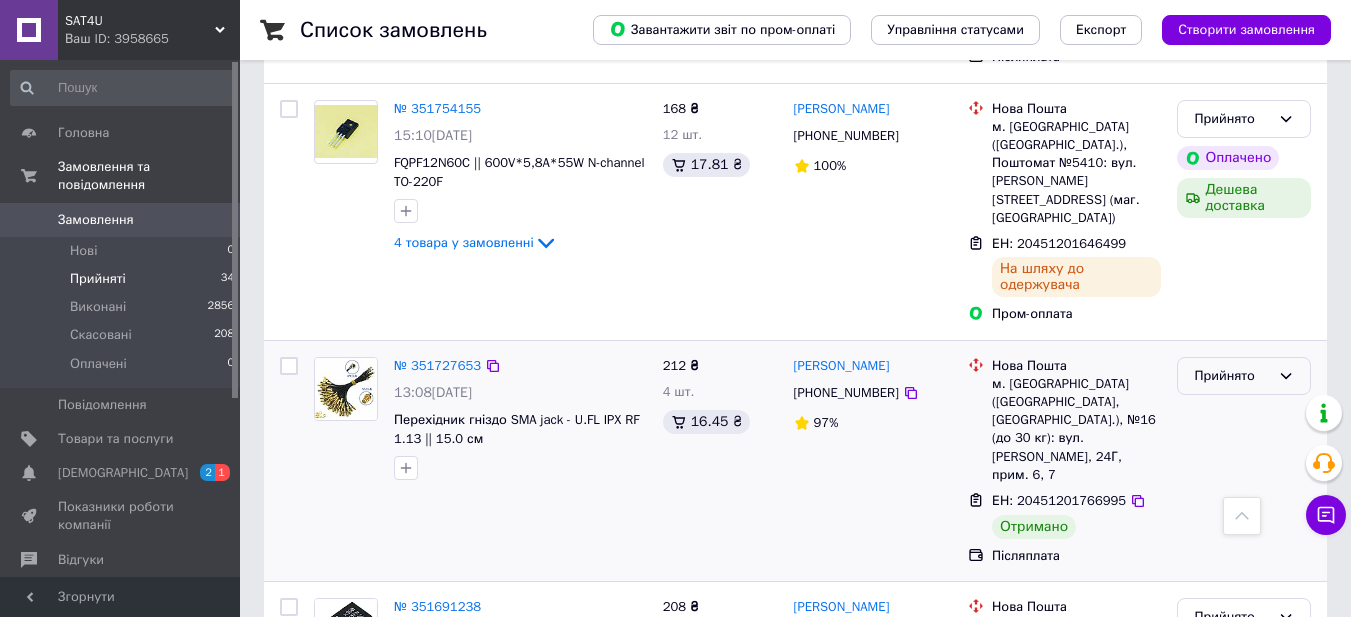 click on "Прийнято" at bounding box center [1244, 376] 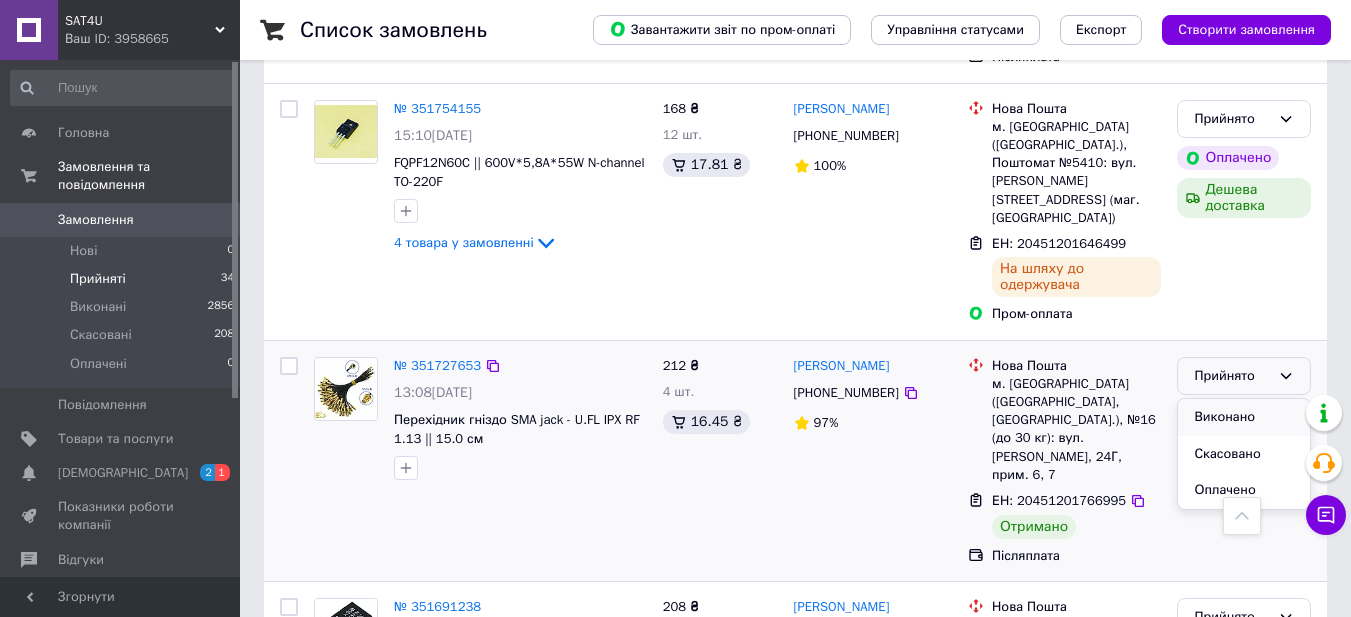 click on "Виконано" at bounding box center [1244, 417] 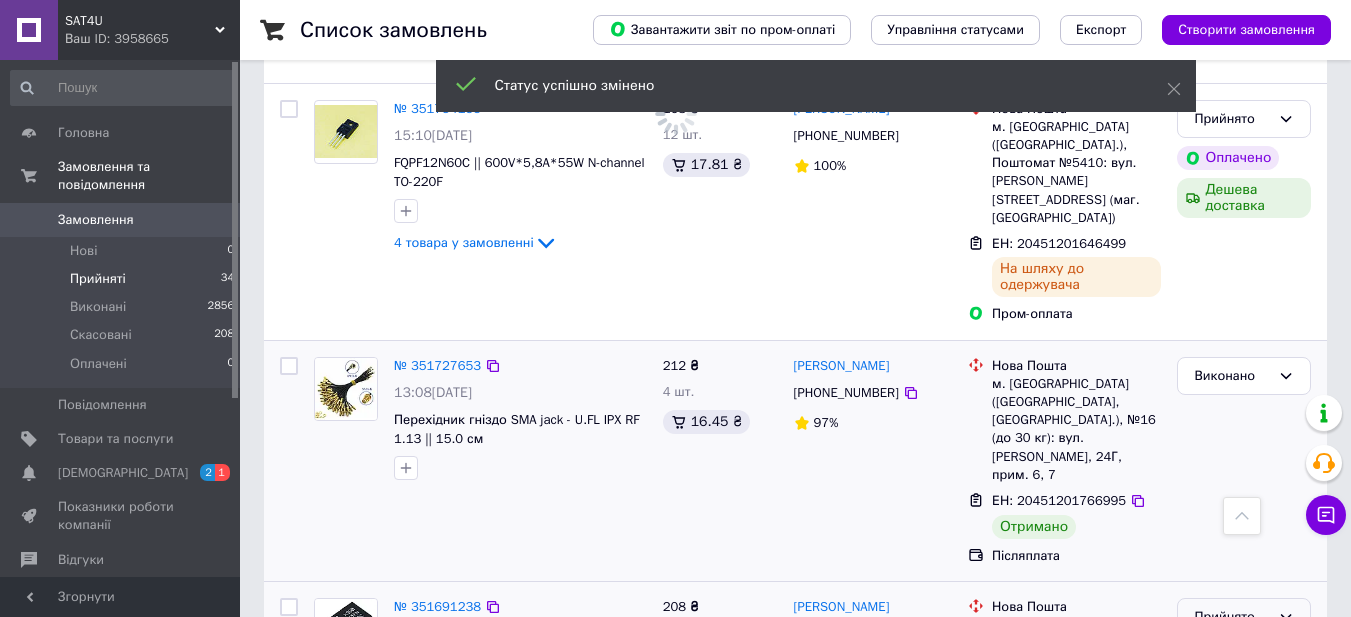 click on "Прийнято" at bounding box center (1232, 617) 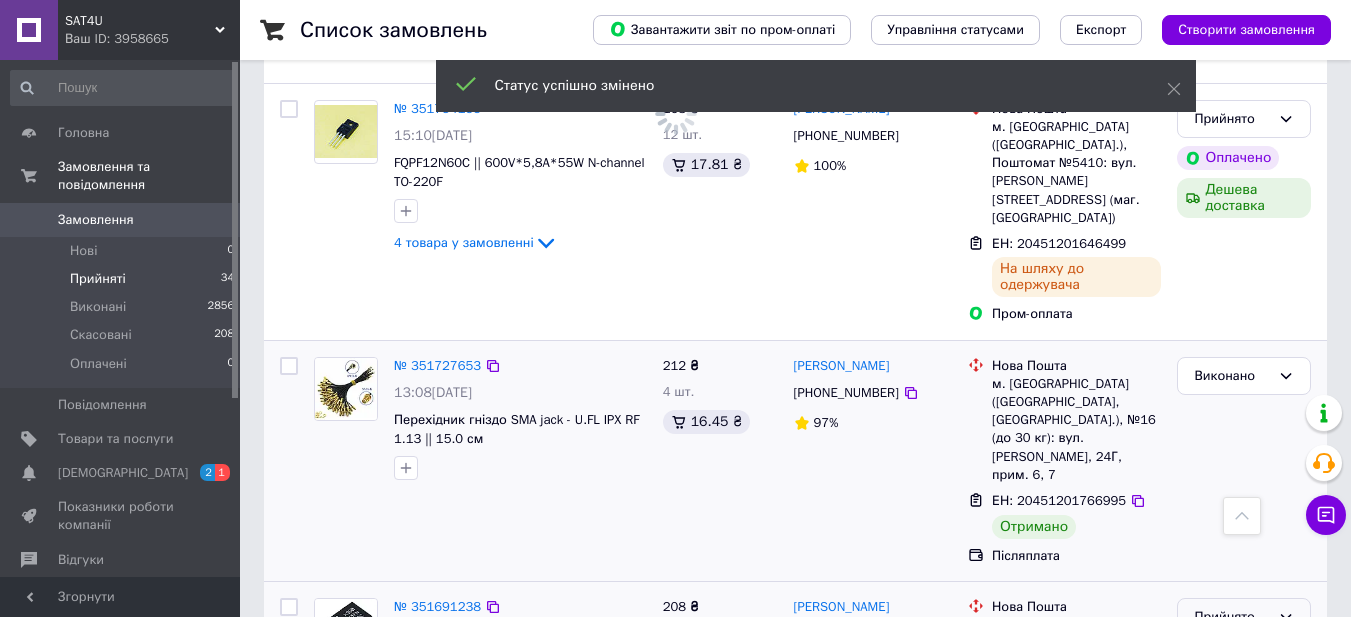 click on "Виконано" at bounding box center [1244, 658] 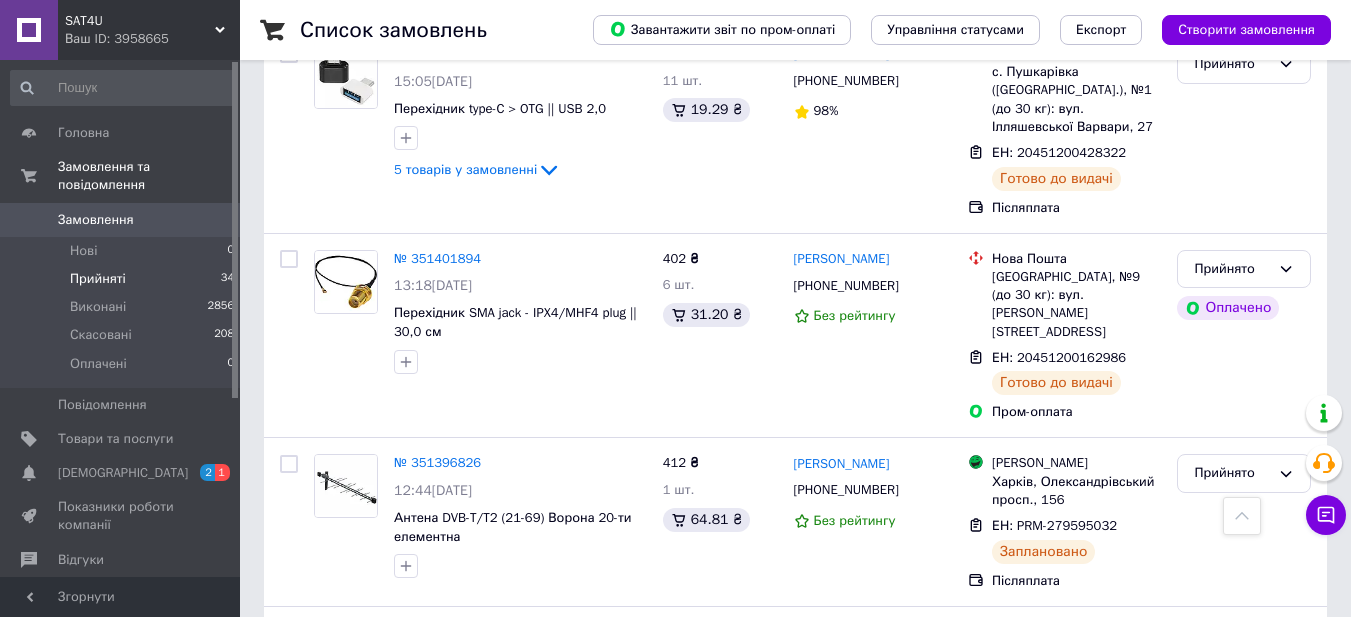 scroll, scrollTop: 6427, scrollLeft: 0, axis: vertical 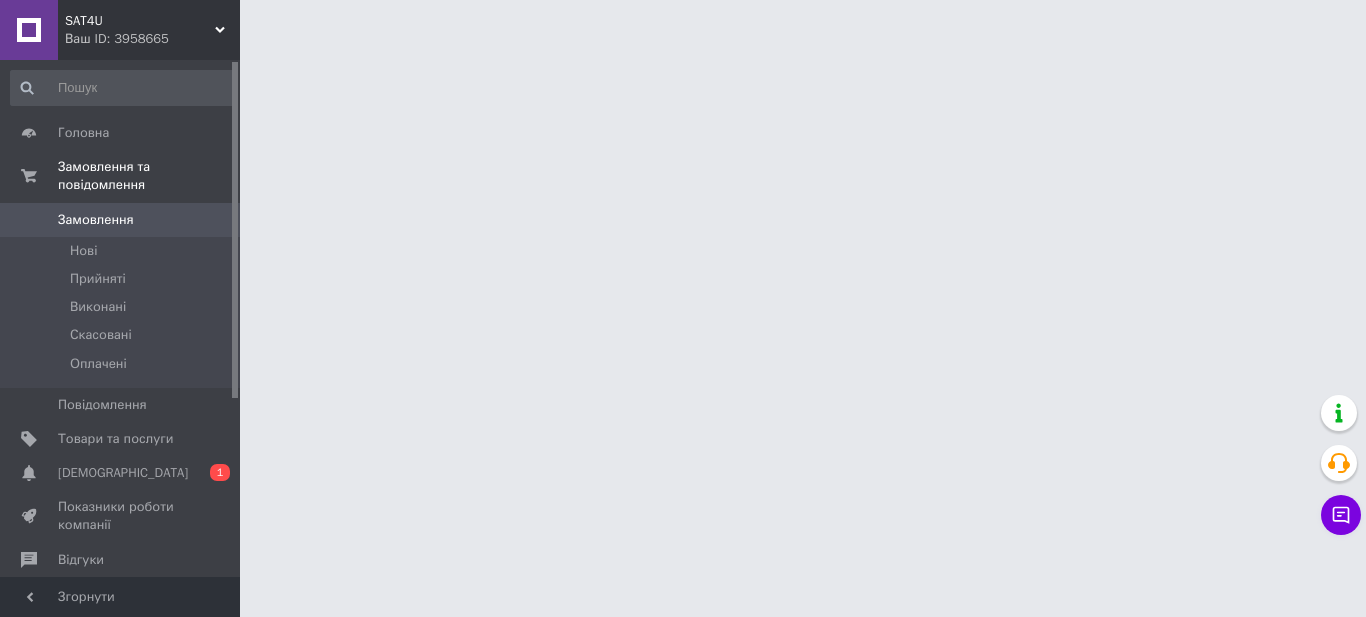 click on "[DEMOGRAPHIC_DATA]" at bounding box center [121, 473] 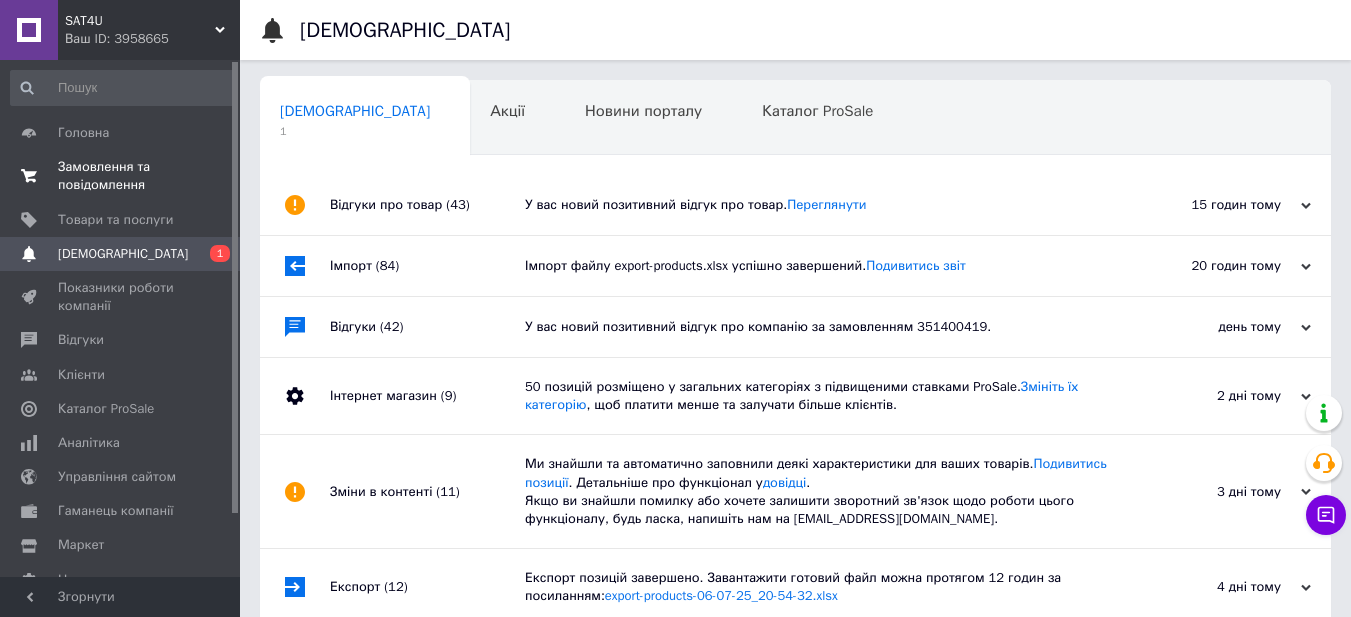 click on "Замовлення та повідомлення" at bounding box center (121, 176) 